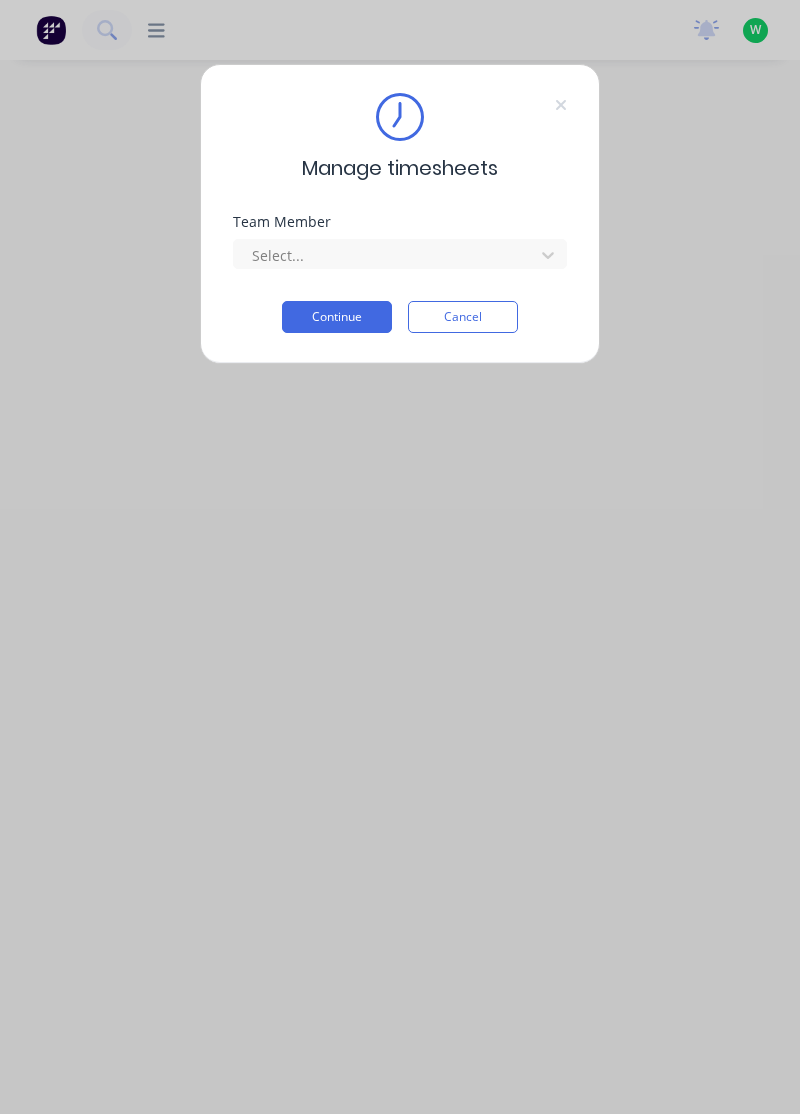 scroll, scrollTop: 0, scrollLeft: 0, axis: both 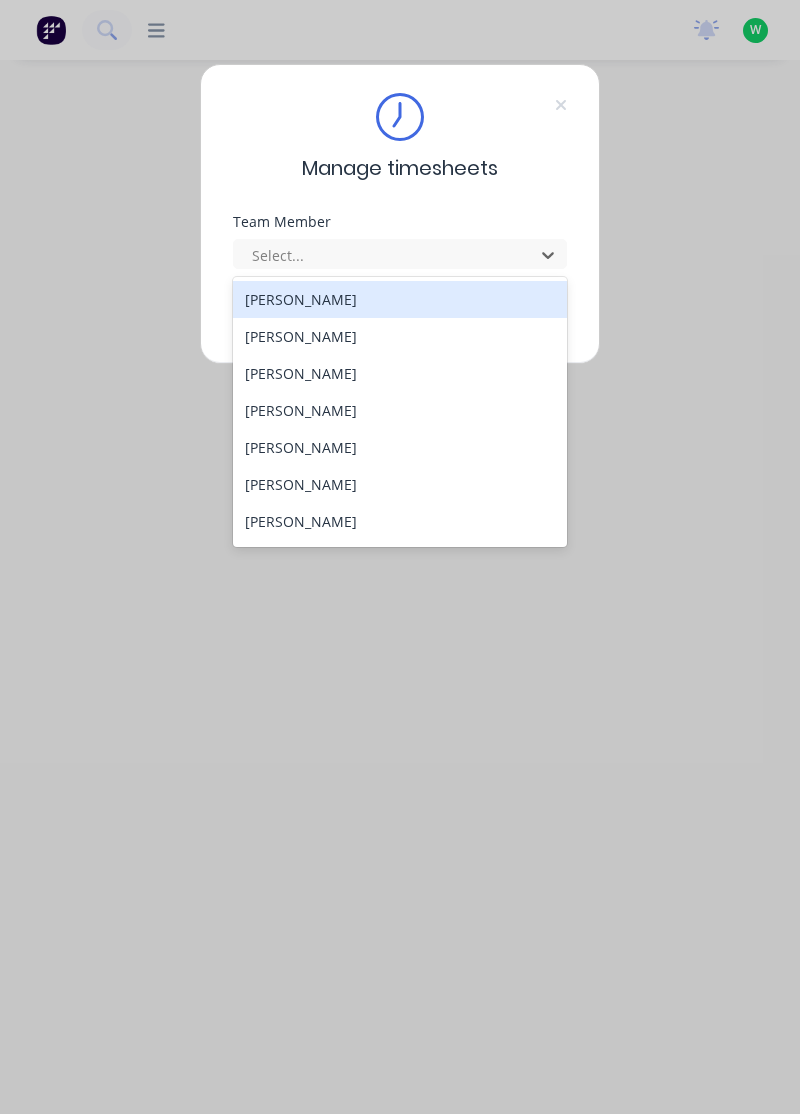 click on "[PERSON_NAME]" at bounding box center (400, 299) 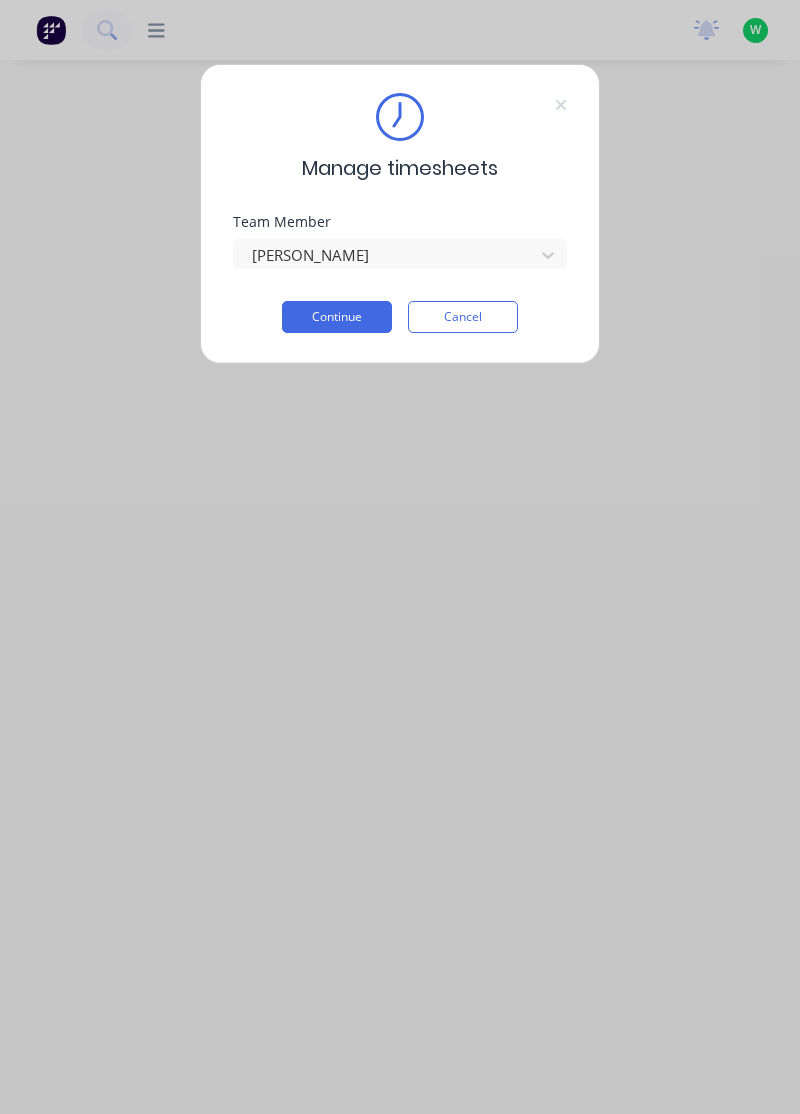 click on "Continue" at bounding box center [337, 317] 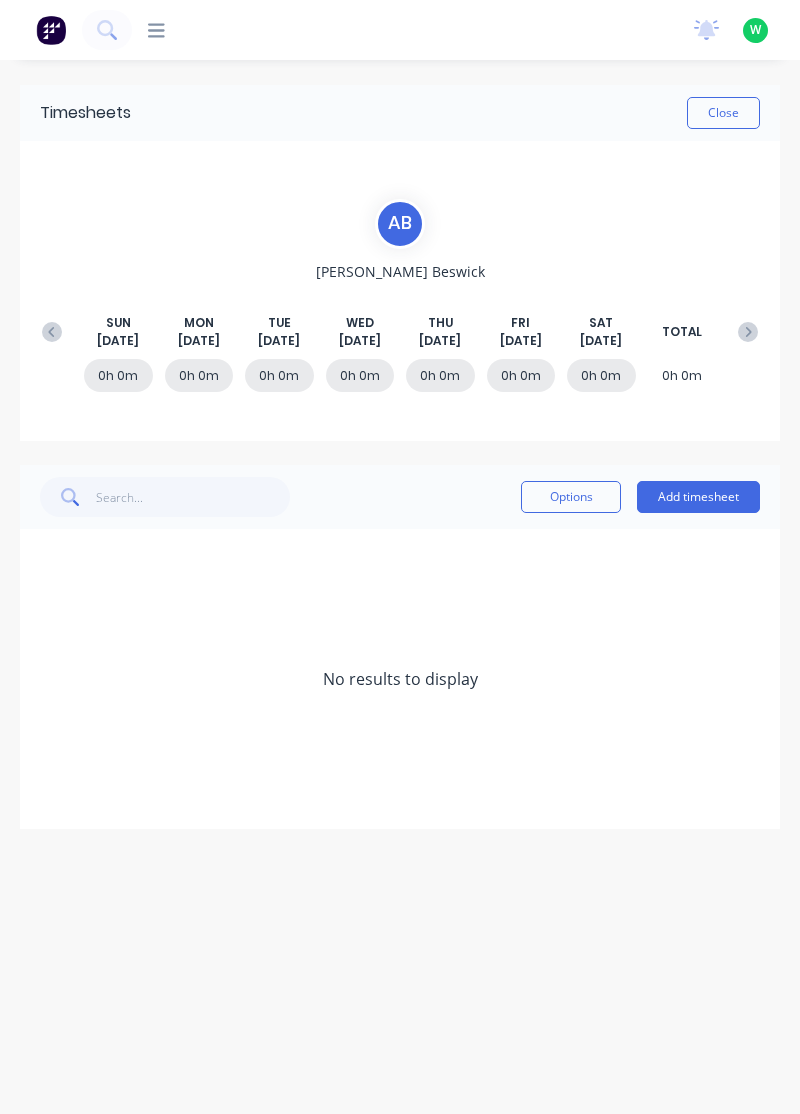 click at bounding box center (52, 332) 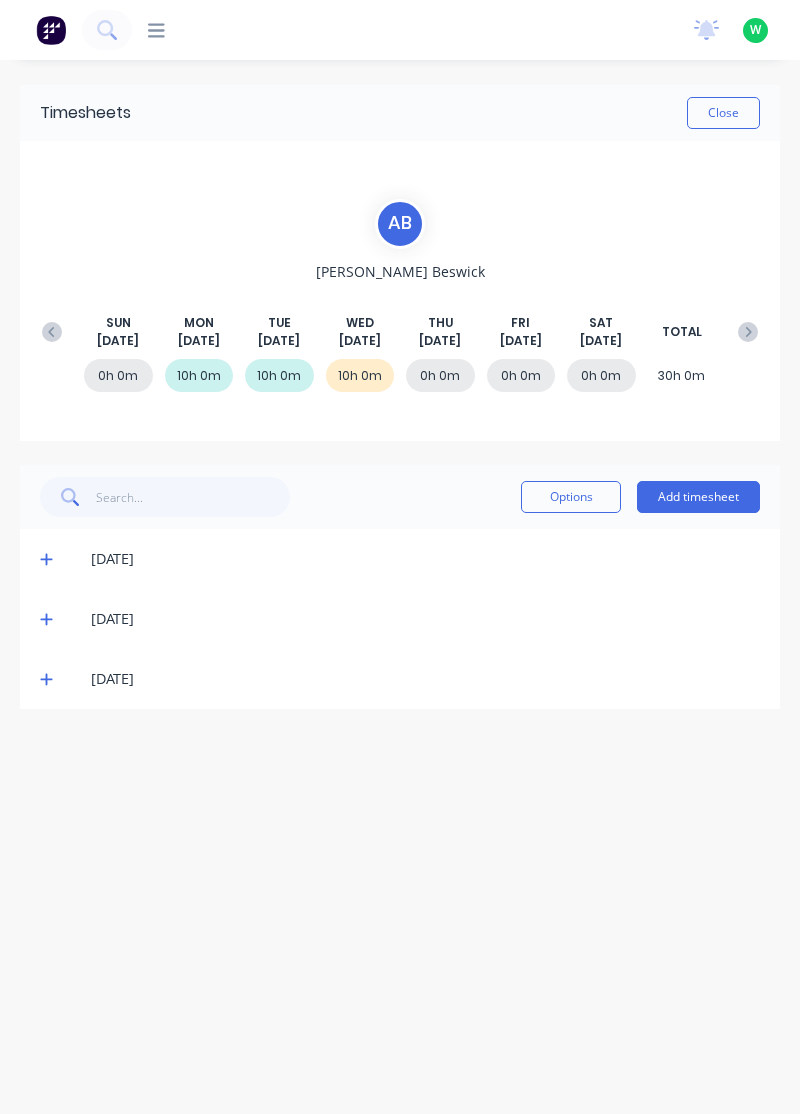 click at bounding box center (49, 679) 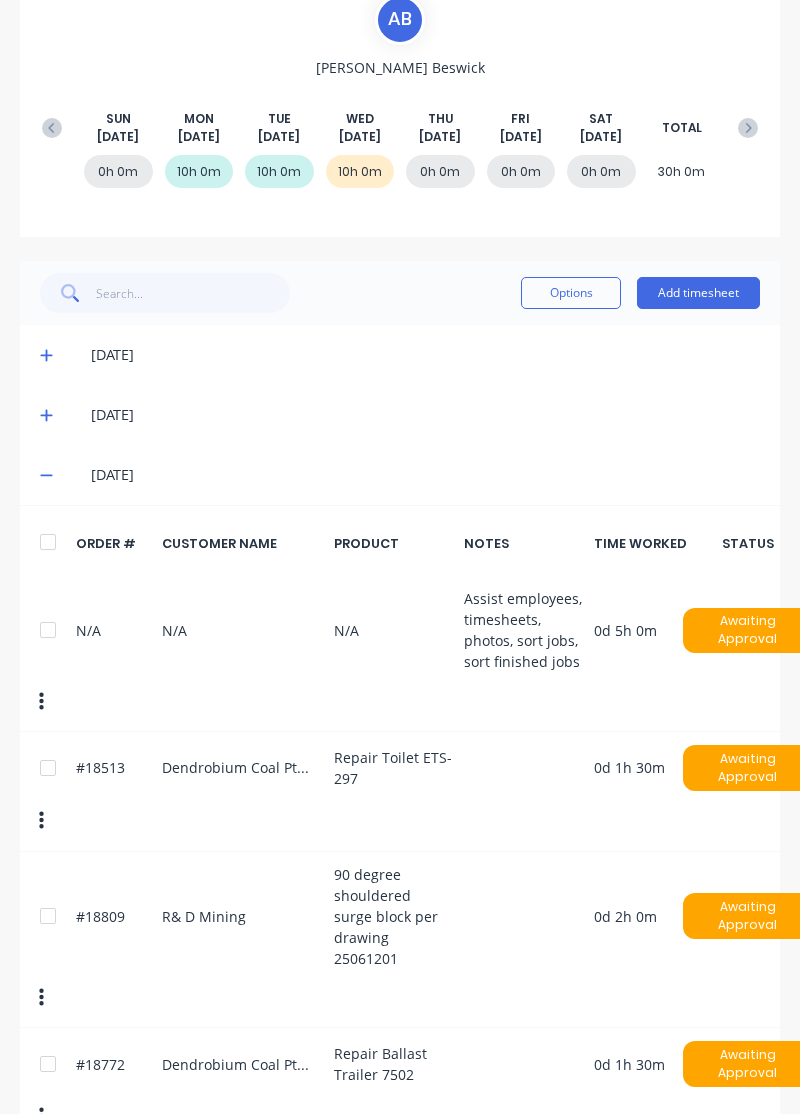 scroll, scrollTop: 204, scrollLeft: 3, axis: both 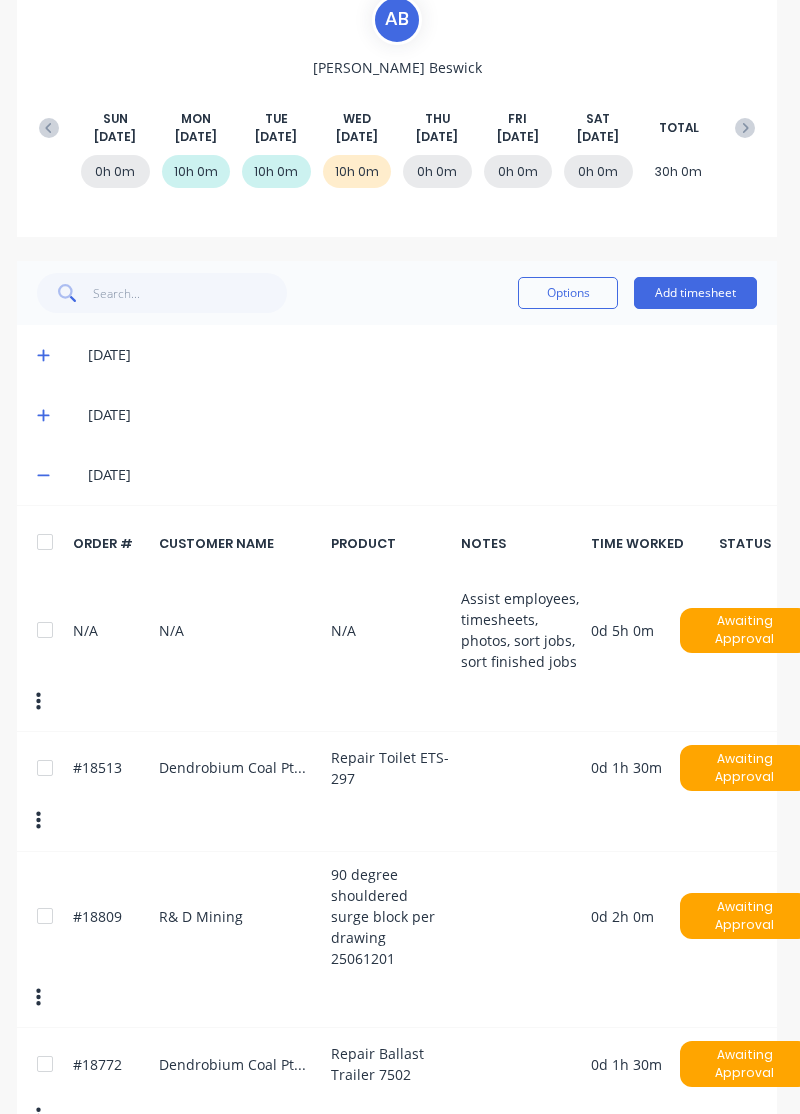 click 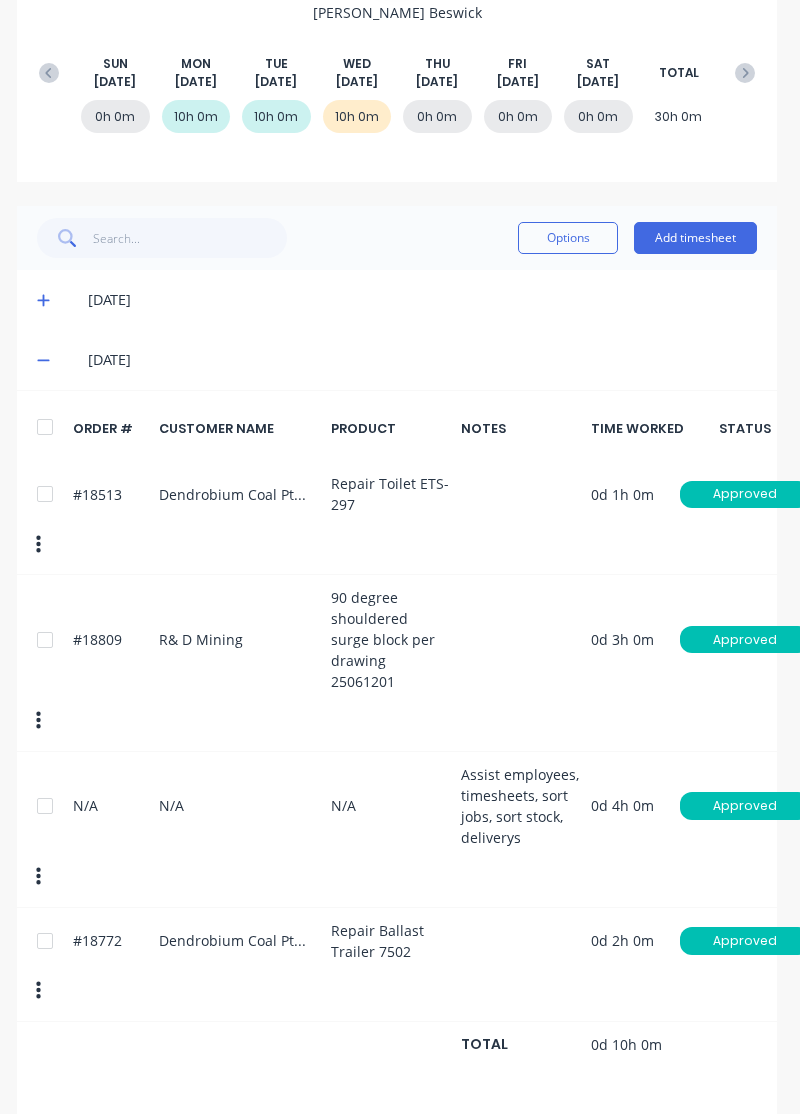 scroll, scrollTop: 261, scrollLeft: 3, axis: both 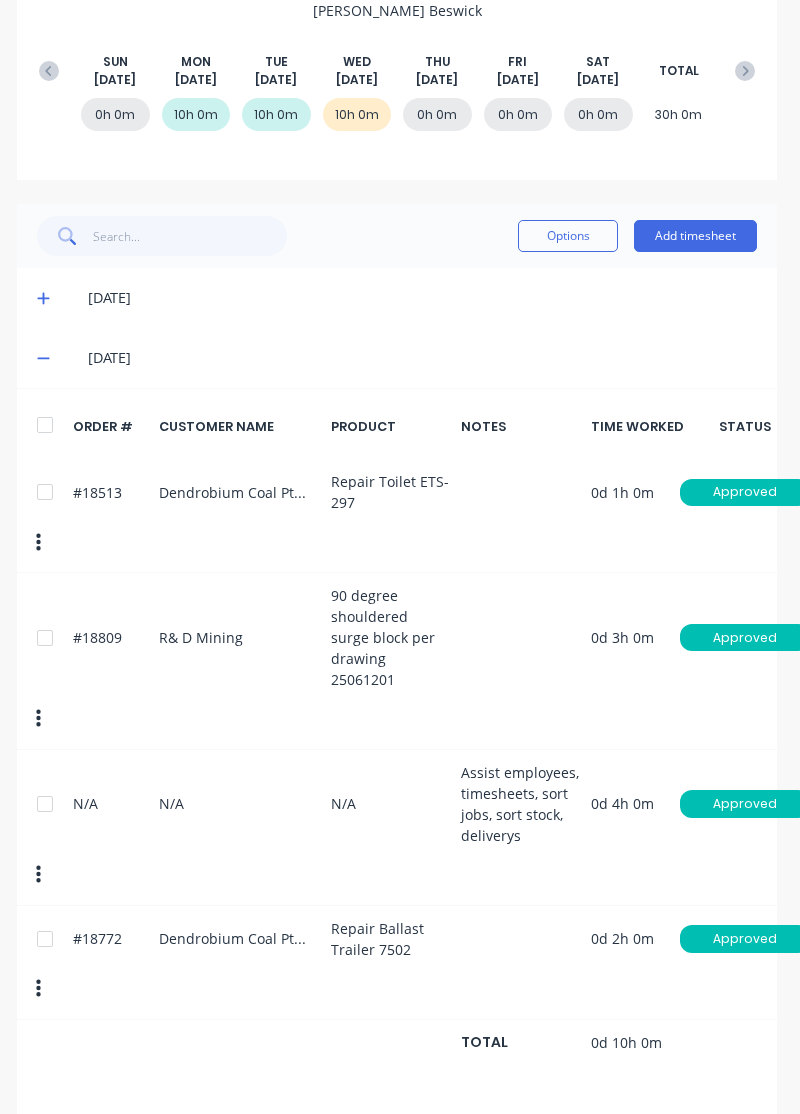 click 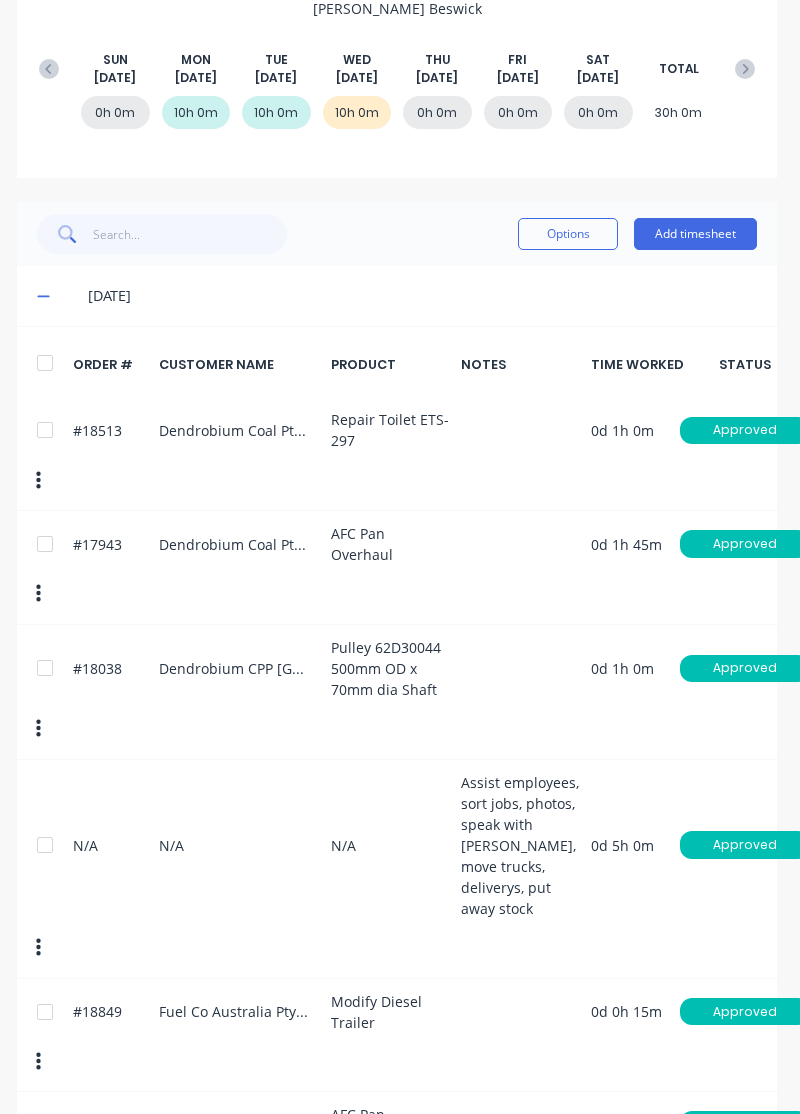 scroll, scrollTop: 261, scrollLeft: 3, axis: both 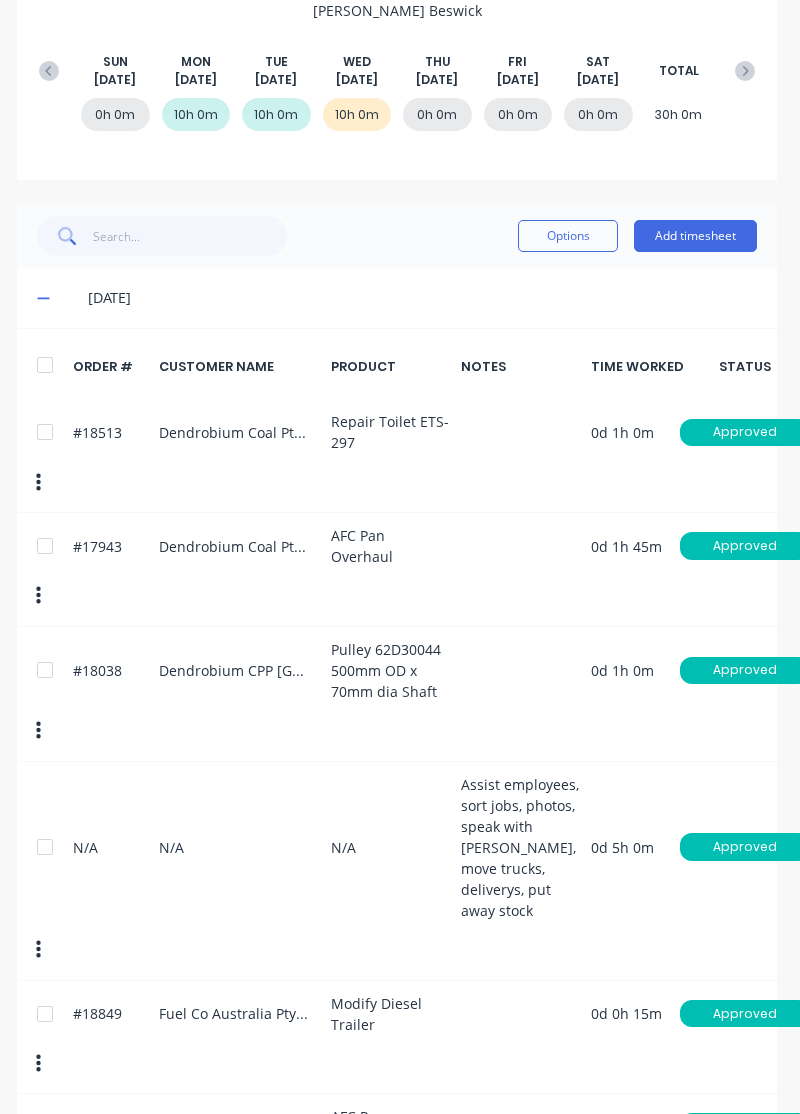 click at bounding box center (46, 298) 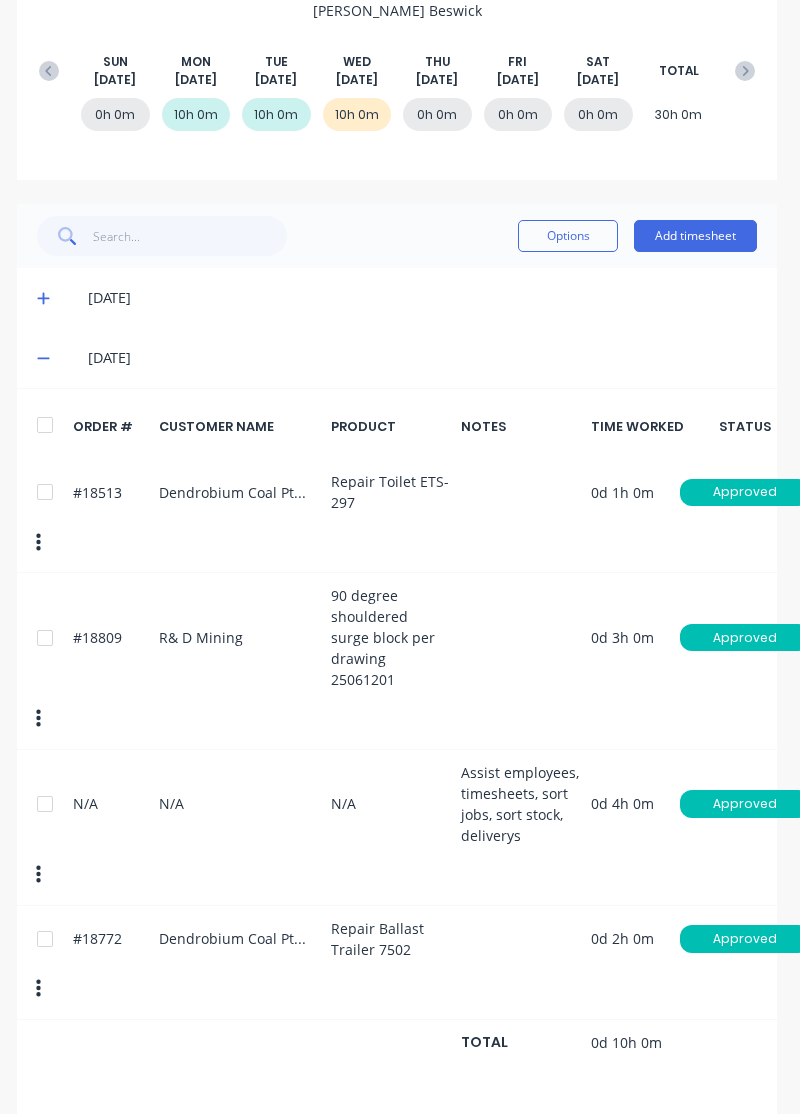 click 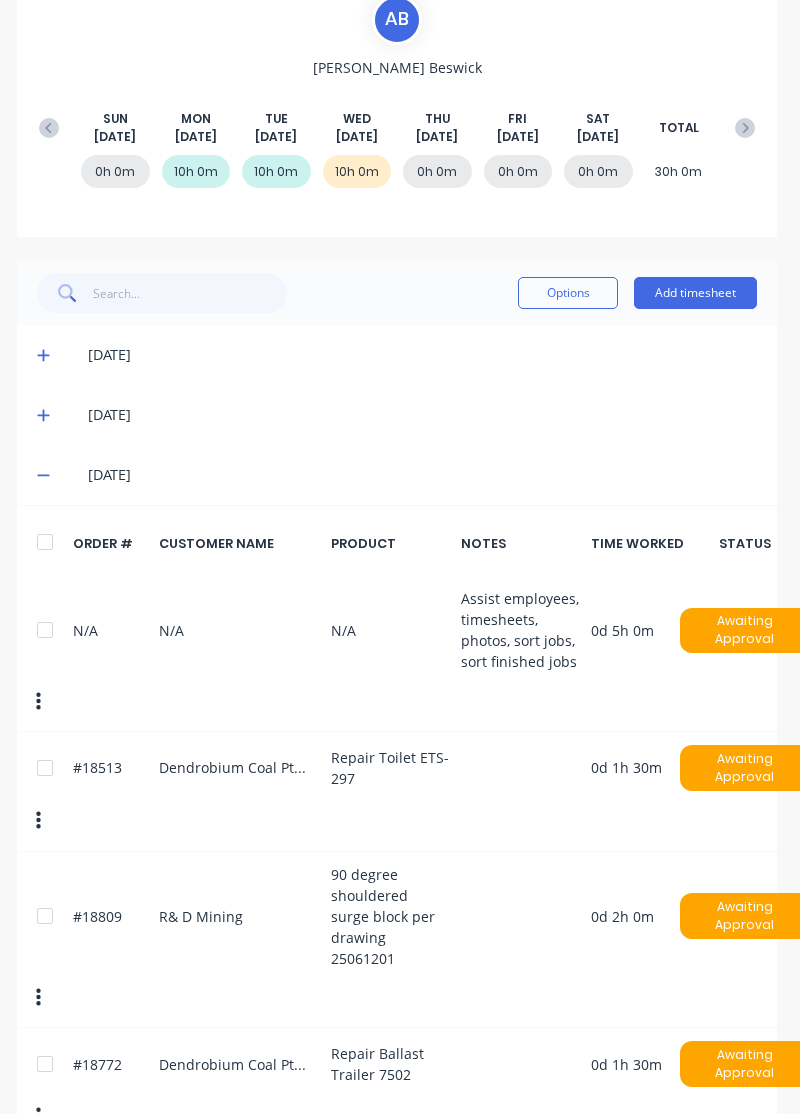 click 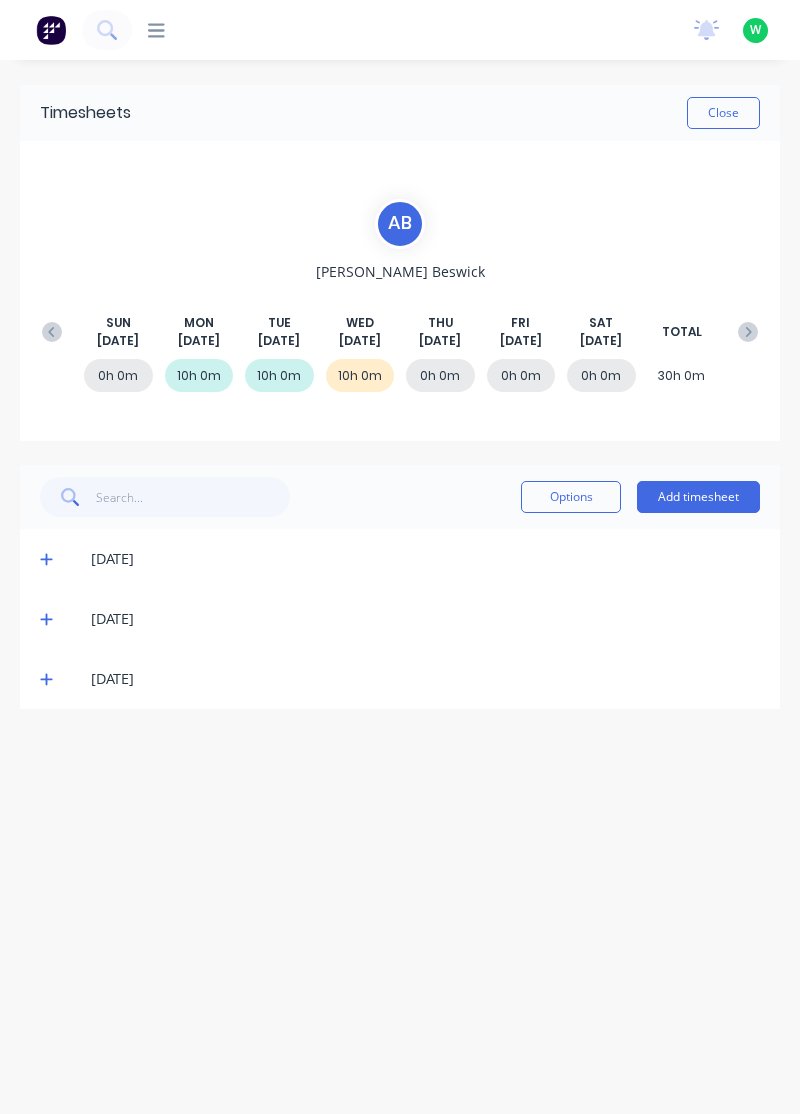 scroll, scrollTop: 0, scrollLeft: 0, axis: both 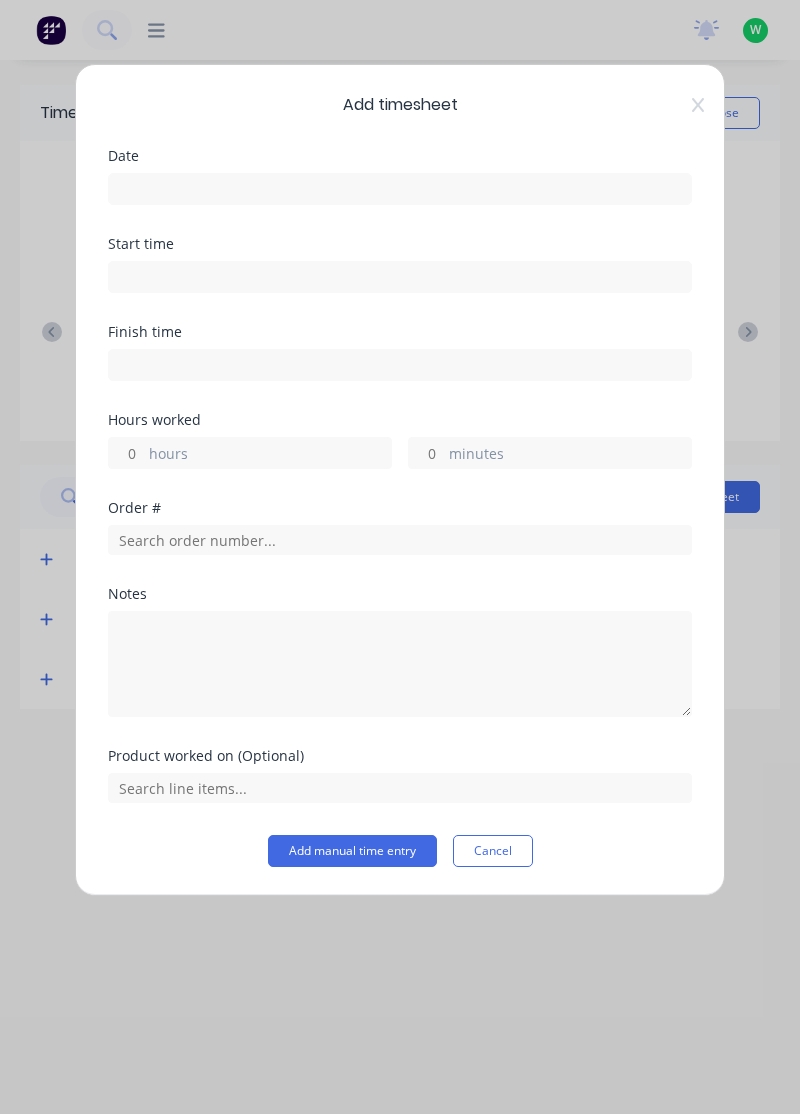 click at bounding box center [400, 189] 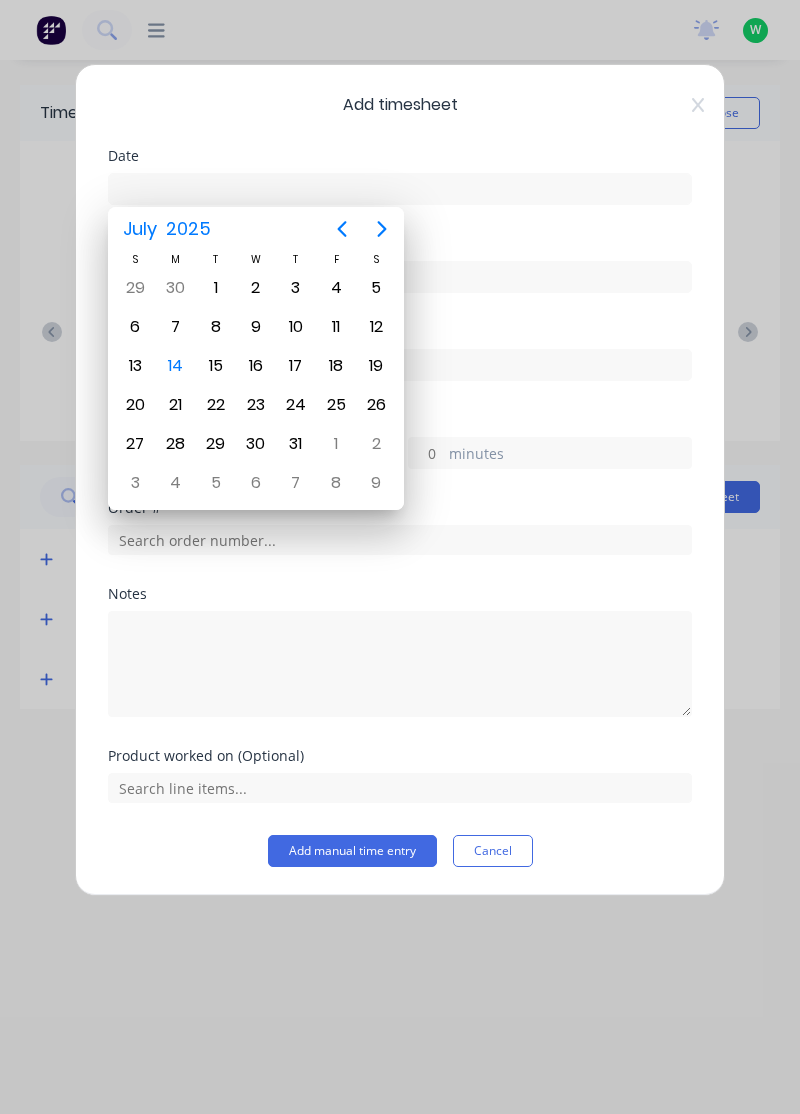 click on "10" at bounding box center [296, 327] 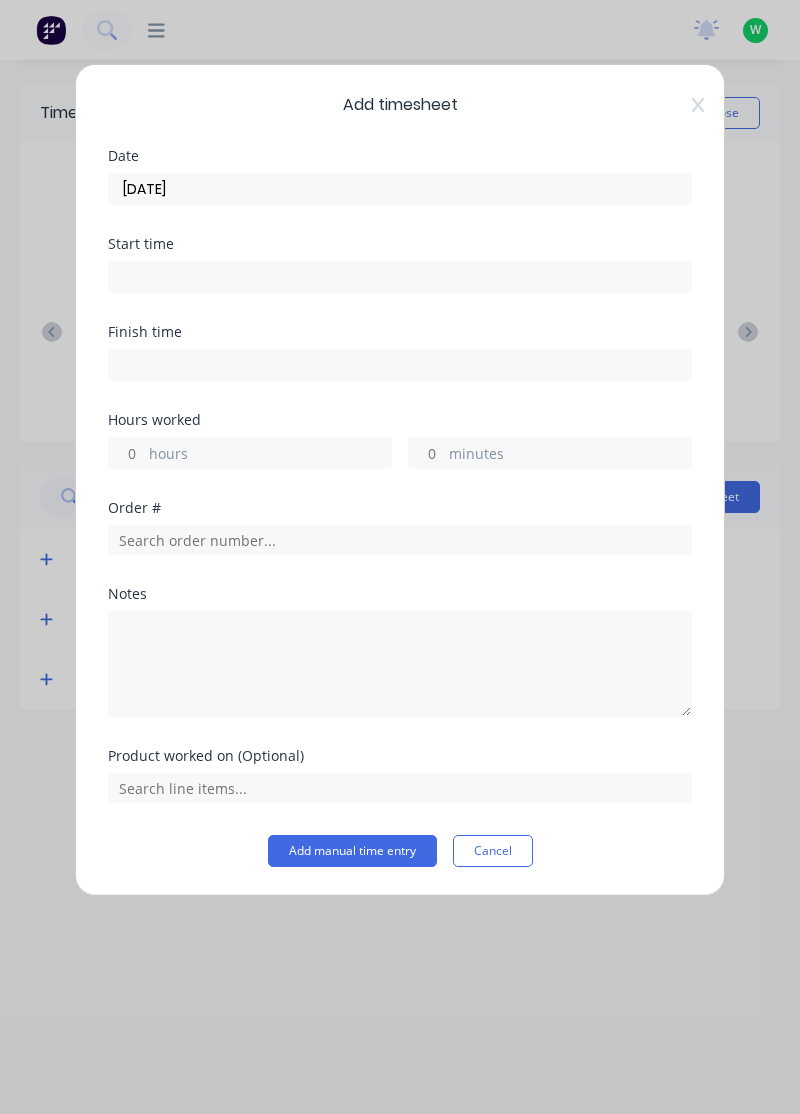 click on "hours" at bounding box center (270, 455) 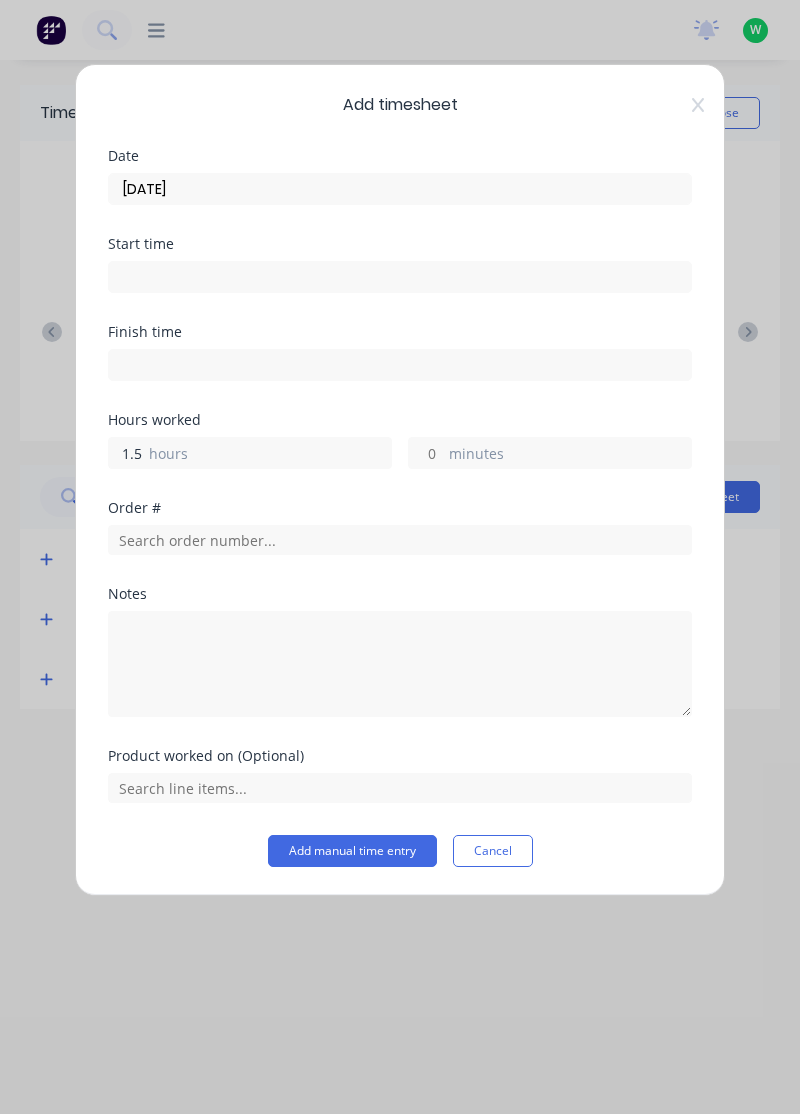 type on "1.5" 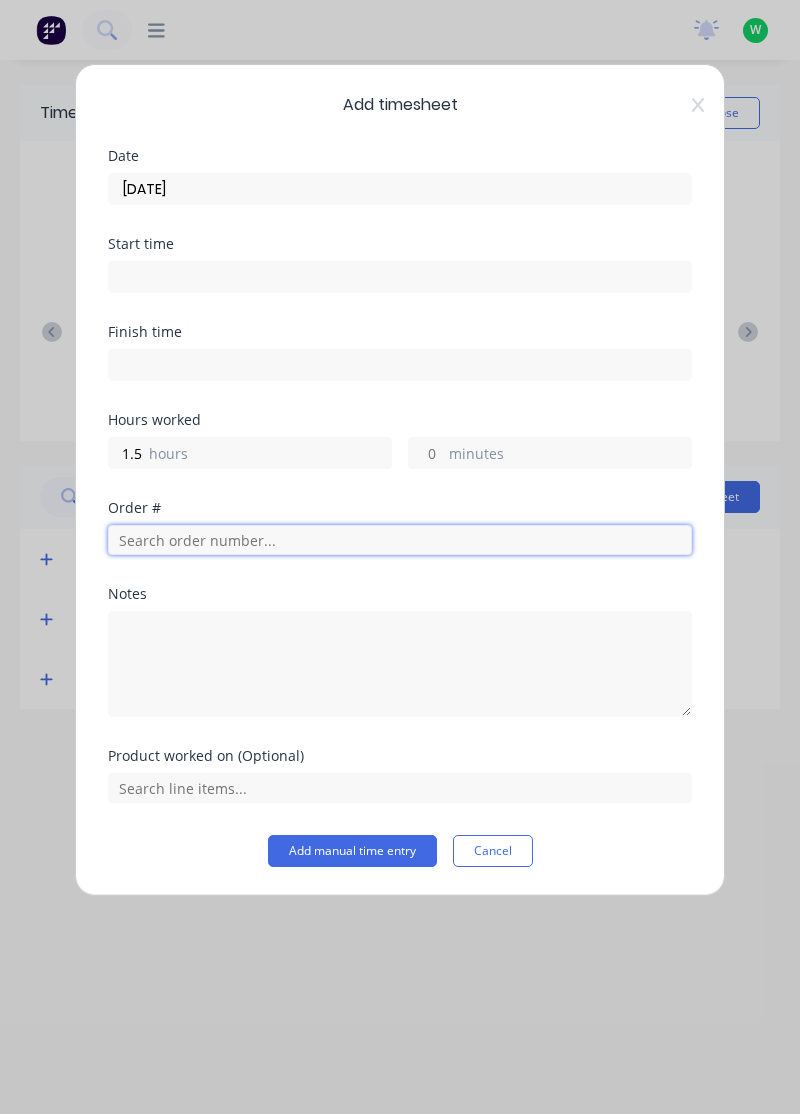 click at bounding box center [400, 540] 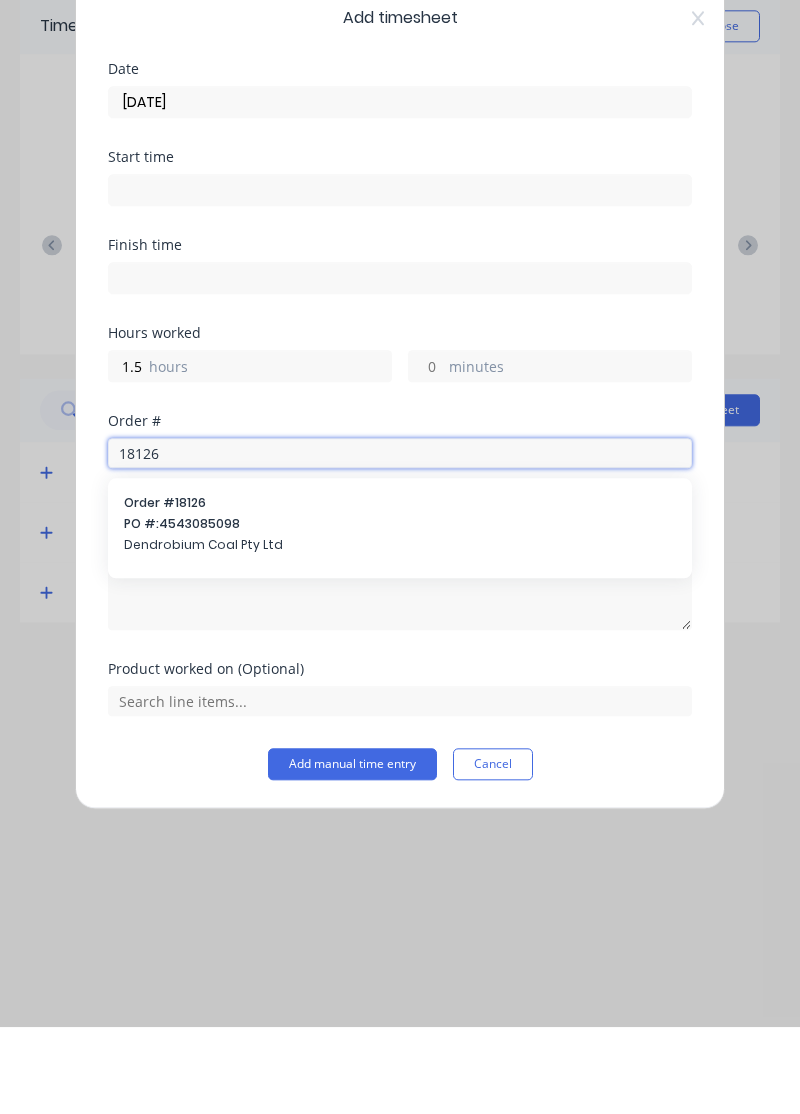 type on "18126" 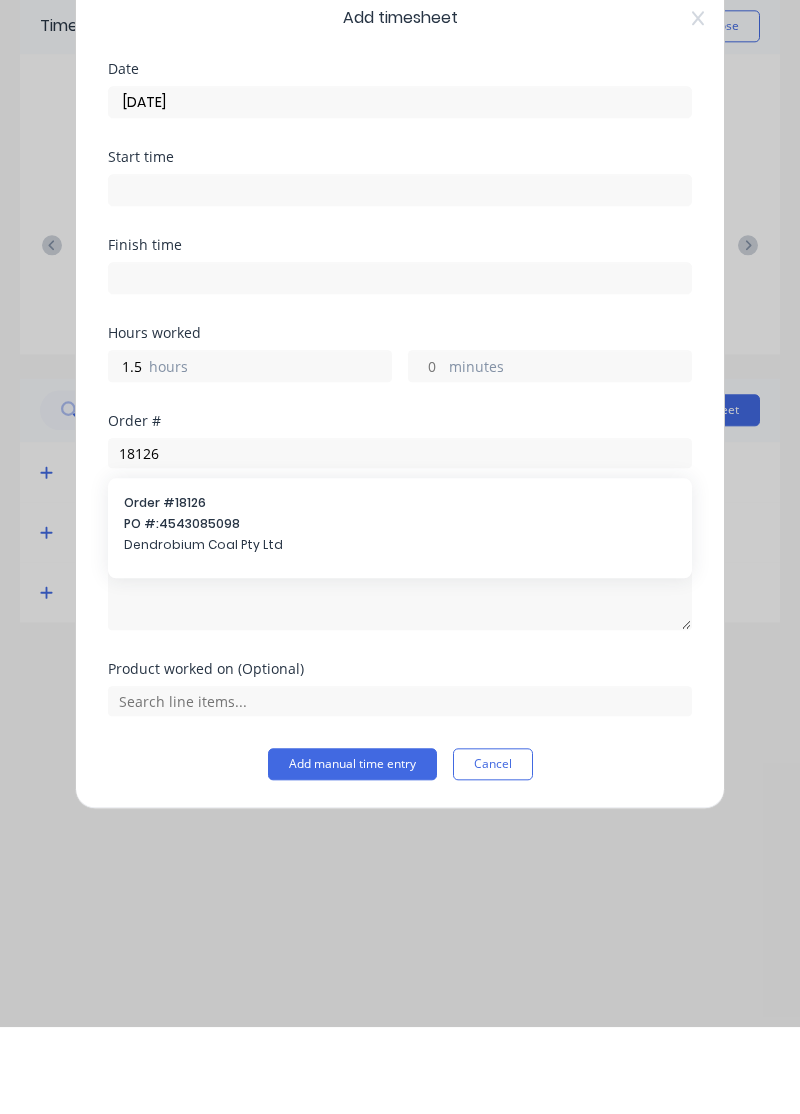 click on "Add manual time entry" at bounding box center [352, 851] 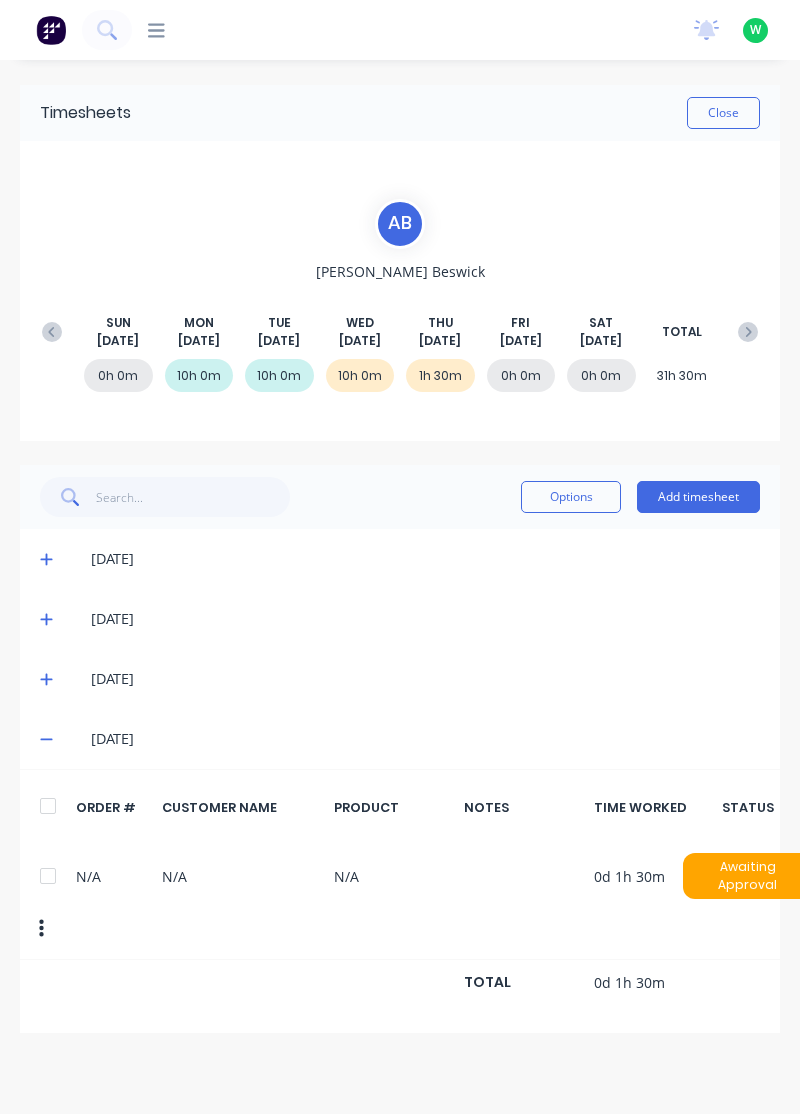 click on "Add timesheet" at bounding box center [698, 497] 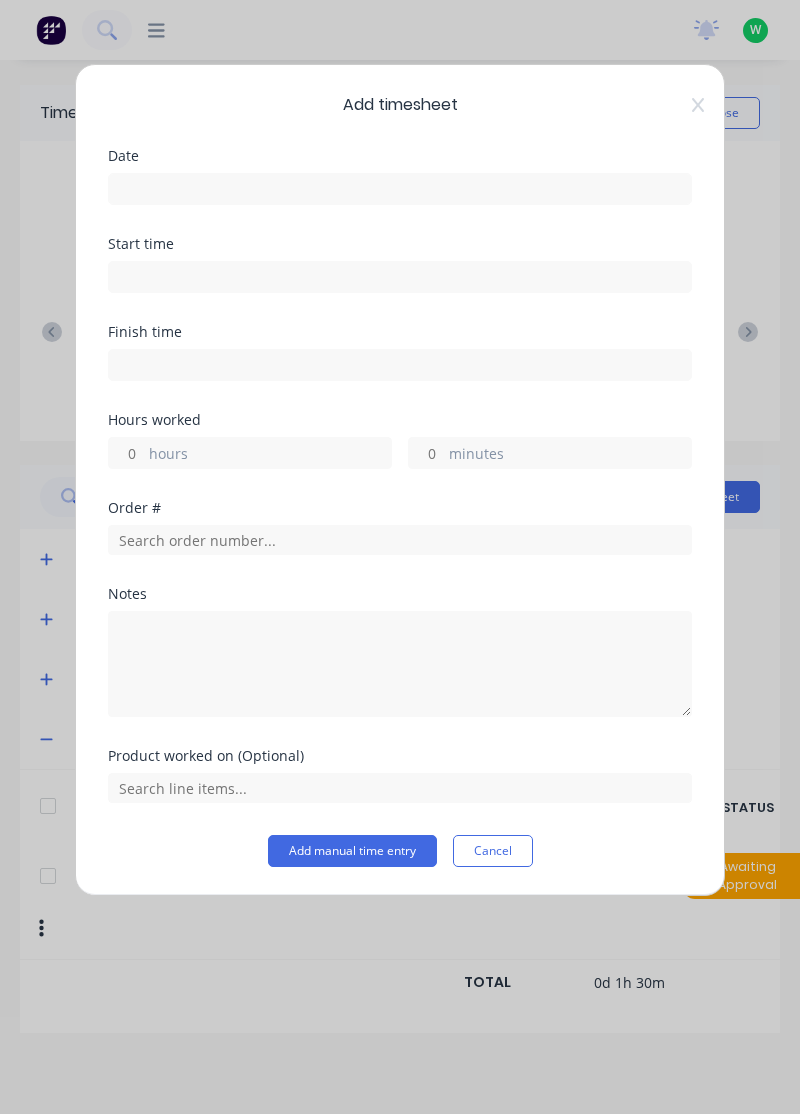 click at bounding box center [400, 189] 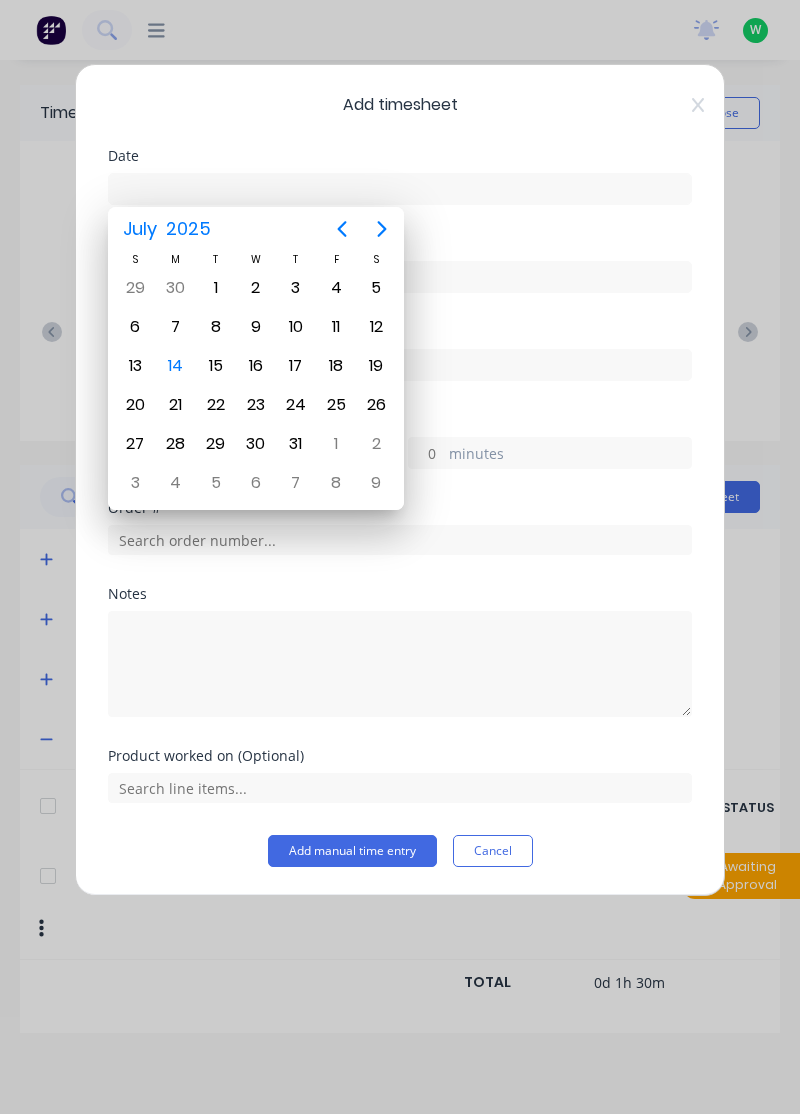 click on "10" at bounding box center [296, 327] 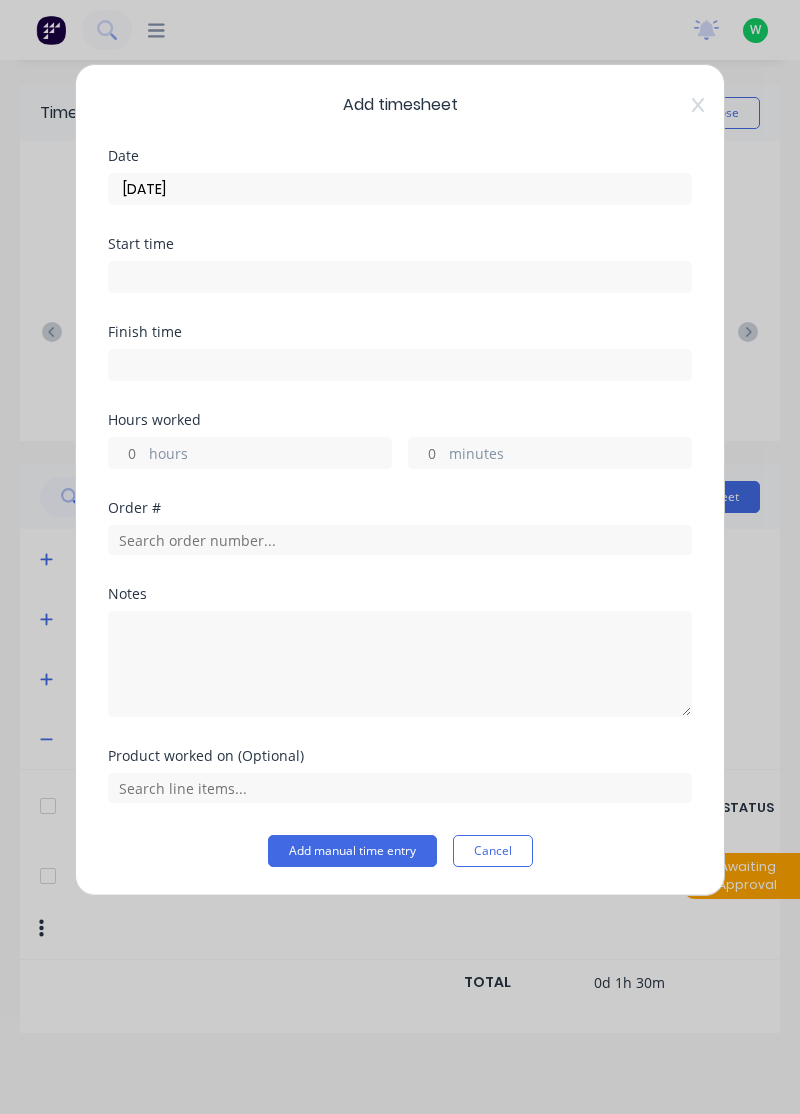 click on "hours" at bounding box center (270, 455) 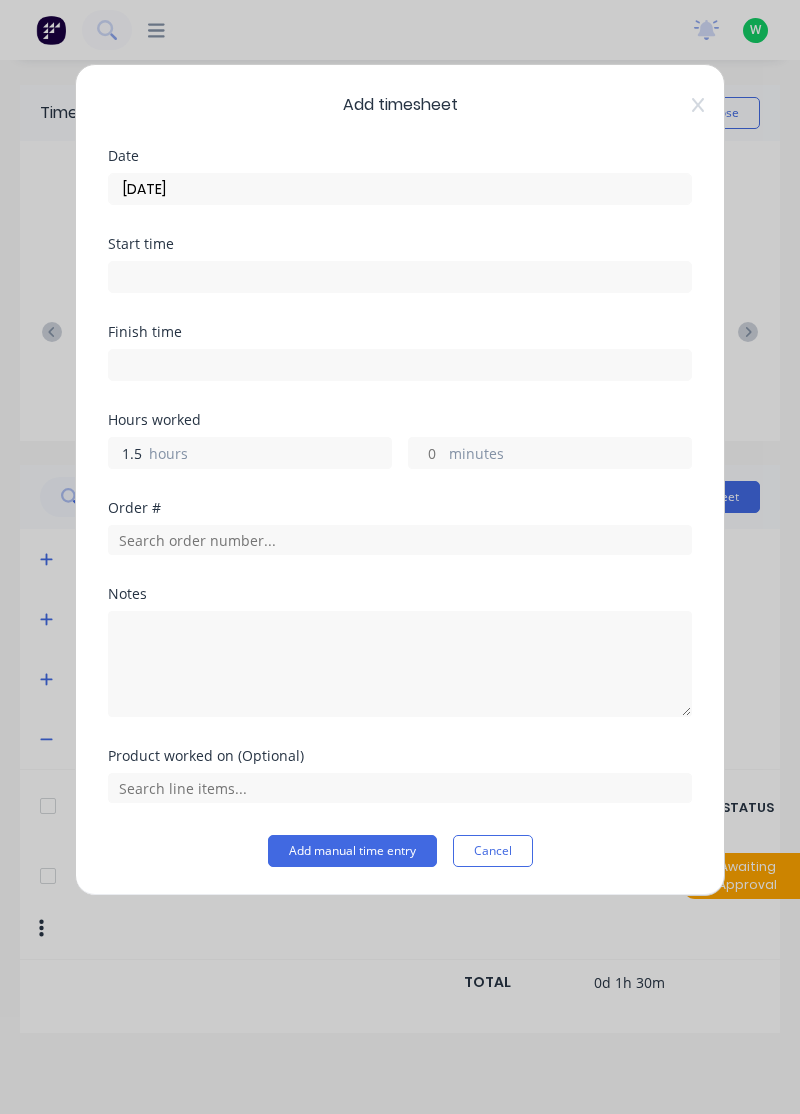 type on "1.5" 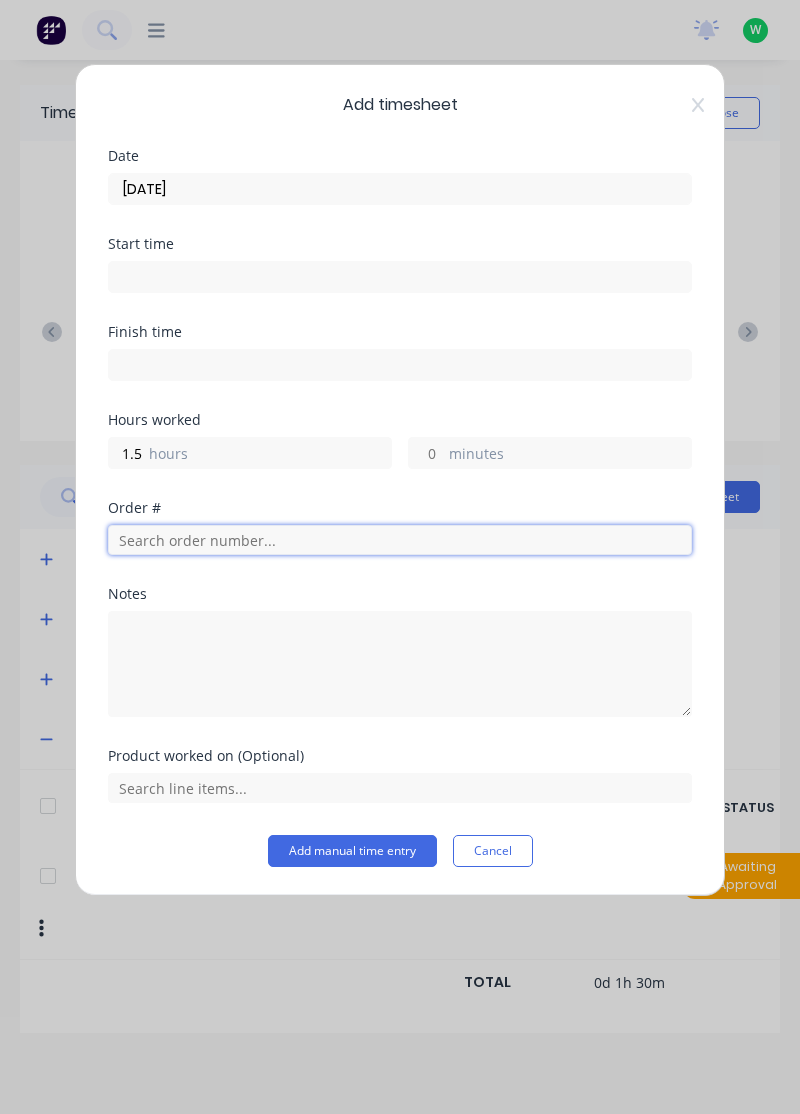 click at bounding box center (400, 540) 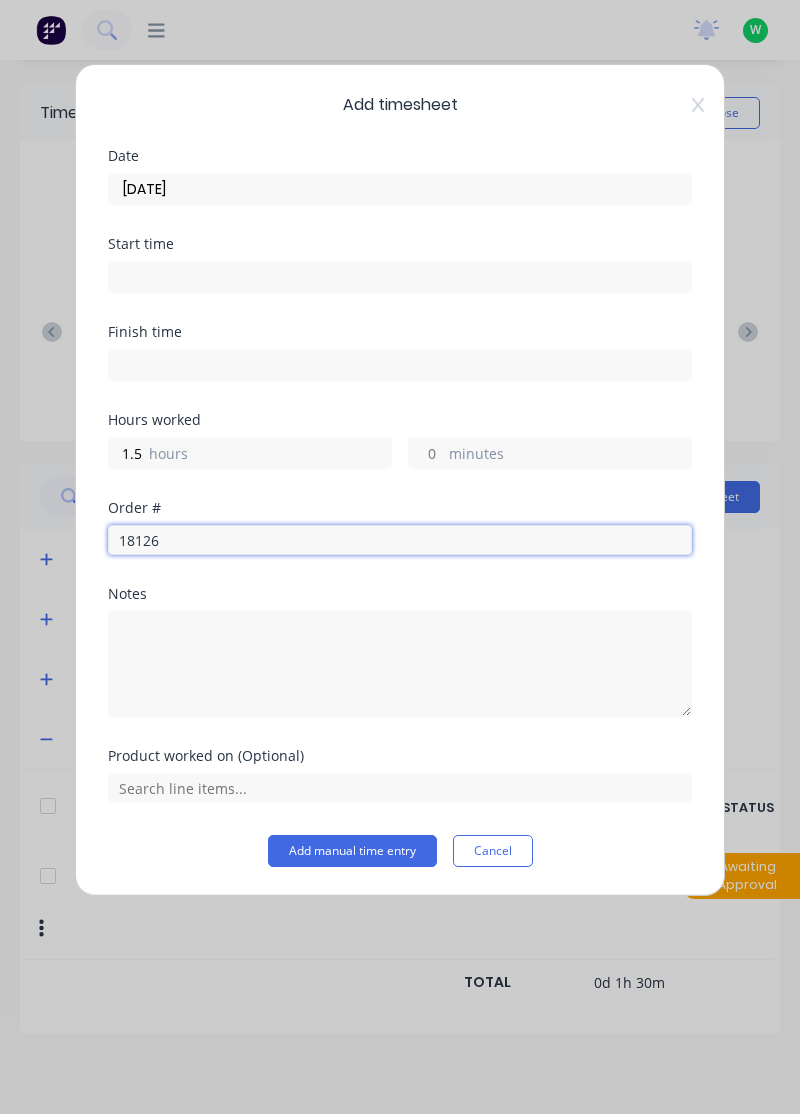 type on "18126" 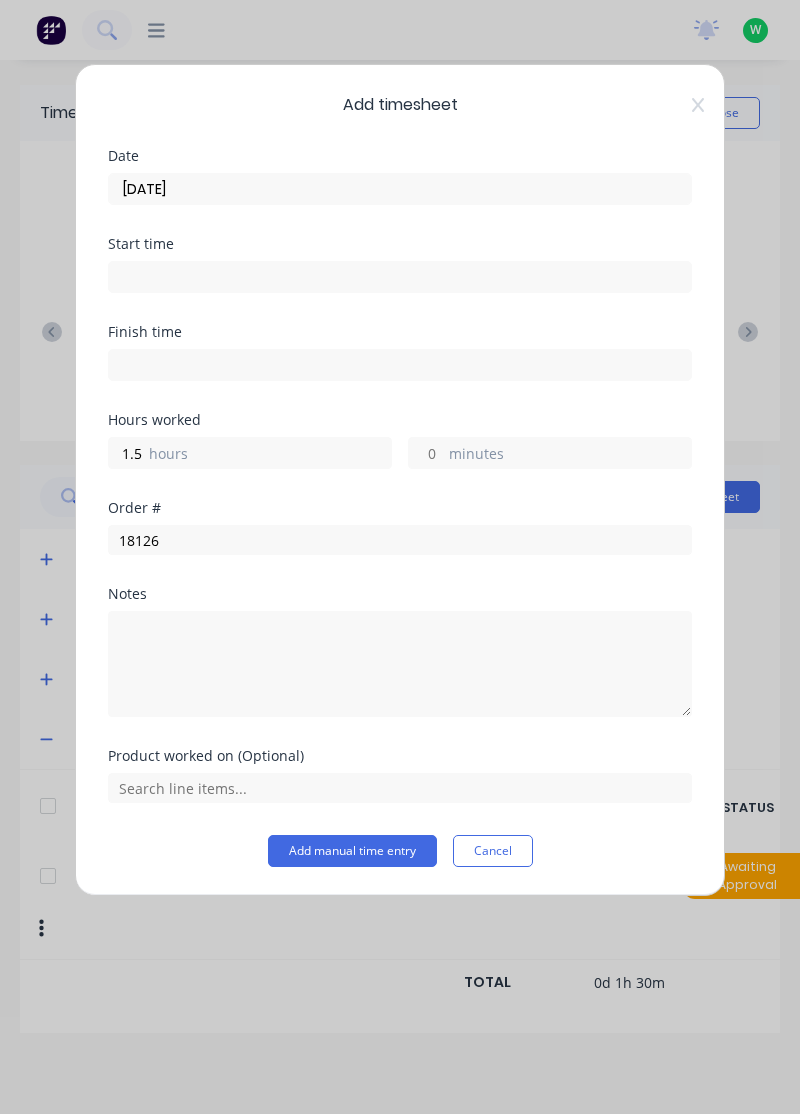 click on "Notes" at bounding box center (400, 594) 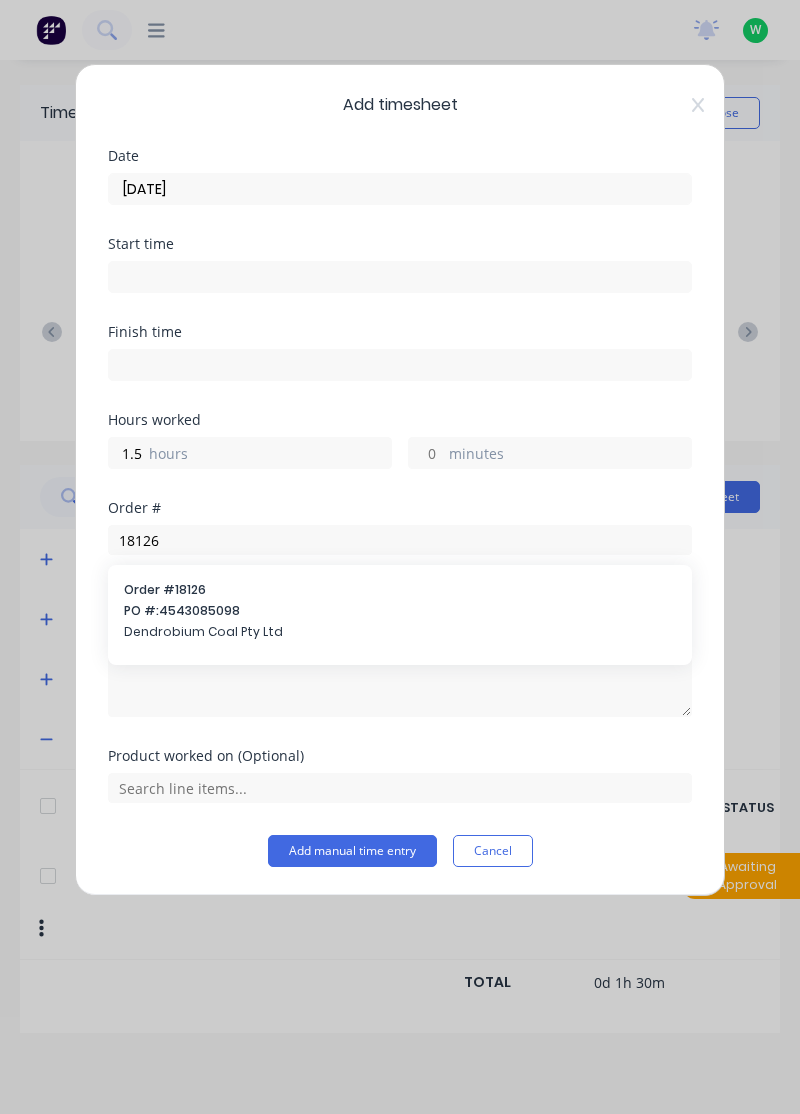 click on "Order # 18126" at bounding box center [400, 590] 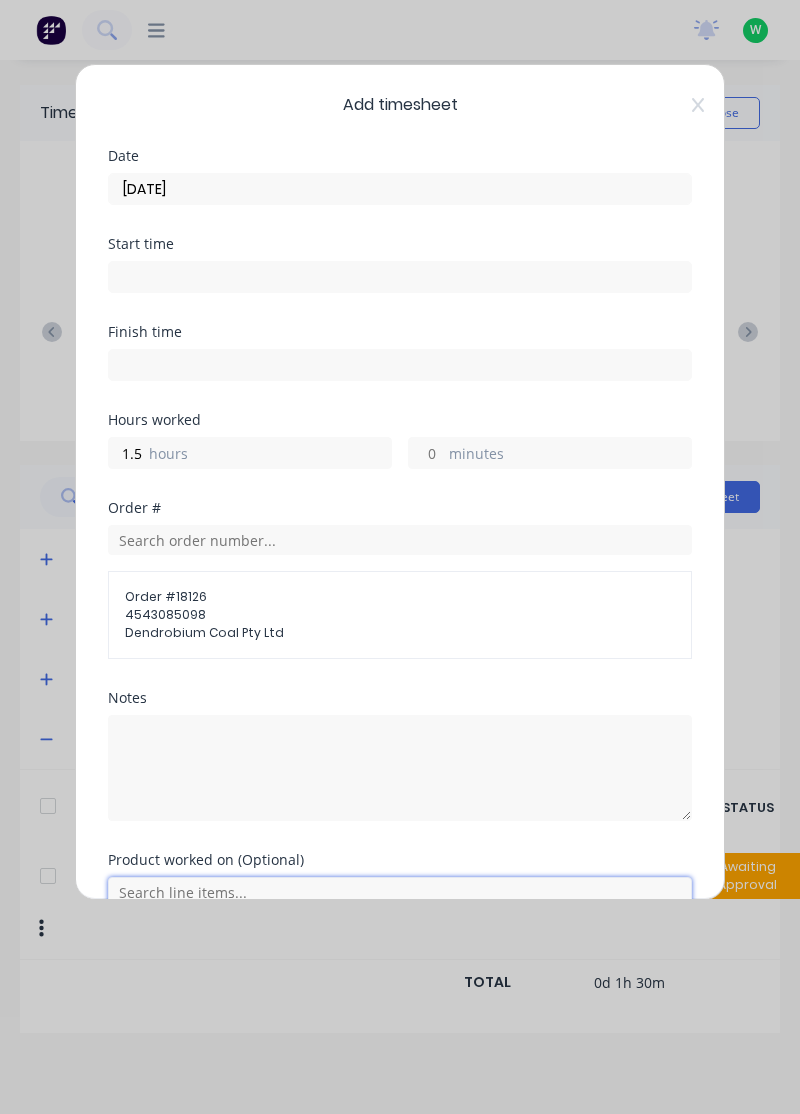 click at bounding box center [400, 892] 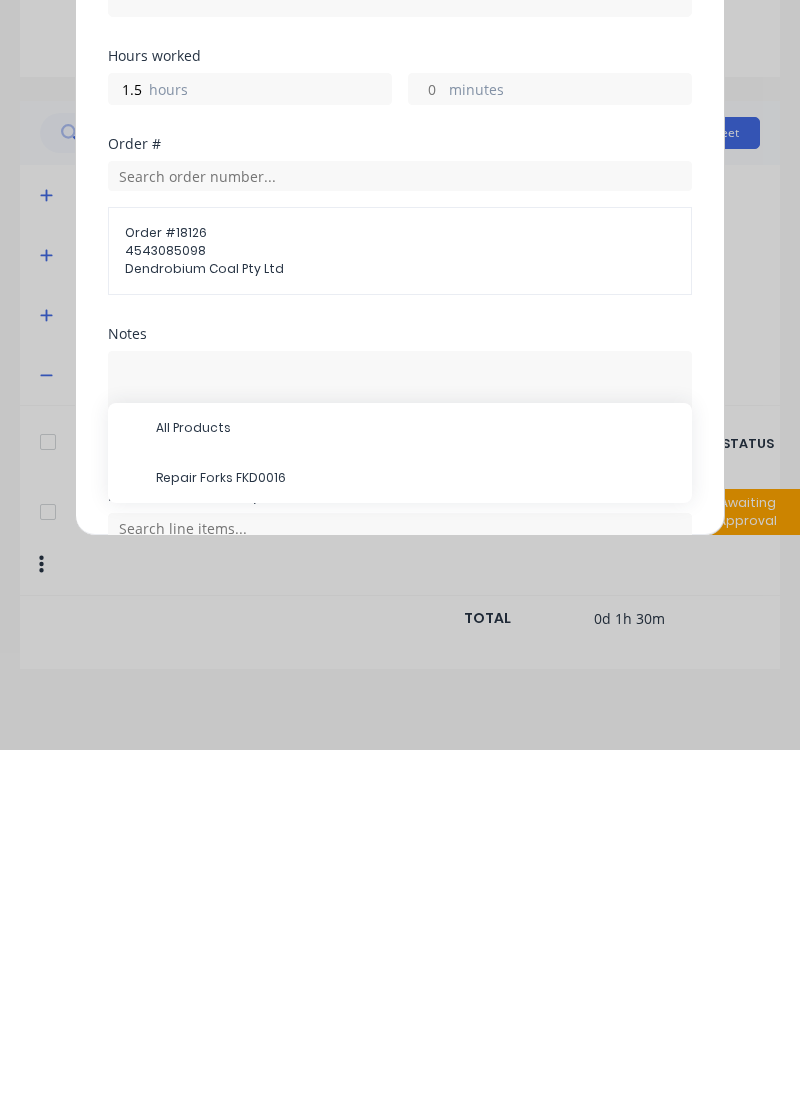 click on "Repair Forks FKD0016" at bounding box center (416, 842) 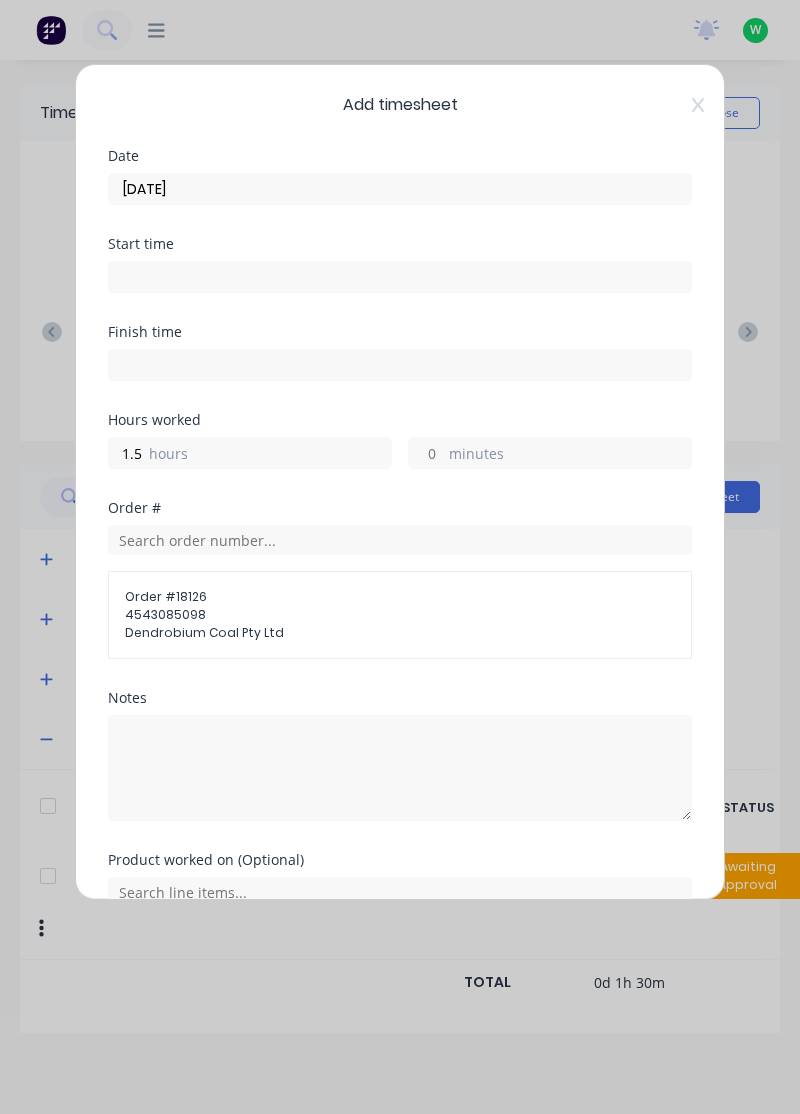 scroll, scrollTop: 92, scrollLeft: 0, axis: vertical 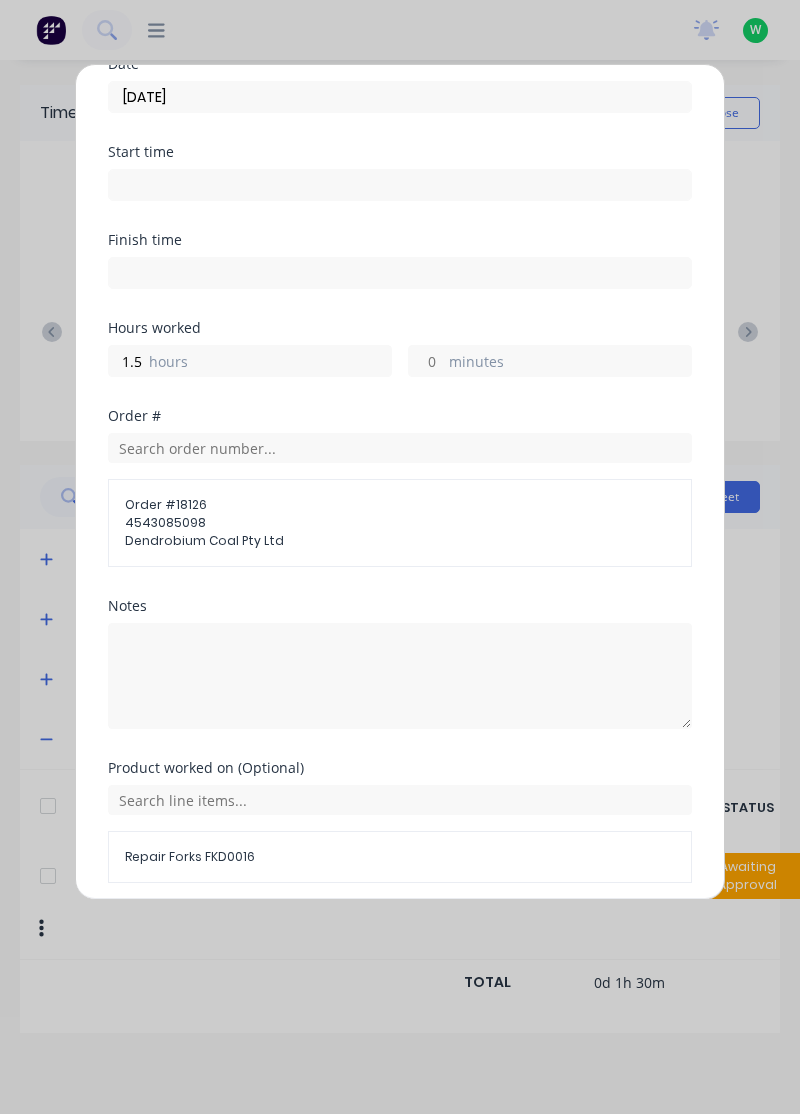 click on "Add manual time entry" at bounding box center (352, 931) 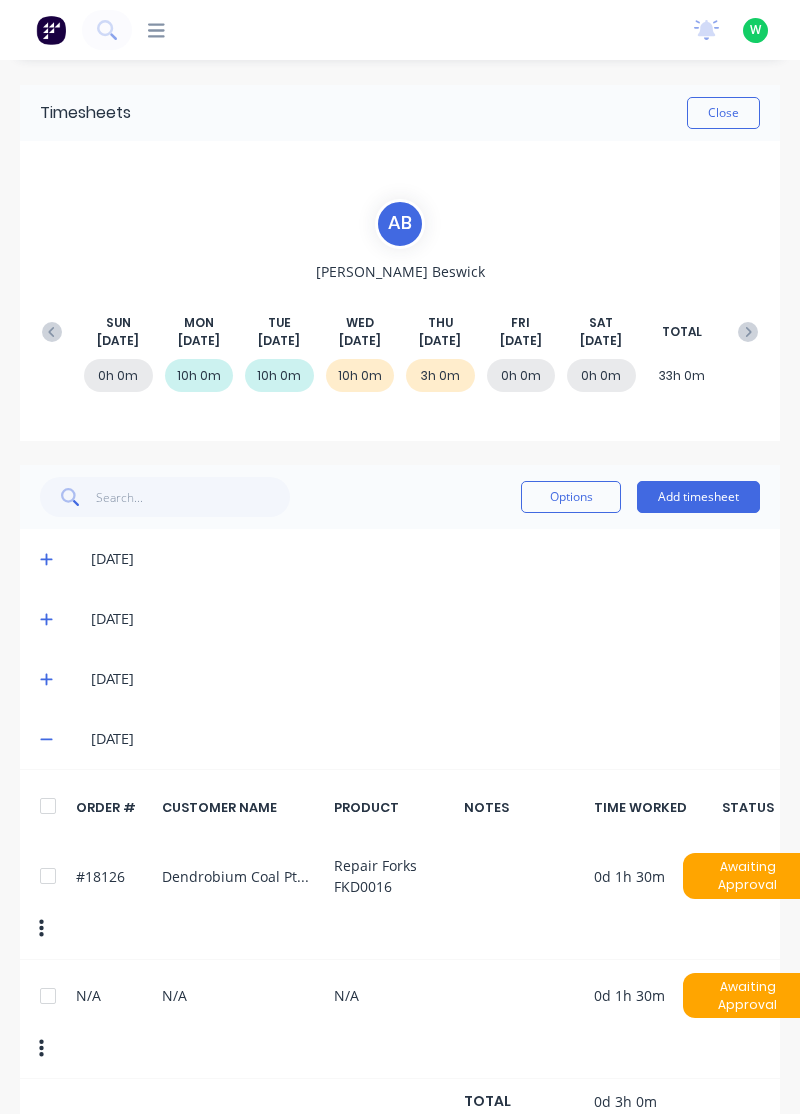click at bounding box center [48, 996] 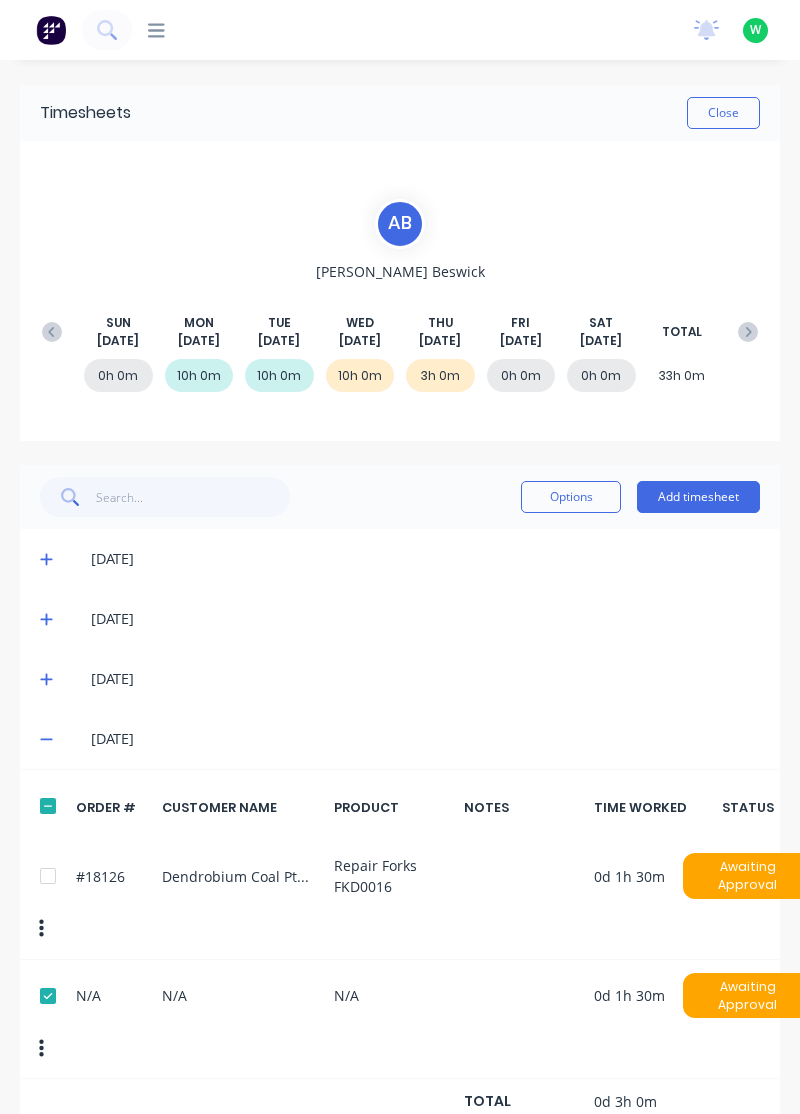 click on "Options" at bounding box center (571, 497) 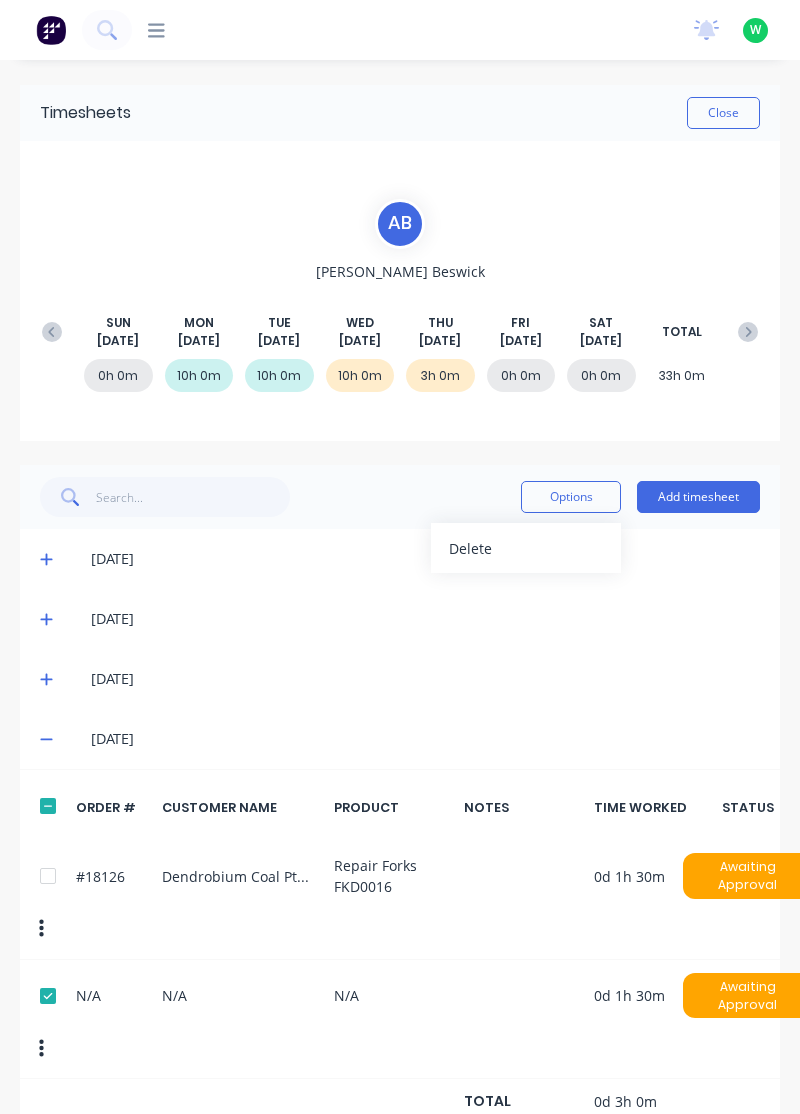 click on "Delete" at bounding box center [526, 548] 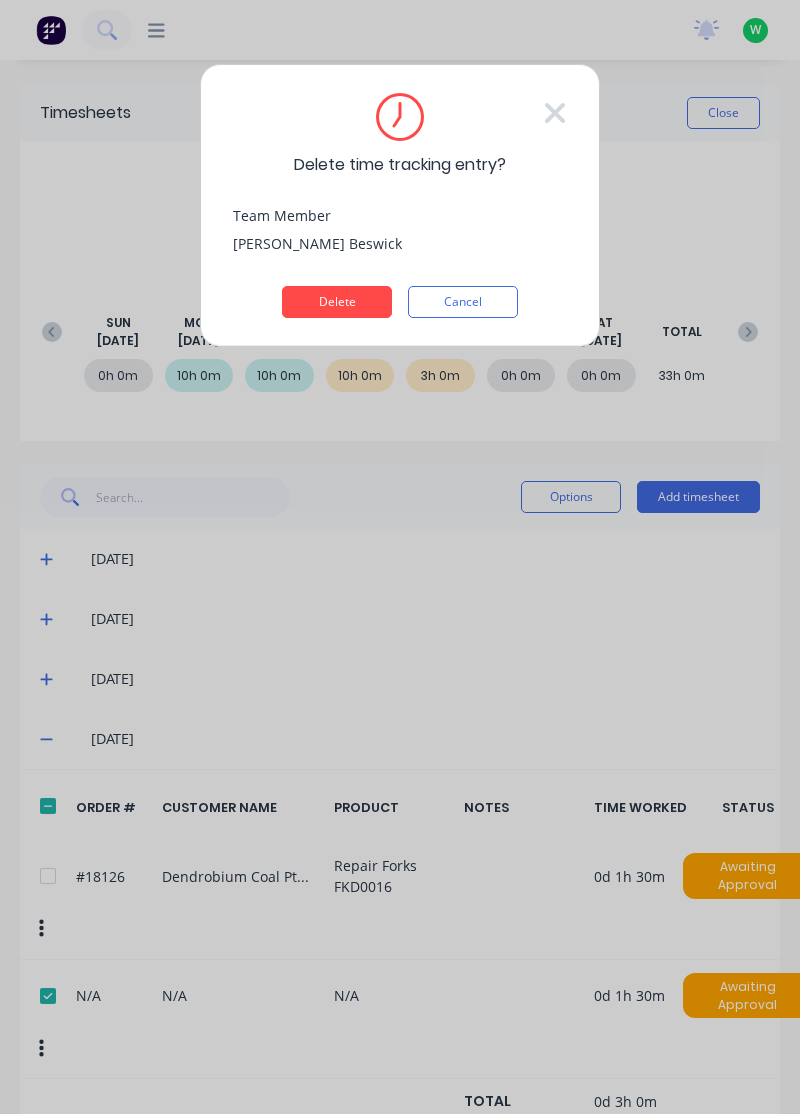 click on "Delete" at bounding box center (337, 302) 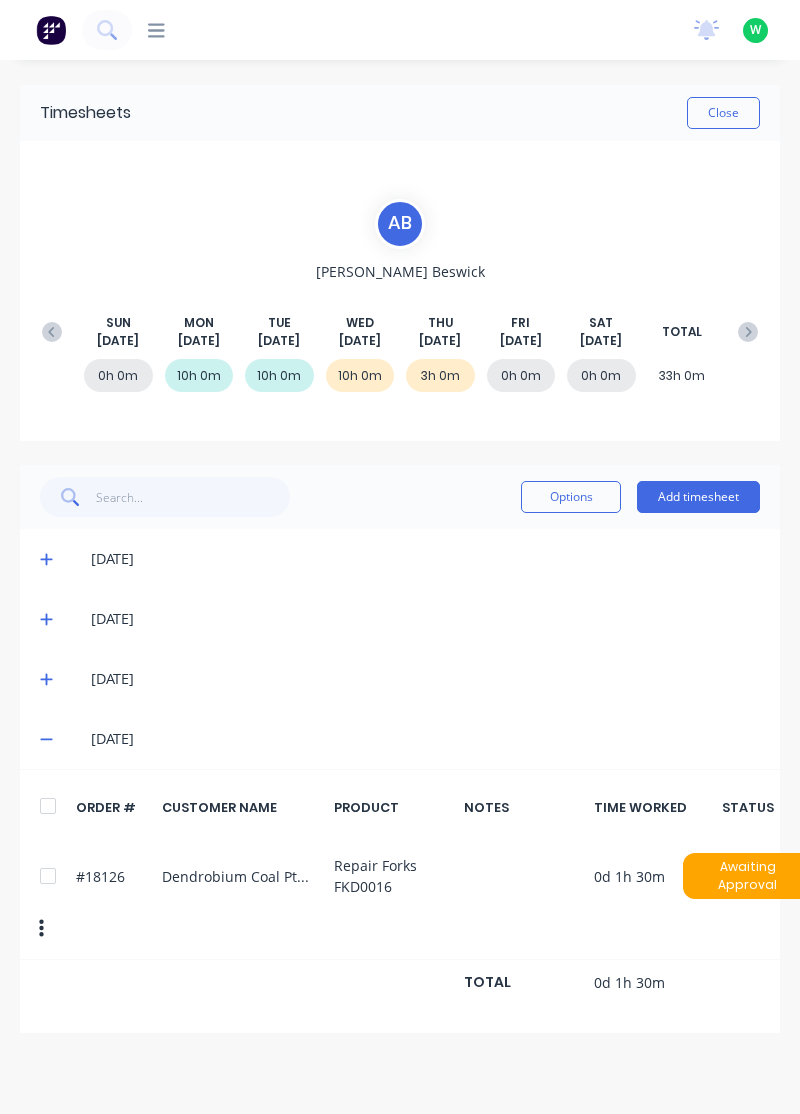 click on "Add timesheet" at bounding box center (698, 497) 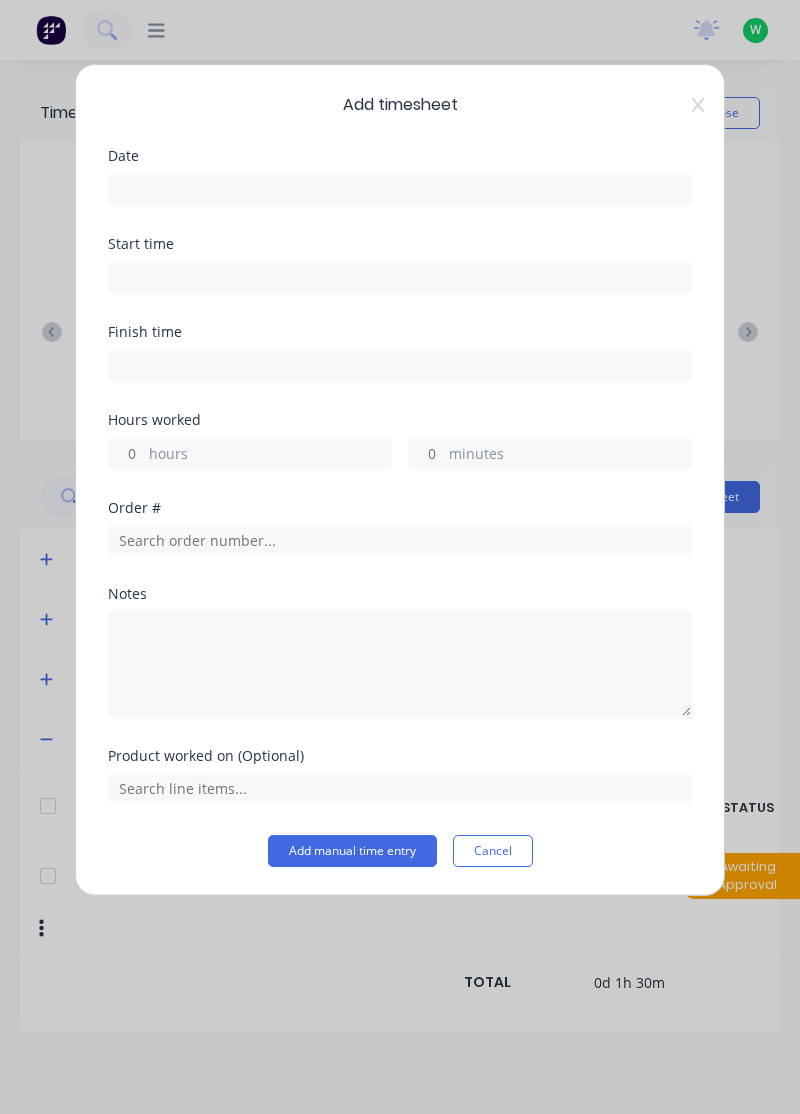 click at bounding box center [400, 189] 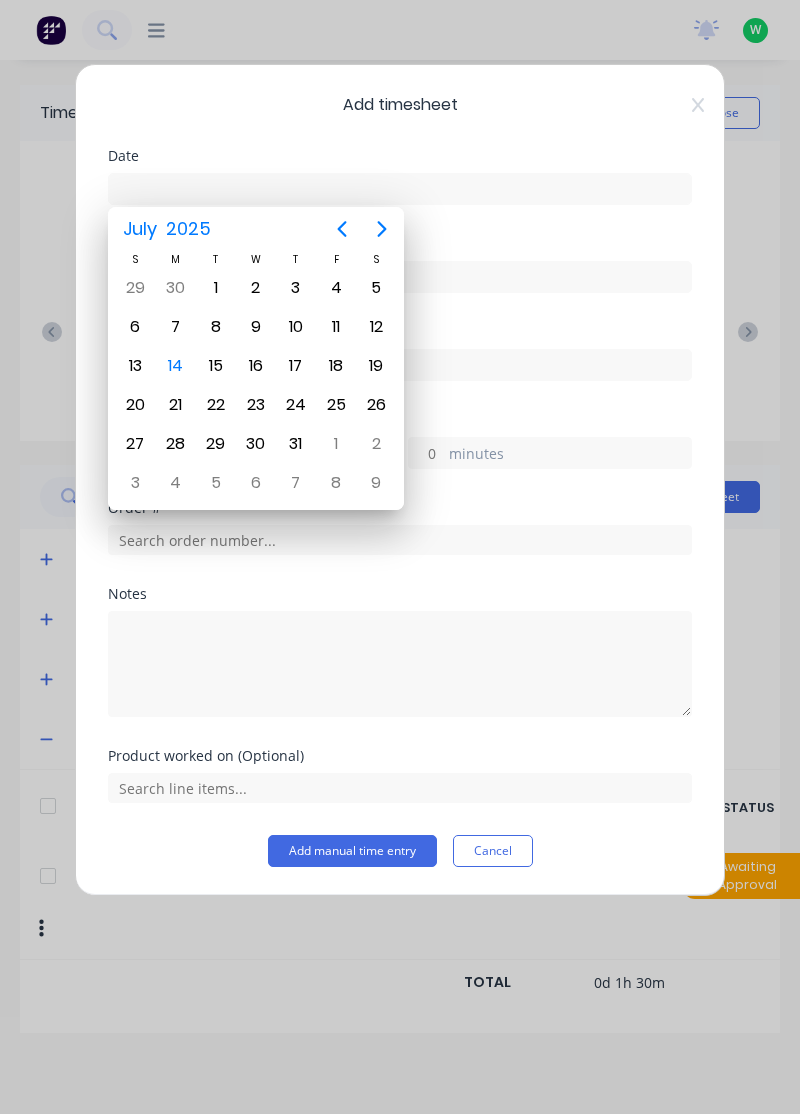 click on "10" at bounding box center (296, 327) 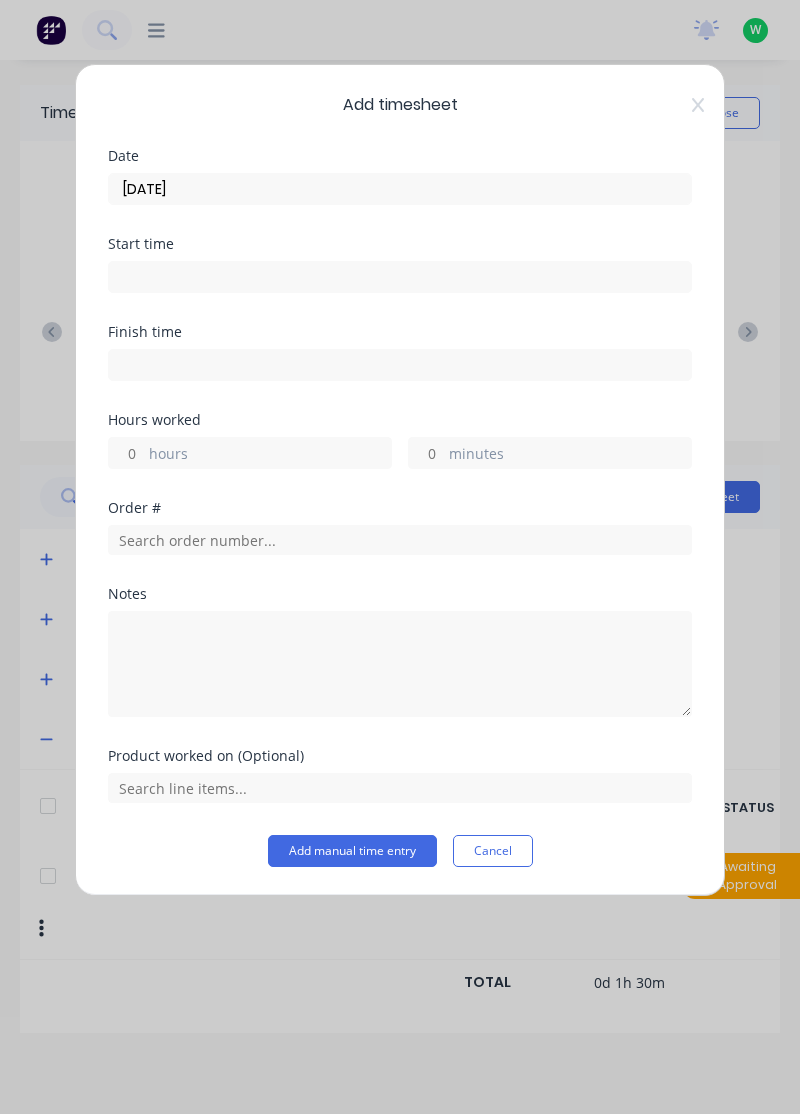 click on "hours" at bounding box center [270, 455] 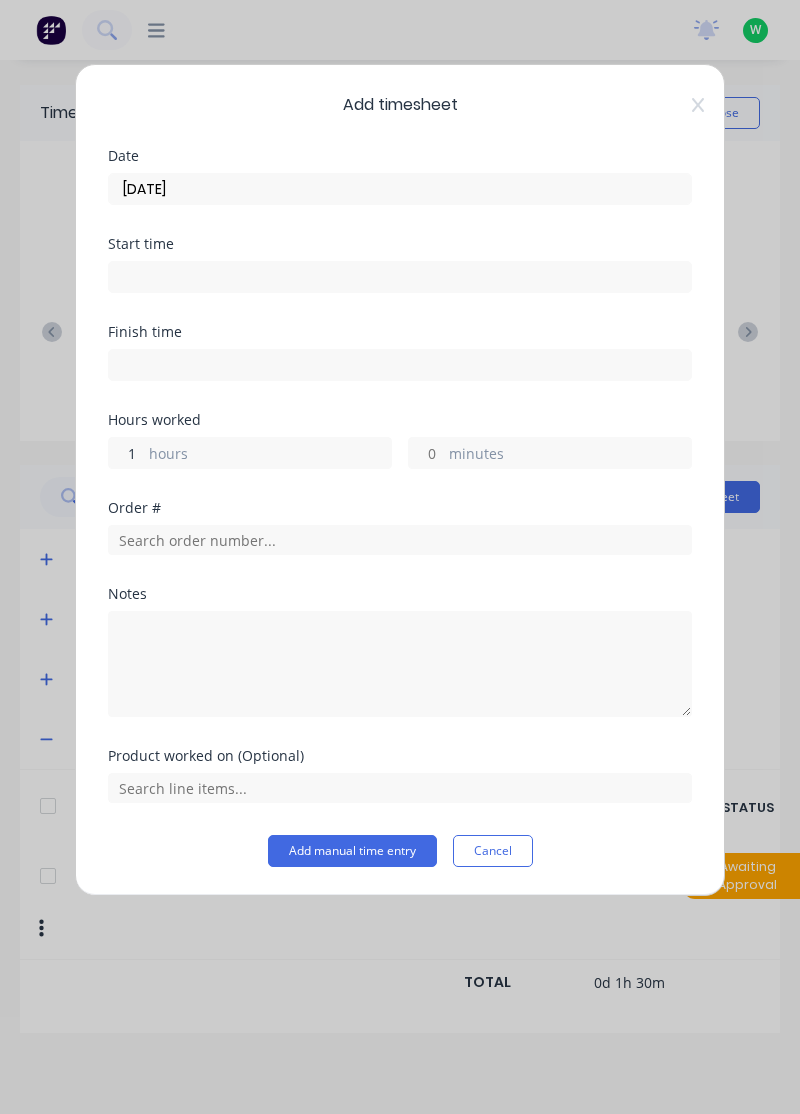 type on "1" 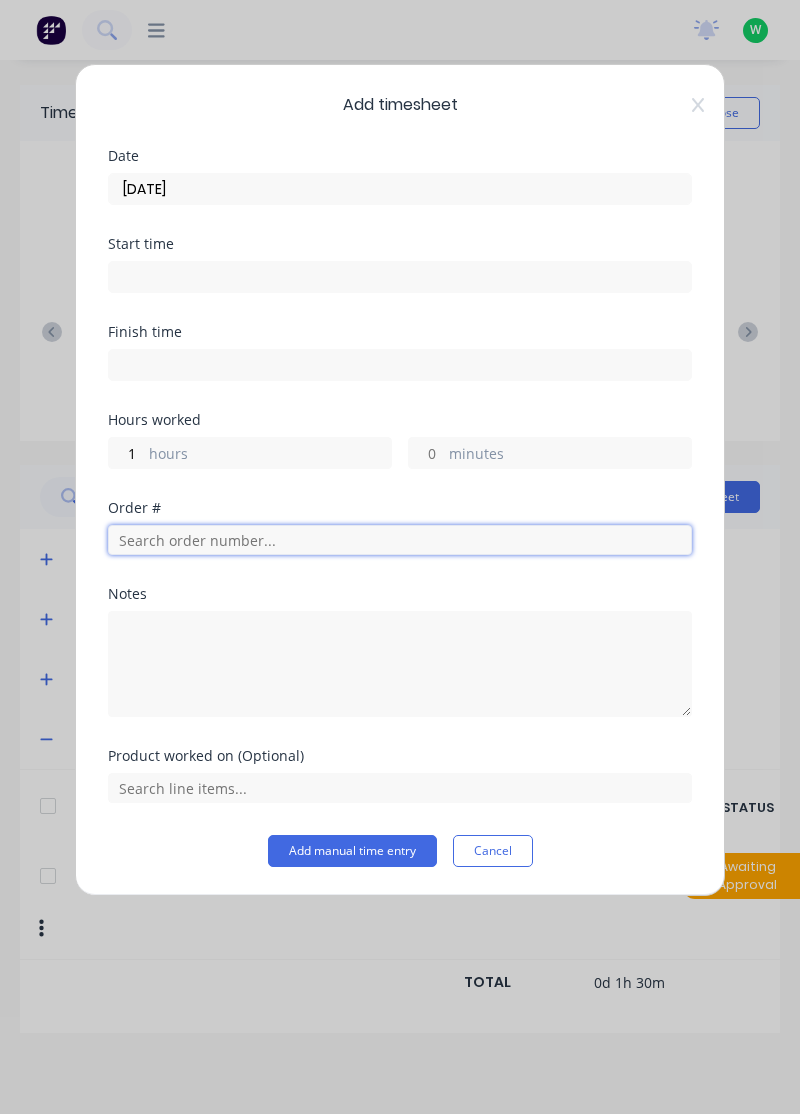 click at bounding box center (400, 540) 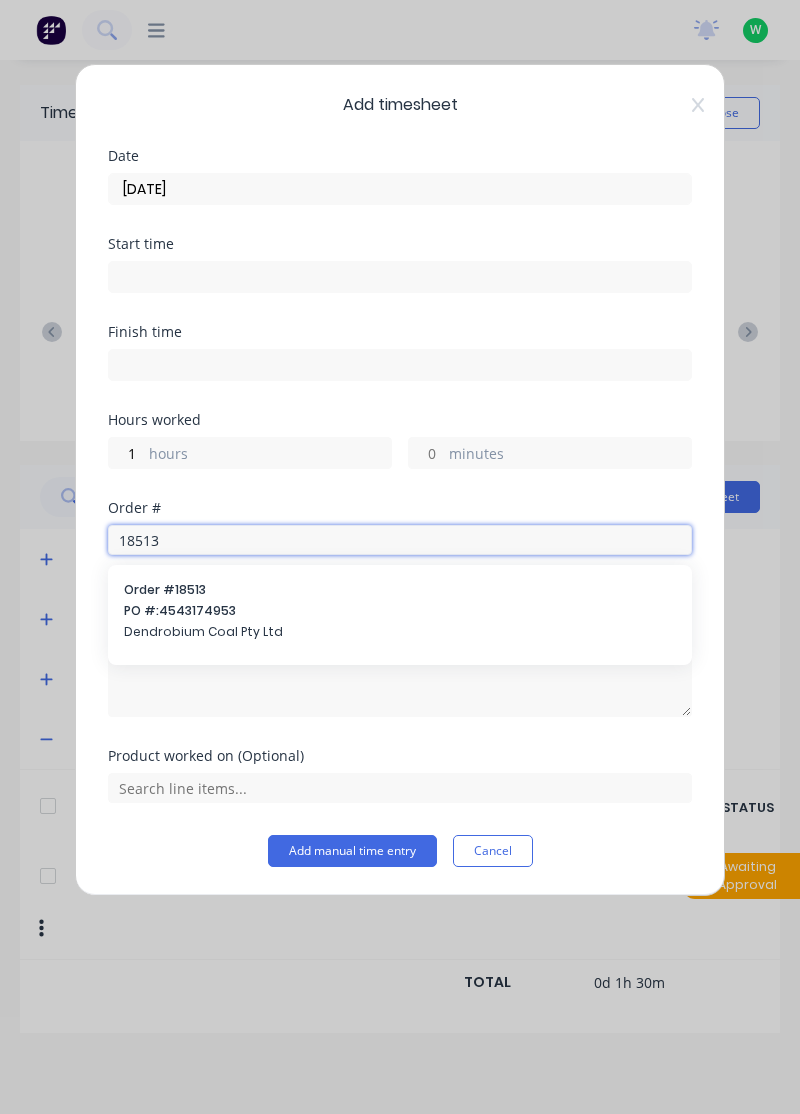 type on "18513" 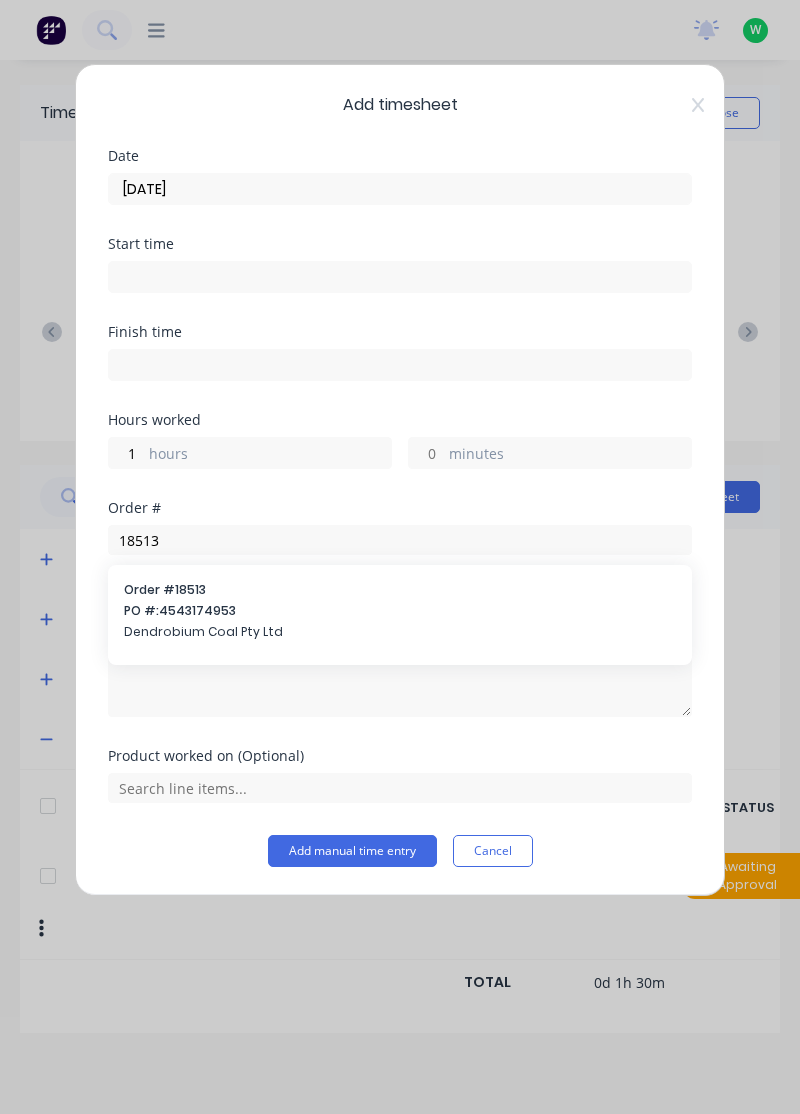click on "PO #:  4543174953" at bounding box center [400, 611] 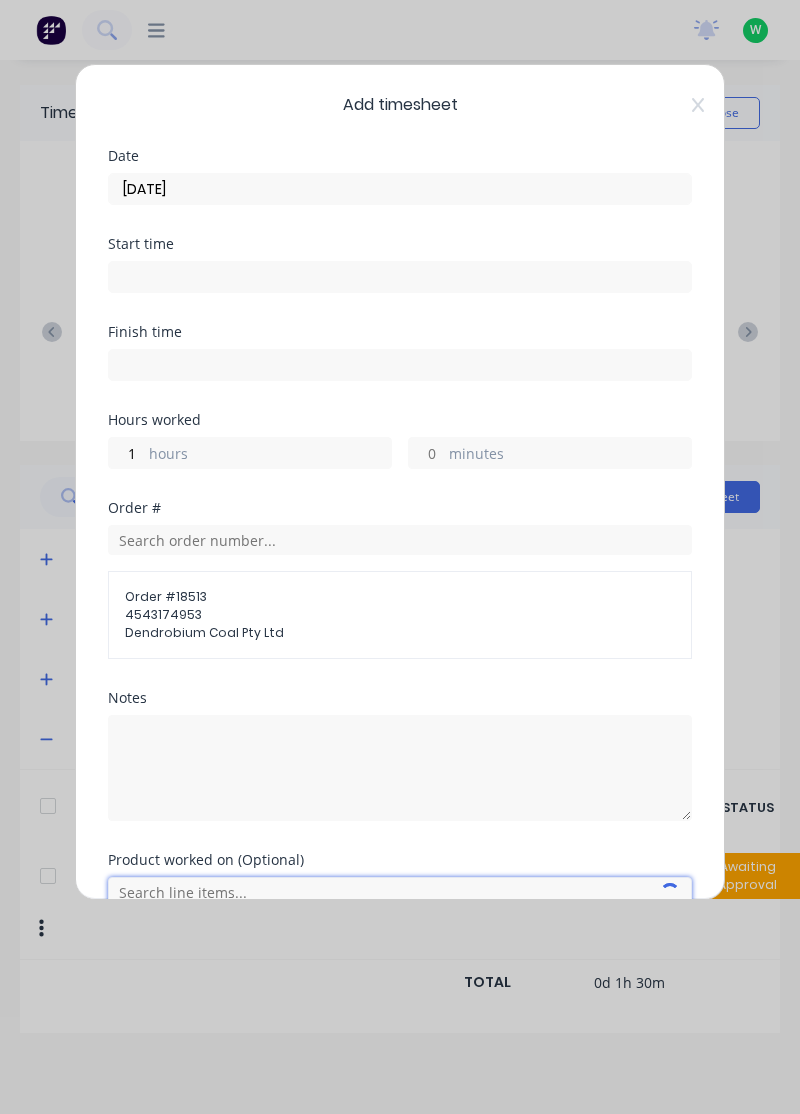 click at bounding box center [400, 892] 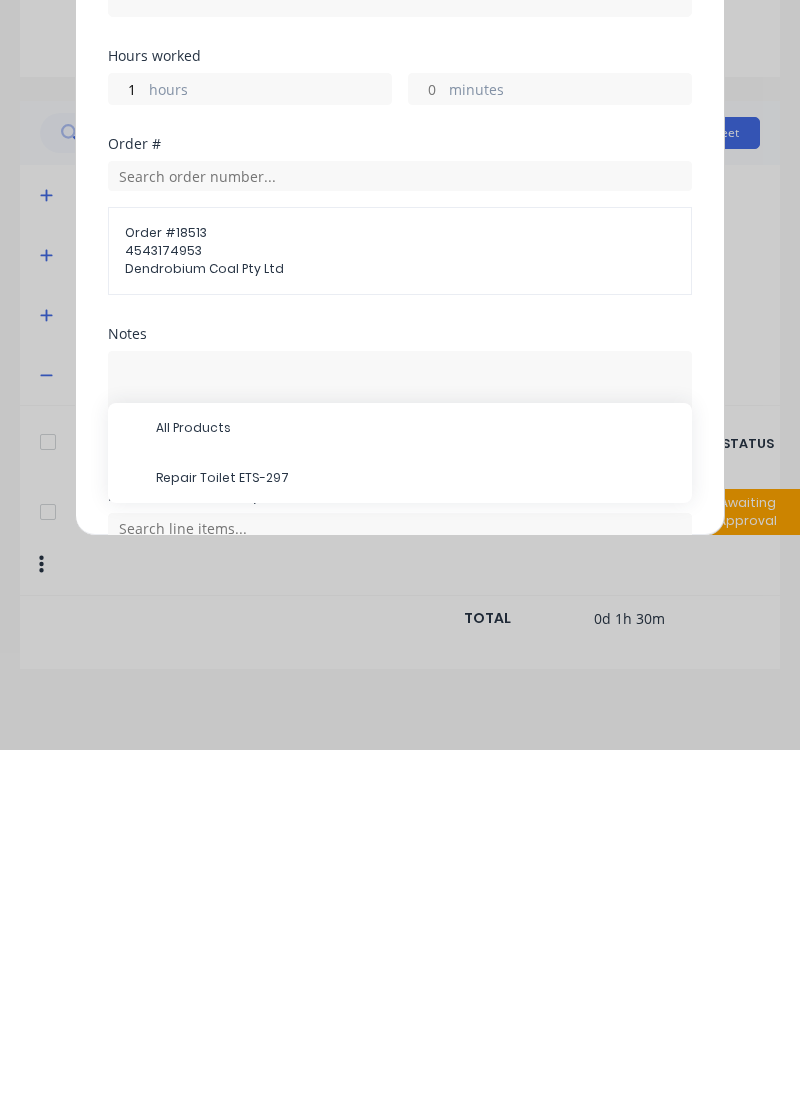 click on "Repair Toilet ETS-297" at bounding box center [416, 842] 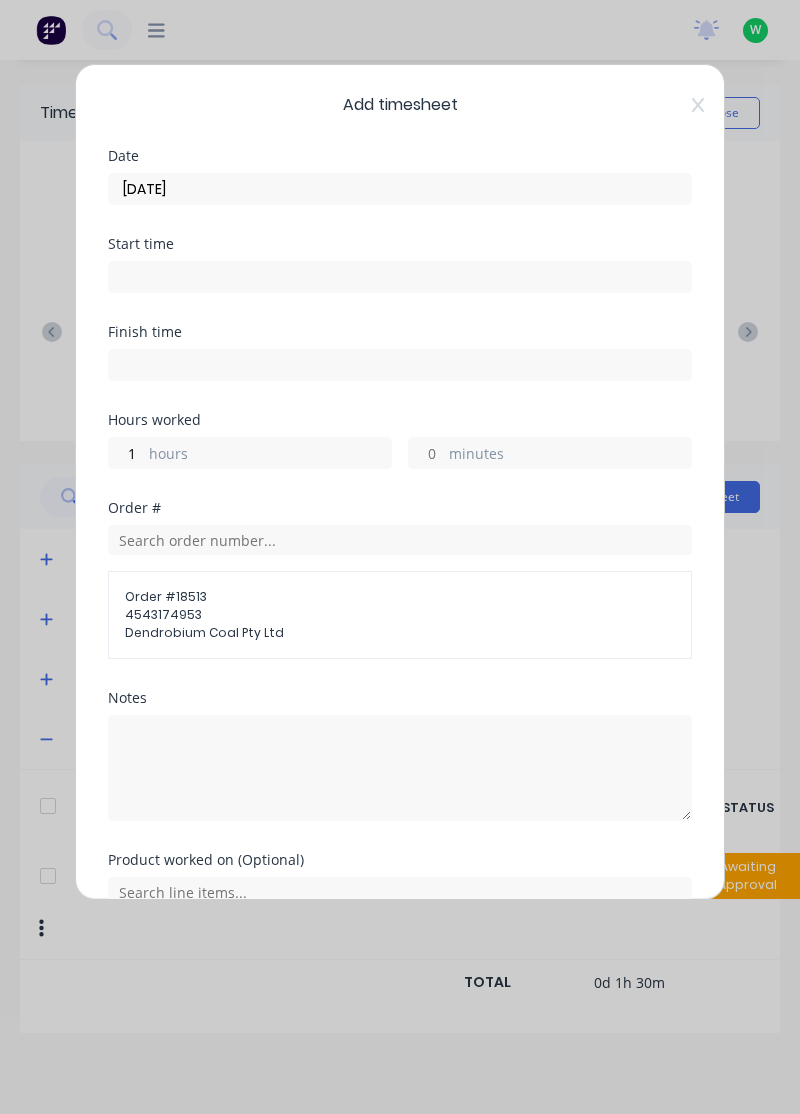 scroll, scrollTop: 92, scrollLeft: 0, axis: vertical 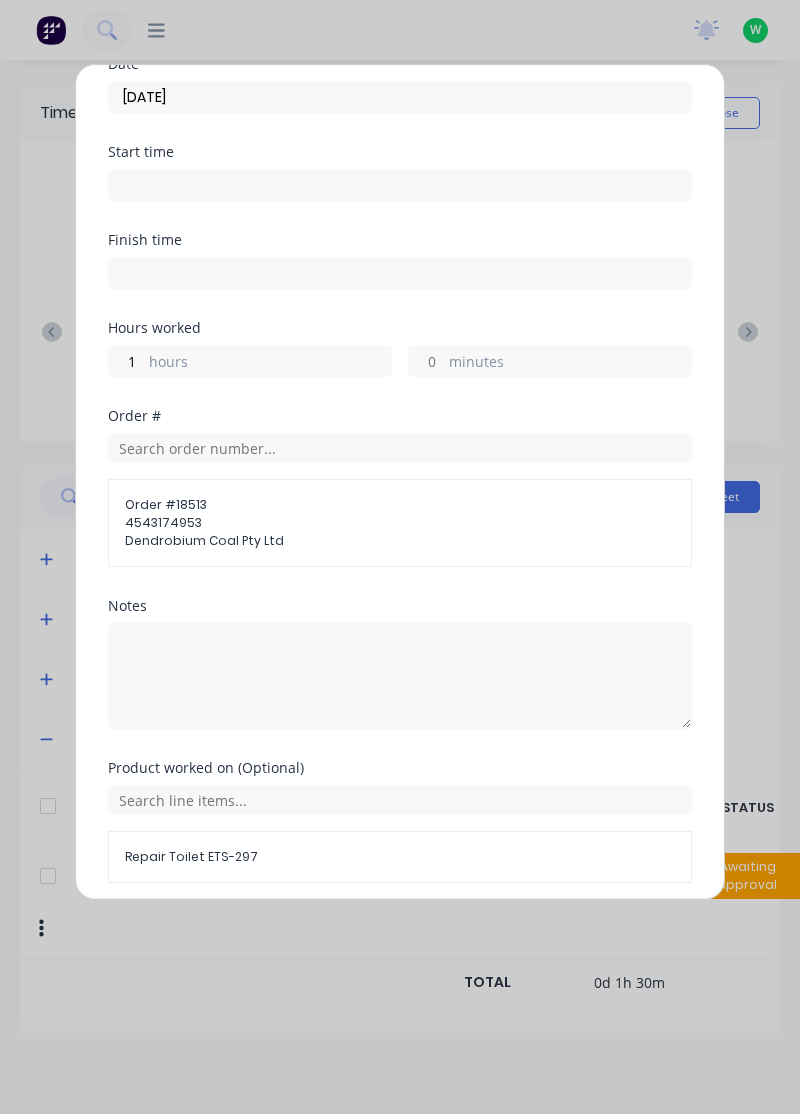 click on "Add manual time entry" at bounding box center [352, 931] 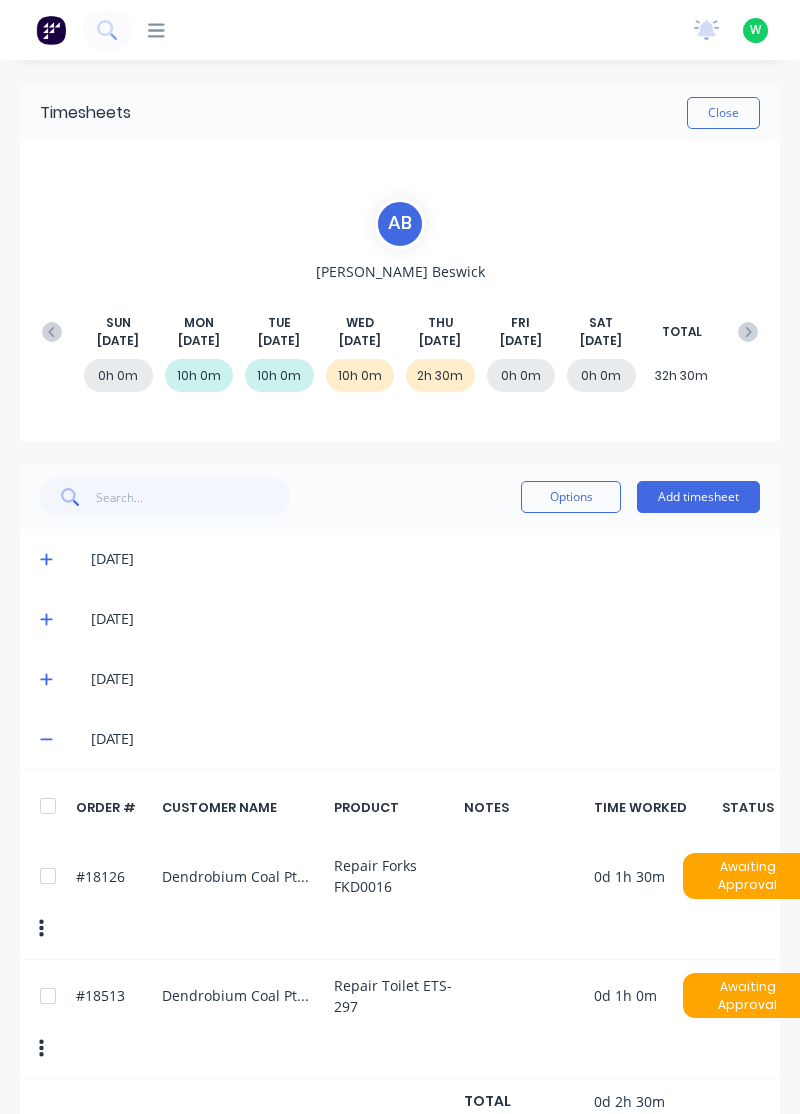 click on "Add timesheet" at bounding box center [698, 497] 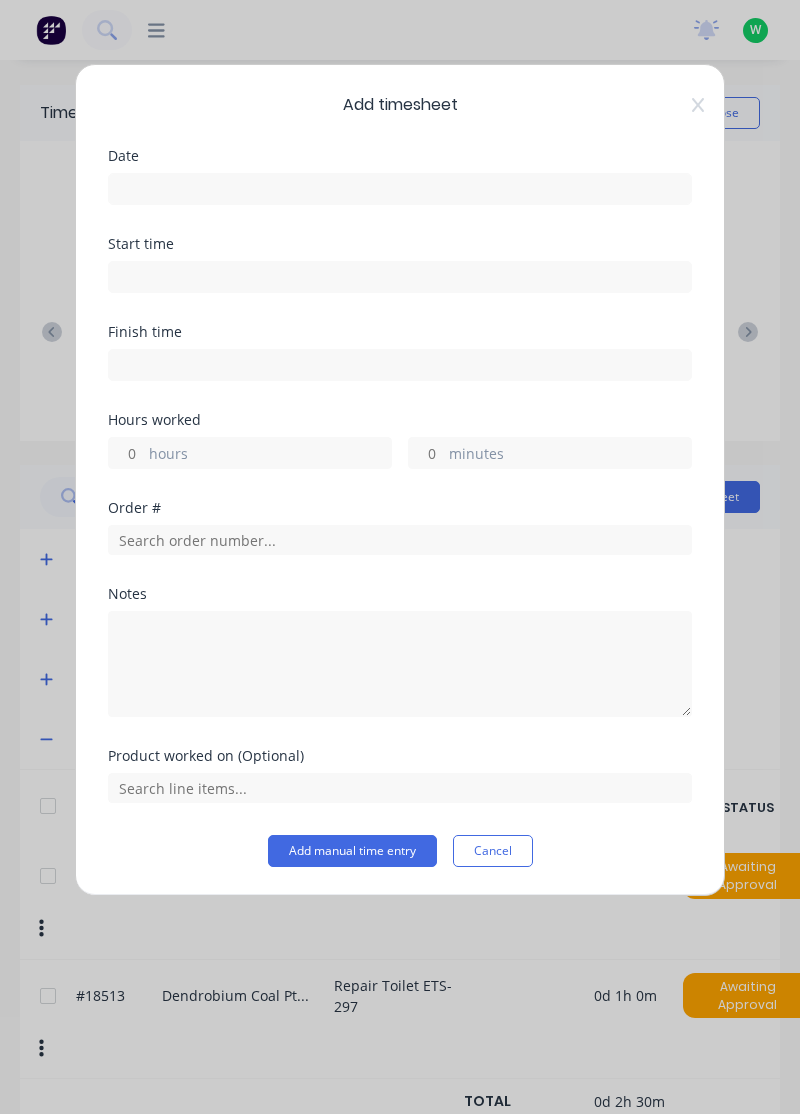 click at bounding box center [400, 189] 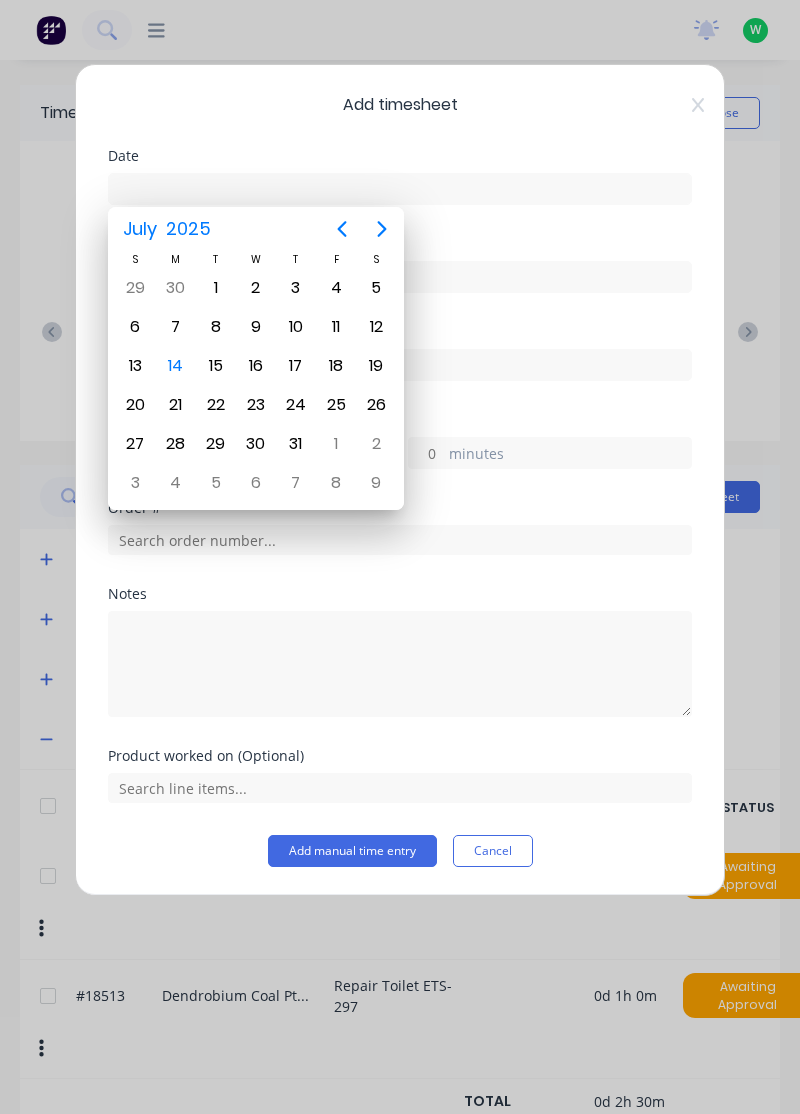 click on "10" at bounding box center [296, 327] 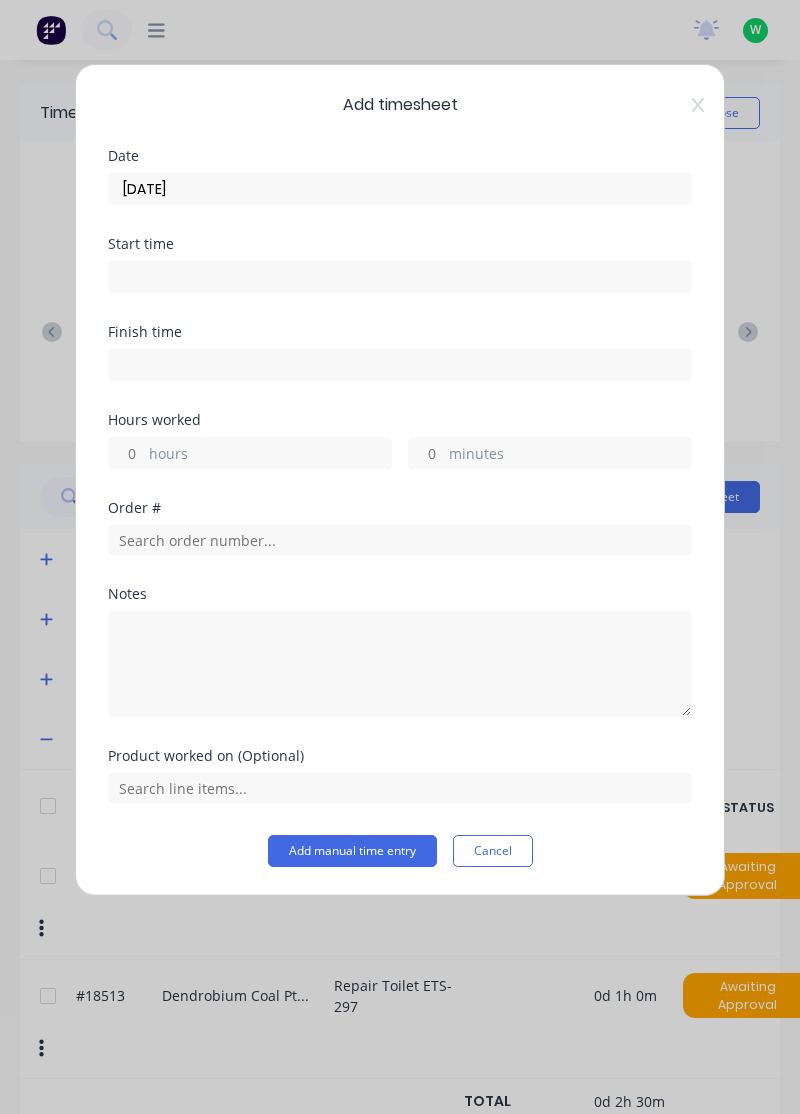 click on "hours" at bounding box center [270, 455] 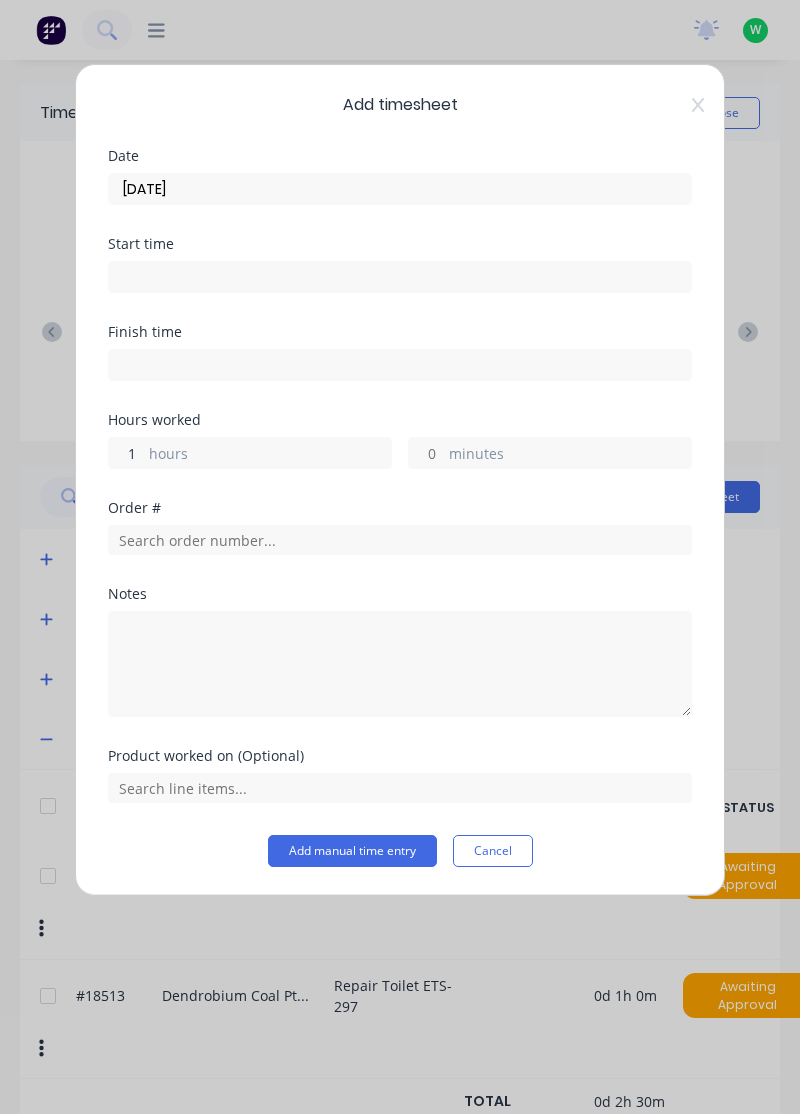 type on "1" 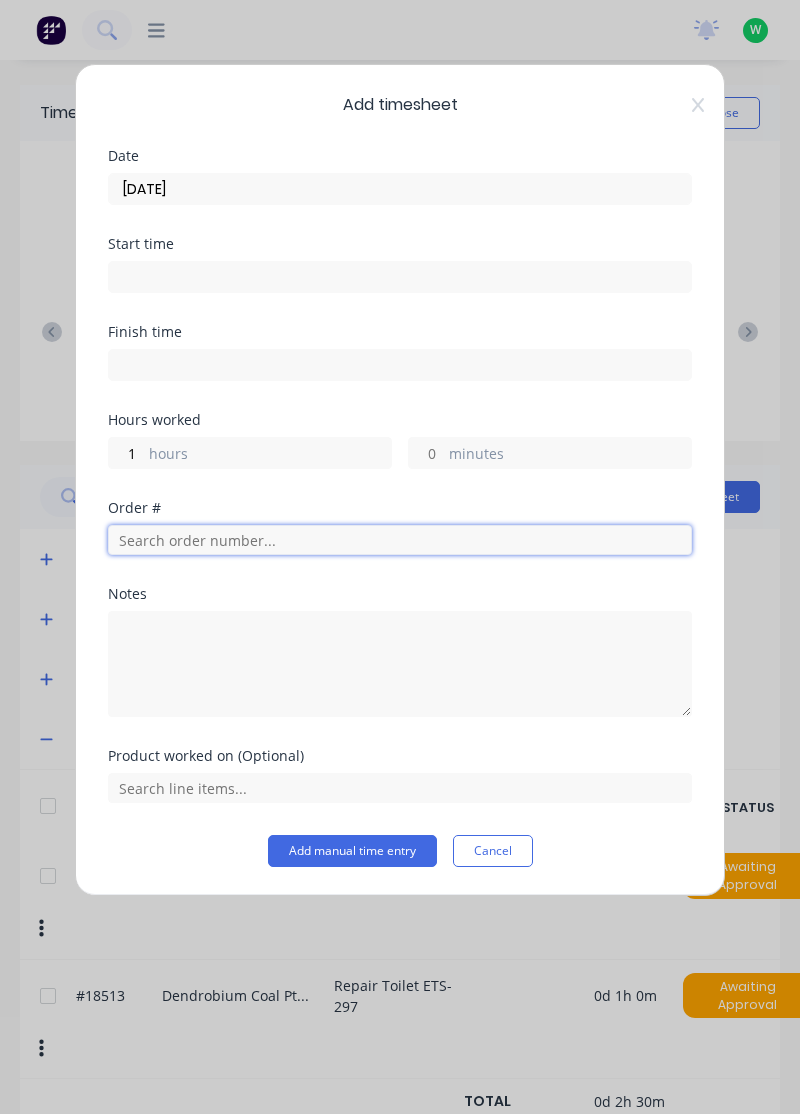 click at bounding box center [400, 540] 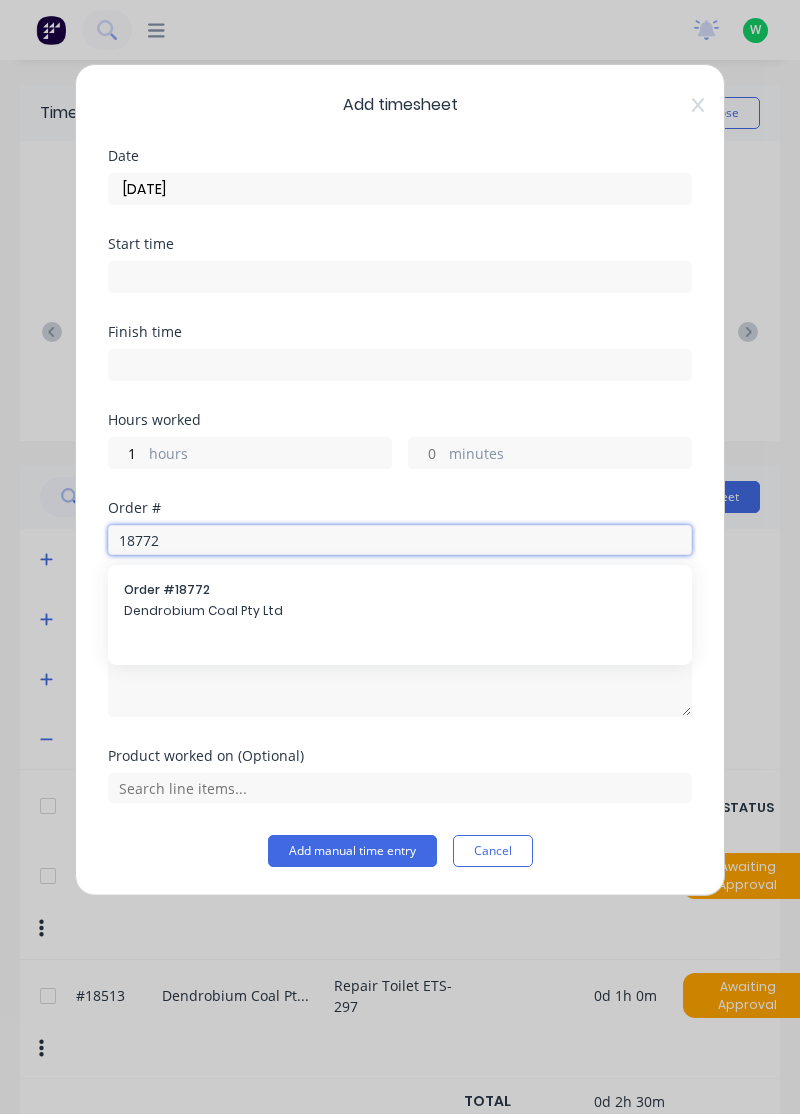 type on "18772" 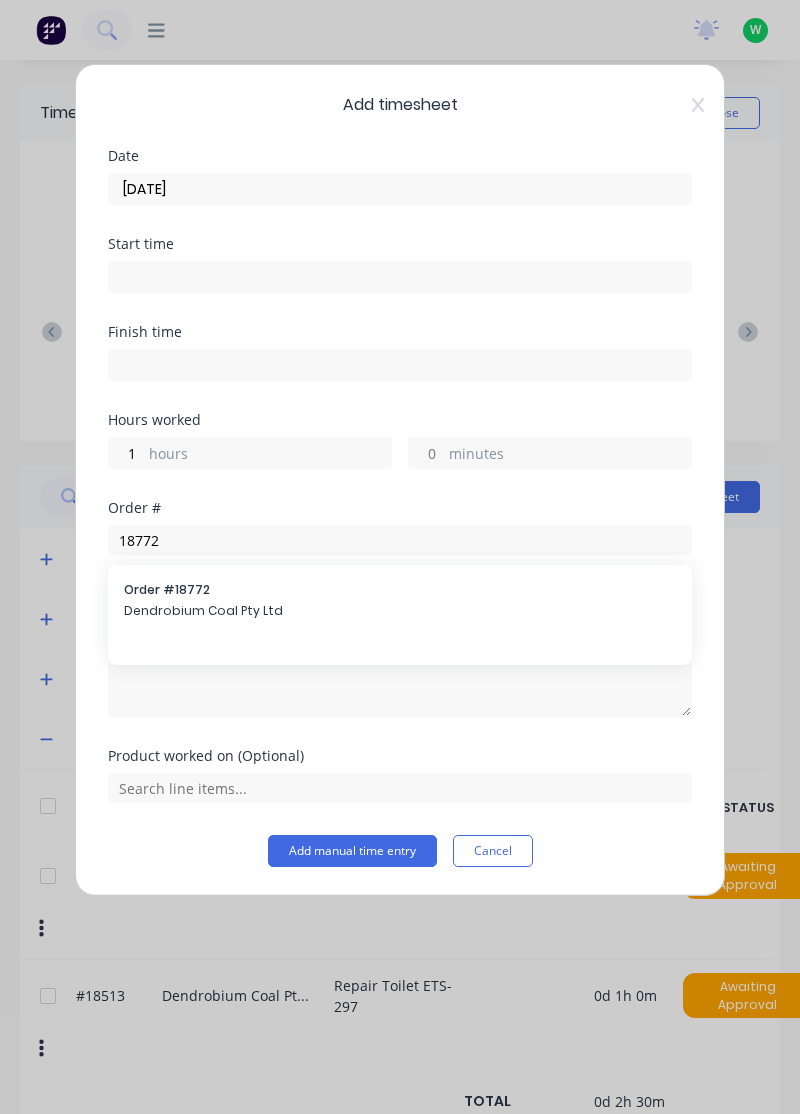 click on "Order # 18772" at bounding box center (400, 590) 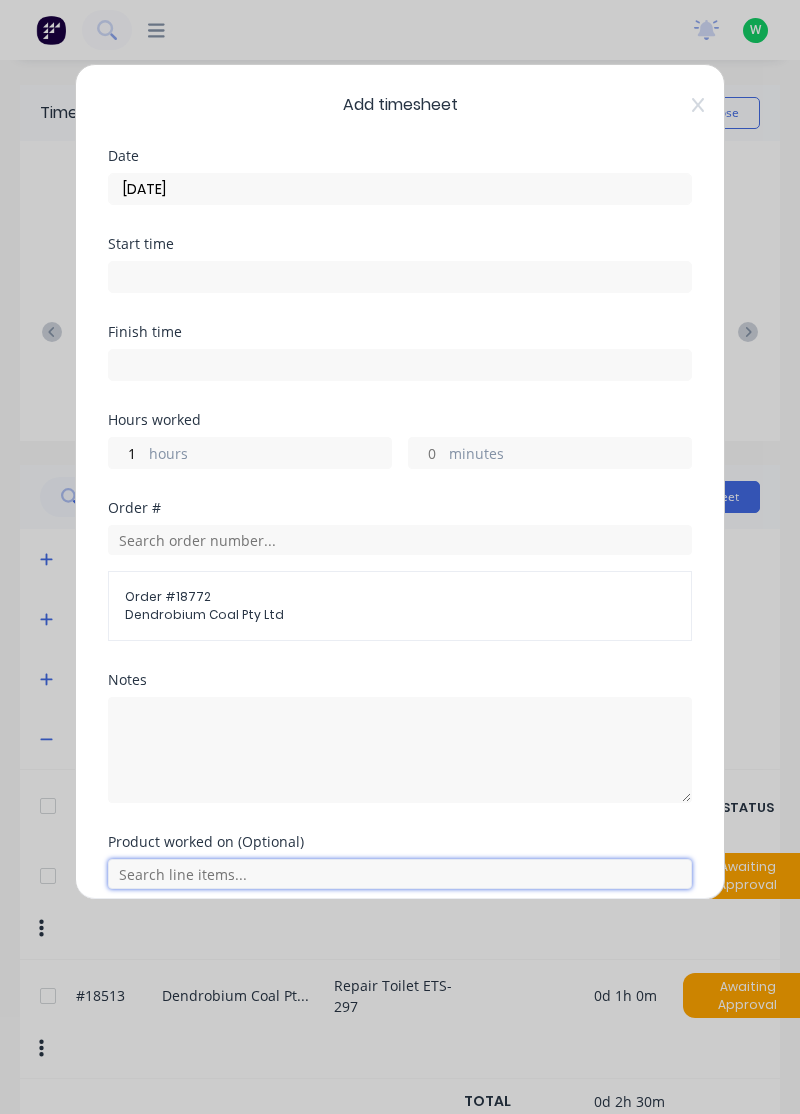 click at bounding box center (400, 874) 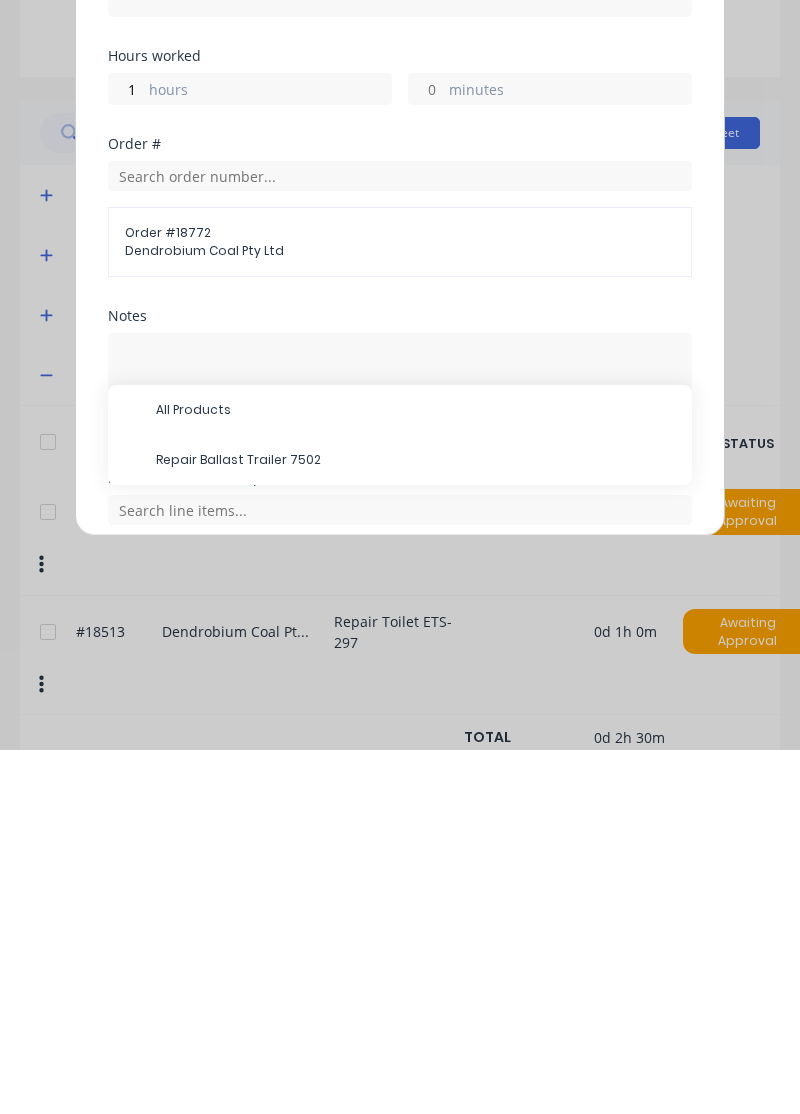 click on "Repair Ballast Trailer 7502" at bounding box center (416, 824) 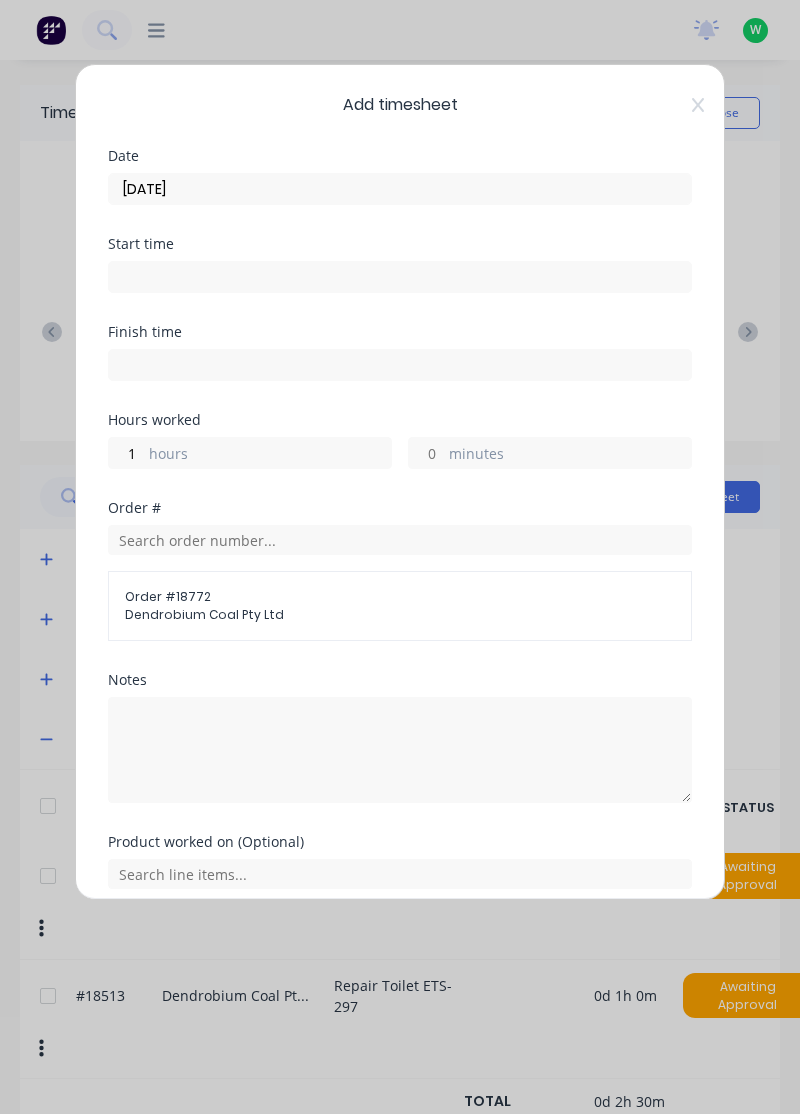 scroll, scrollTop: 74, scrollLeft: 0, axis: vertical 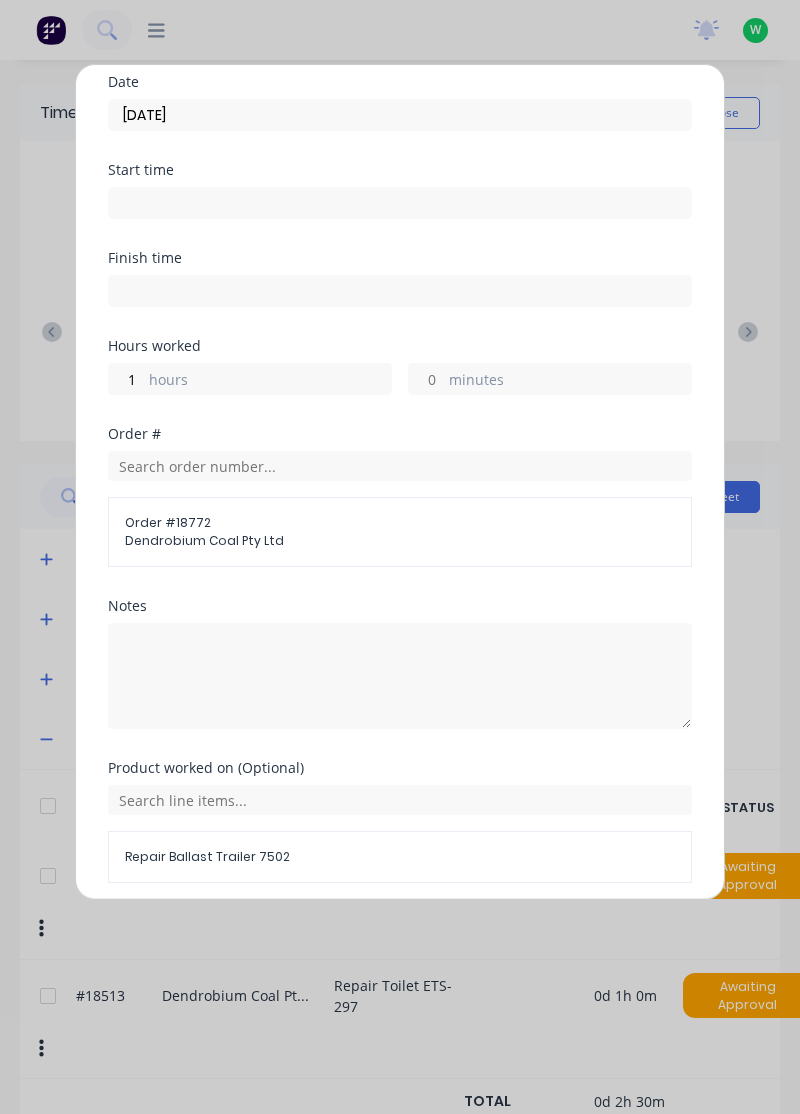 click on "Add manual time entry" at bounding box center (352, 931) 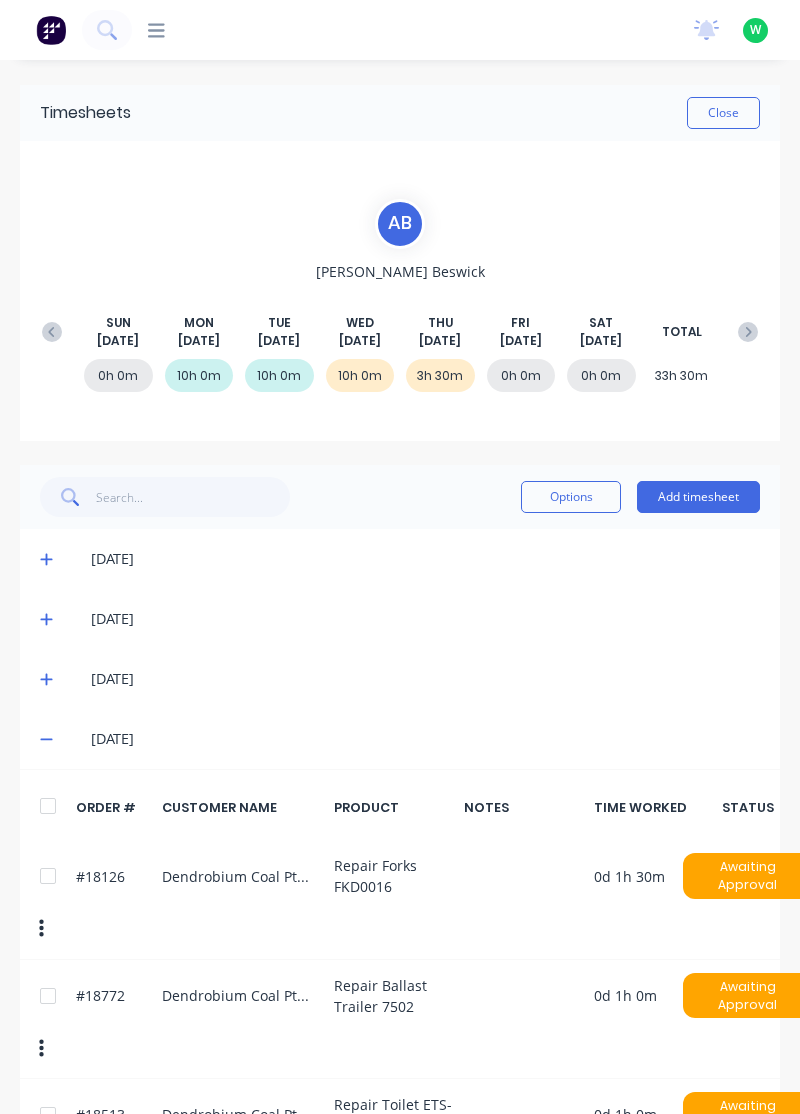 click on "Add timesheet" at bounding box center (698, 497) 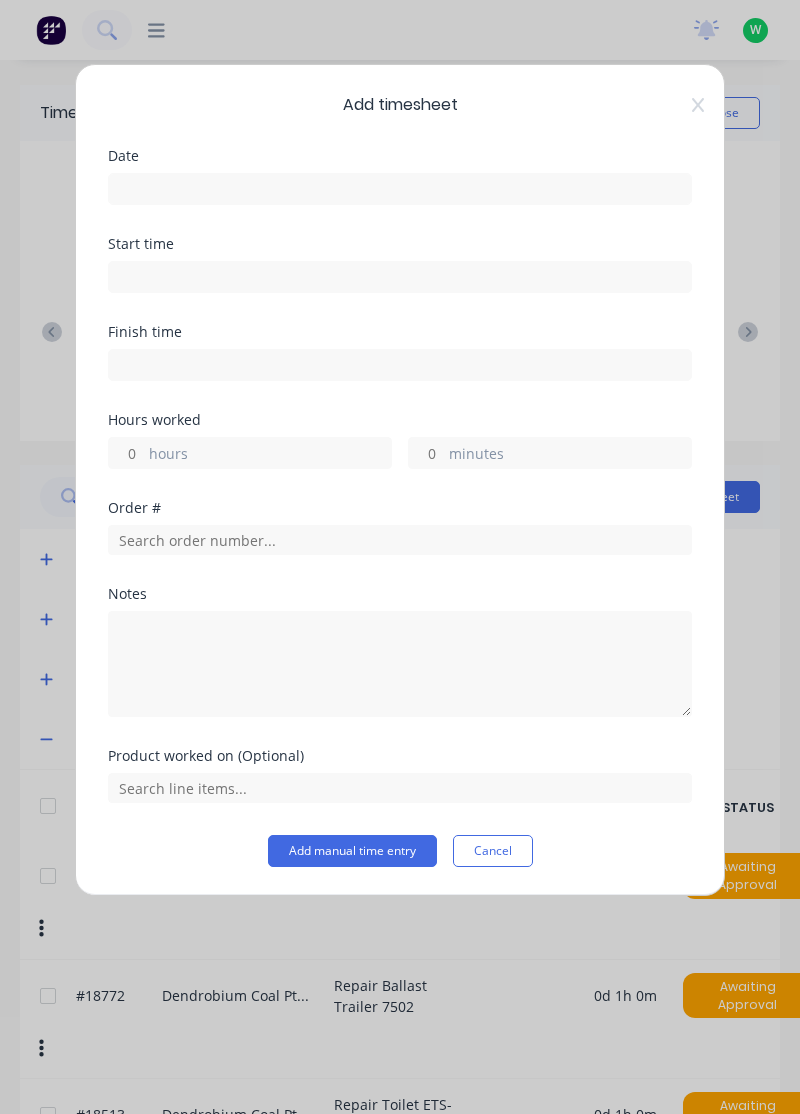 click at bounding box center [400, 189] 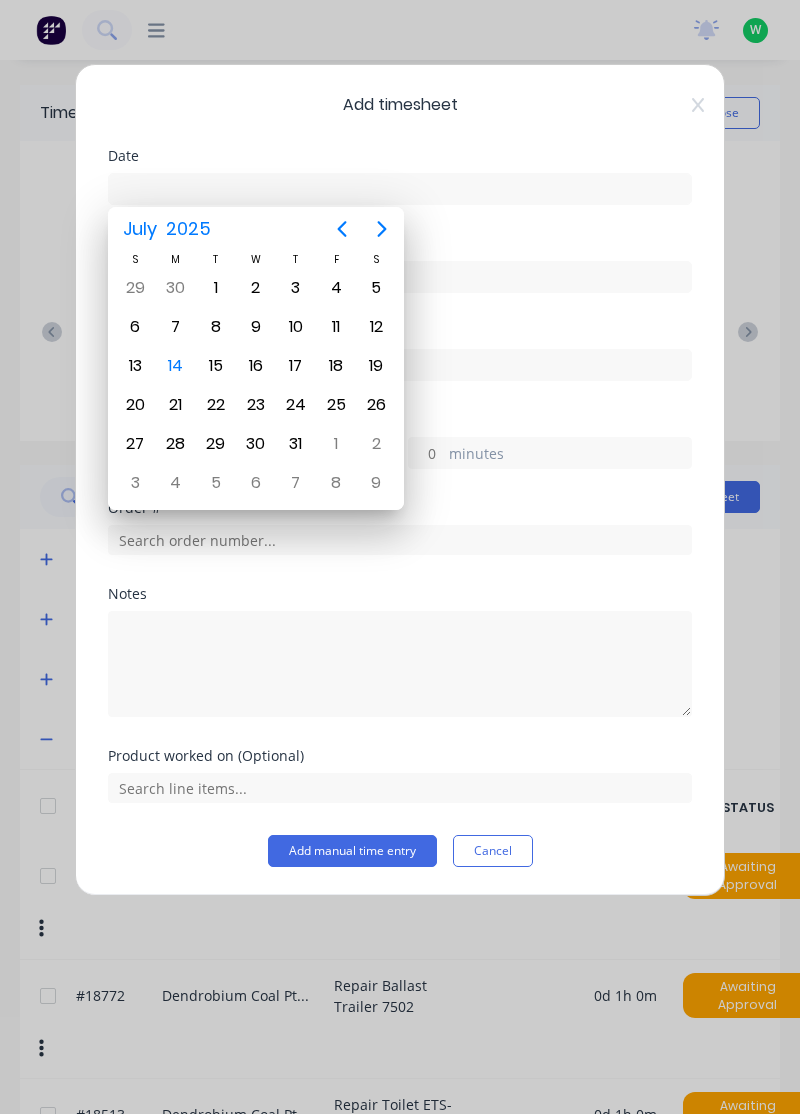 click on "10" at bounding box center [296, 327] 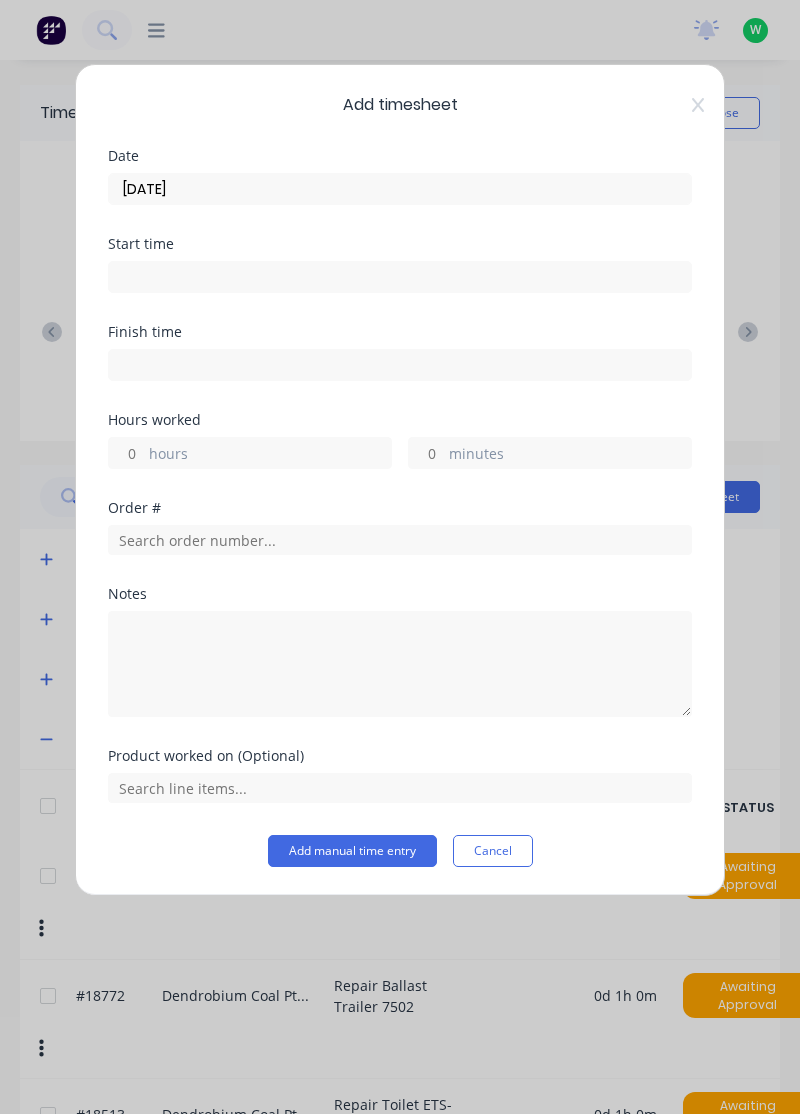 click on "hours" at bounding box center [270, 455] 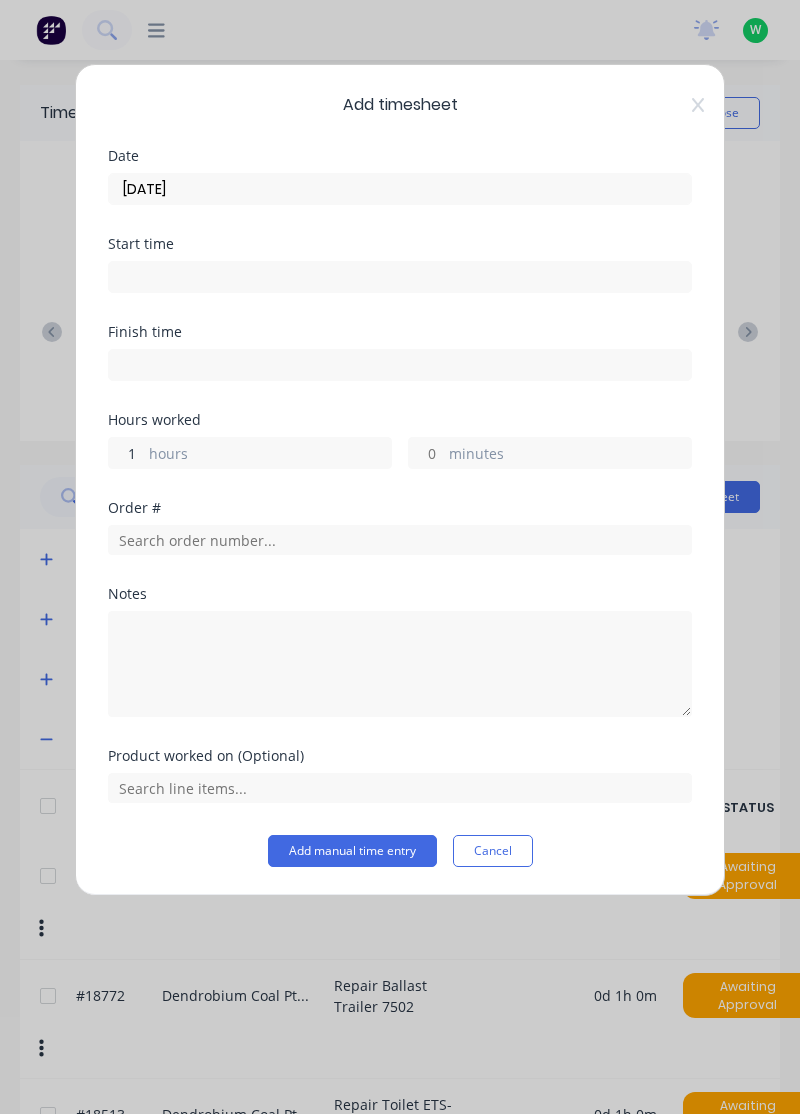 type on "1" 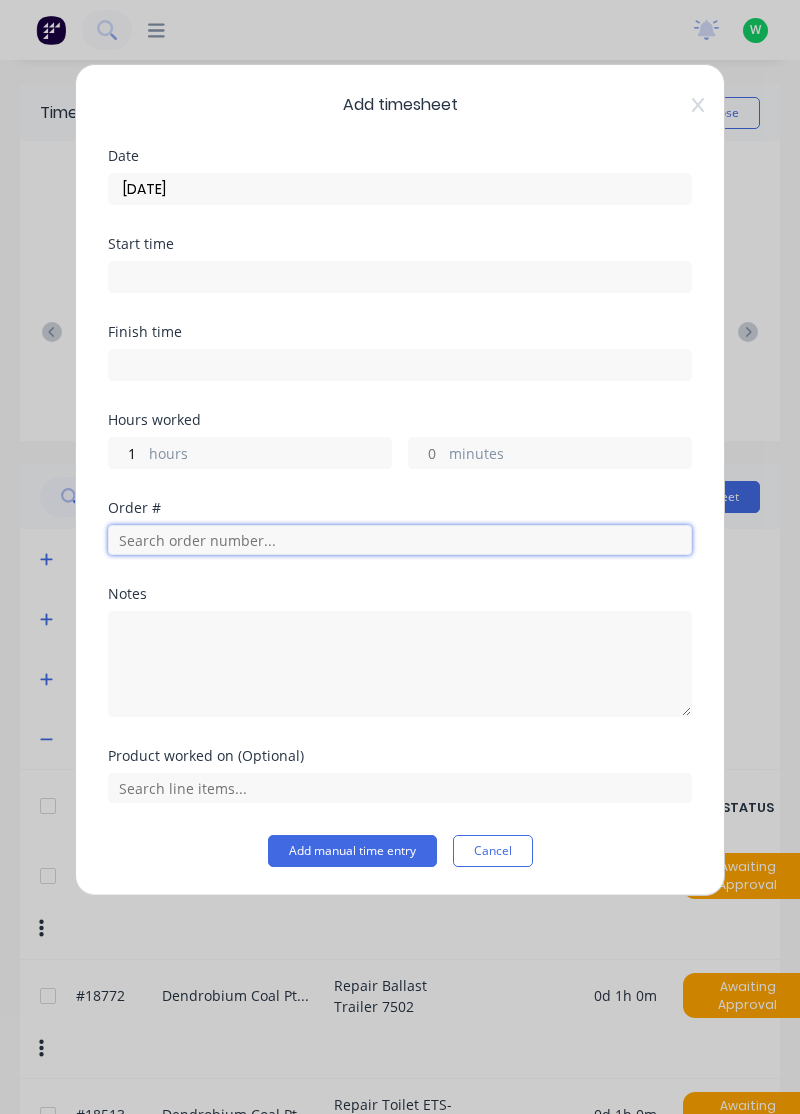 click at bounding box center [400, 540] 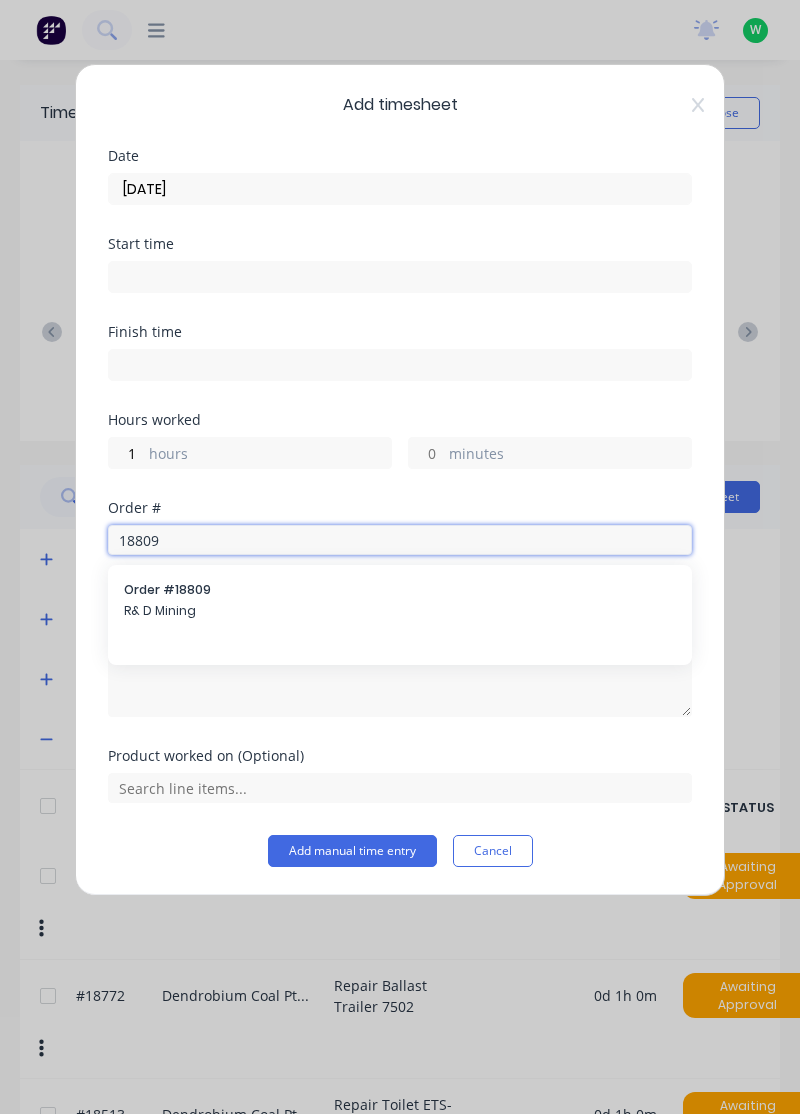 type on "18809" 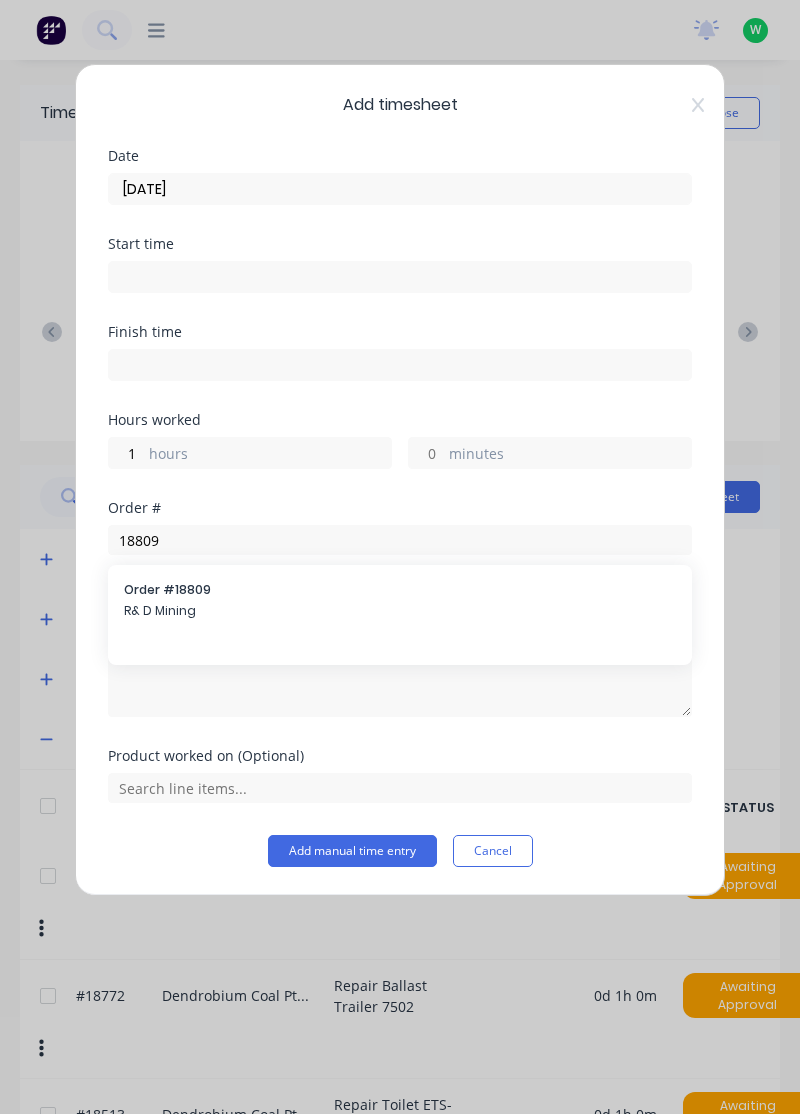 click on "Order # 18809" at bounding box center (400, 590) 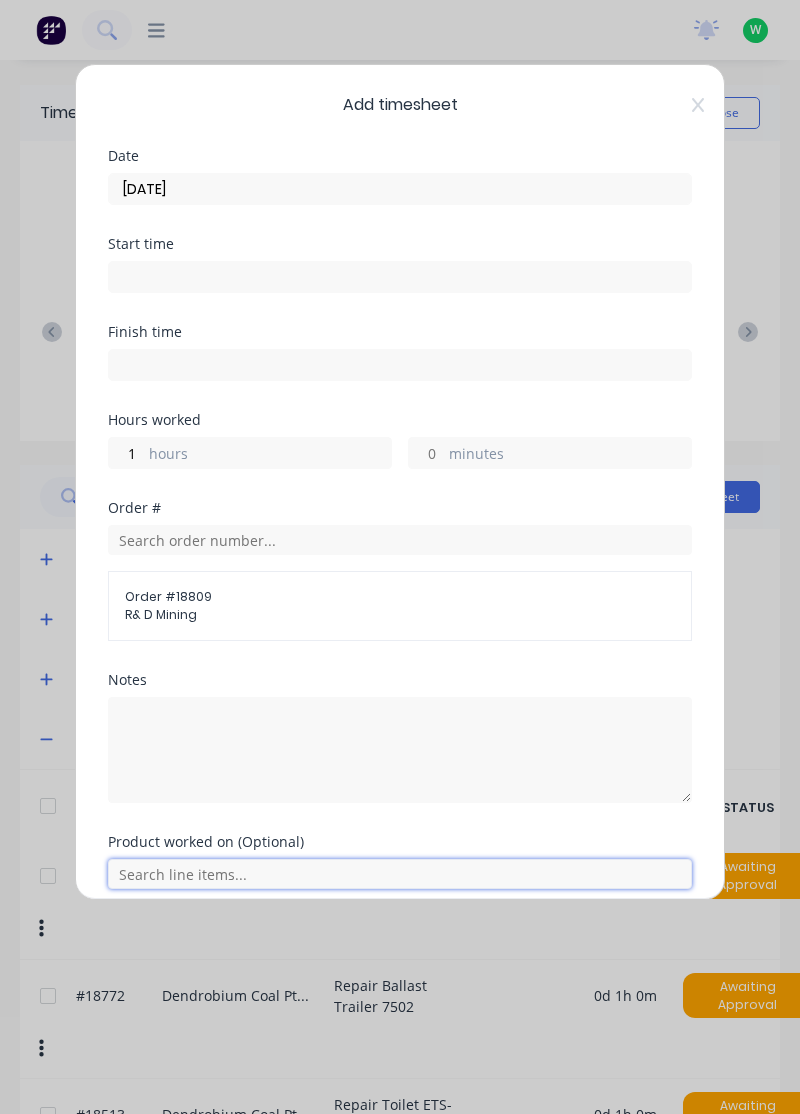 click at bounding box center (400, 874) 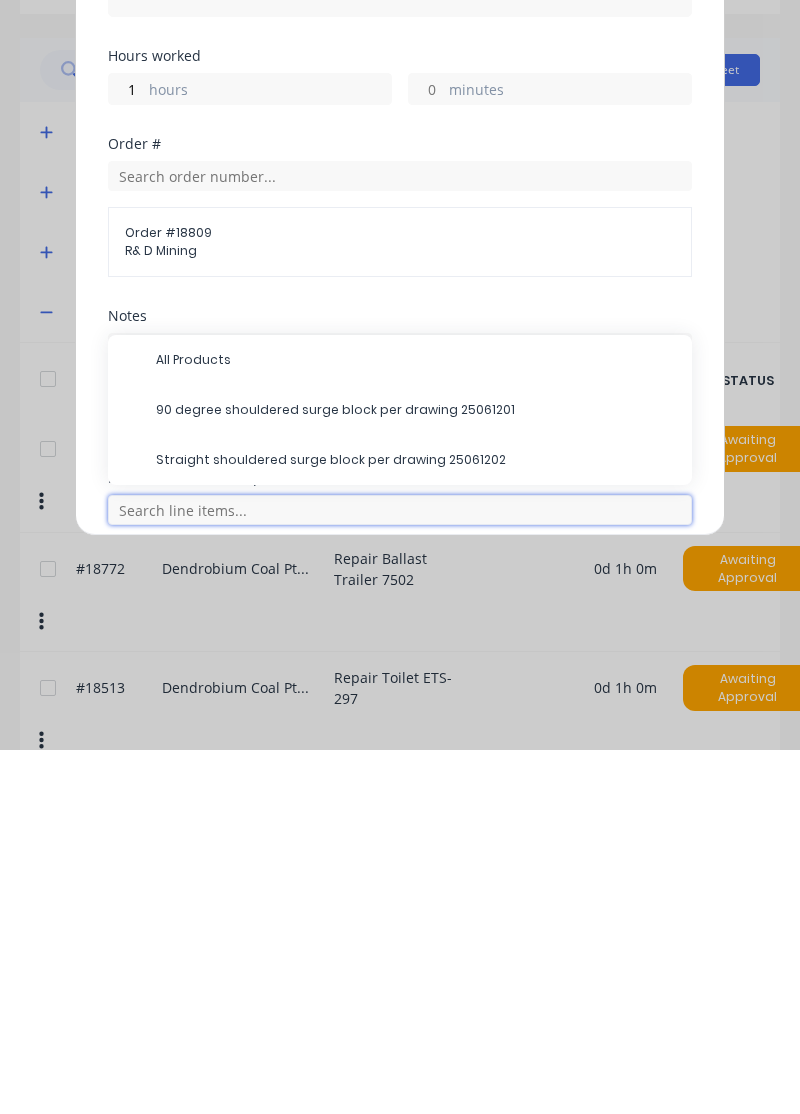 scroll, scrollTop: 67, scrollLeft: 0, axis: vertical 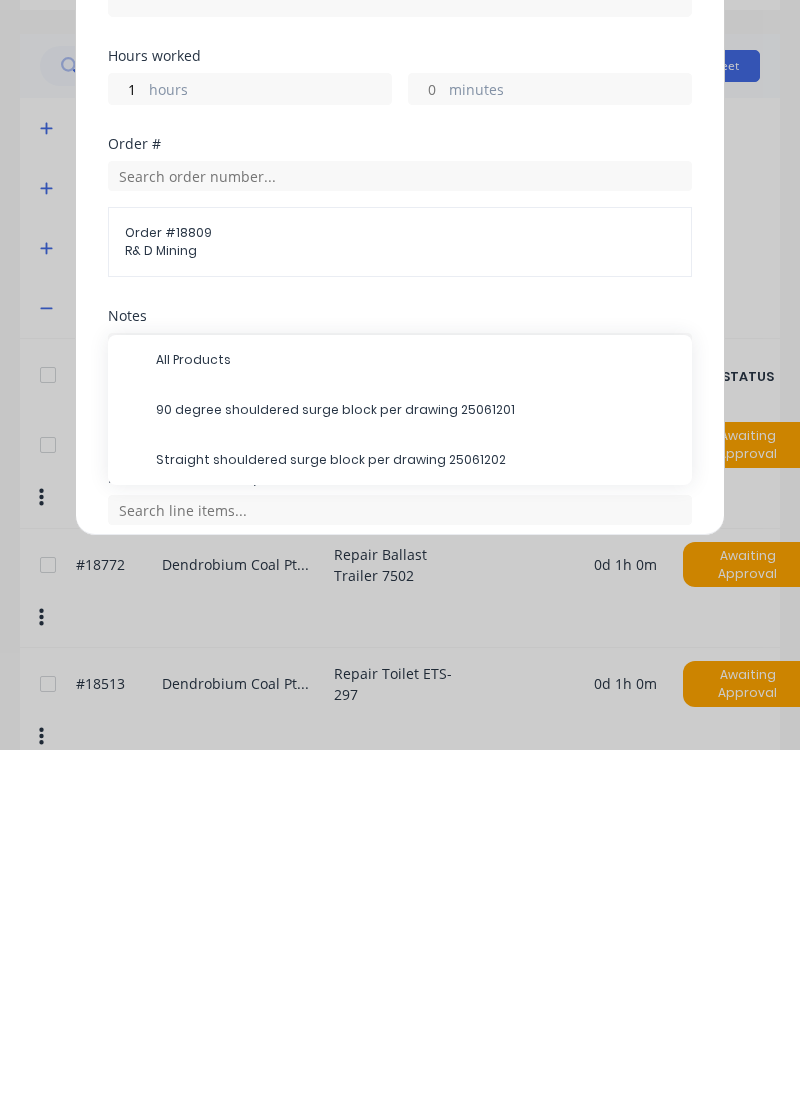 click on "90 degree shouldered surge block per drawing 25061201" at bounding box center [416, 774] 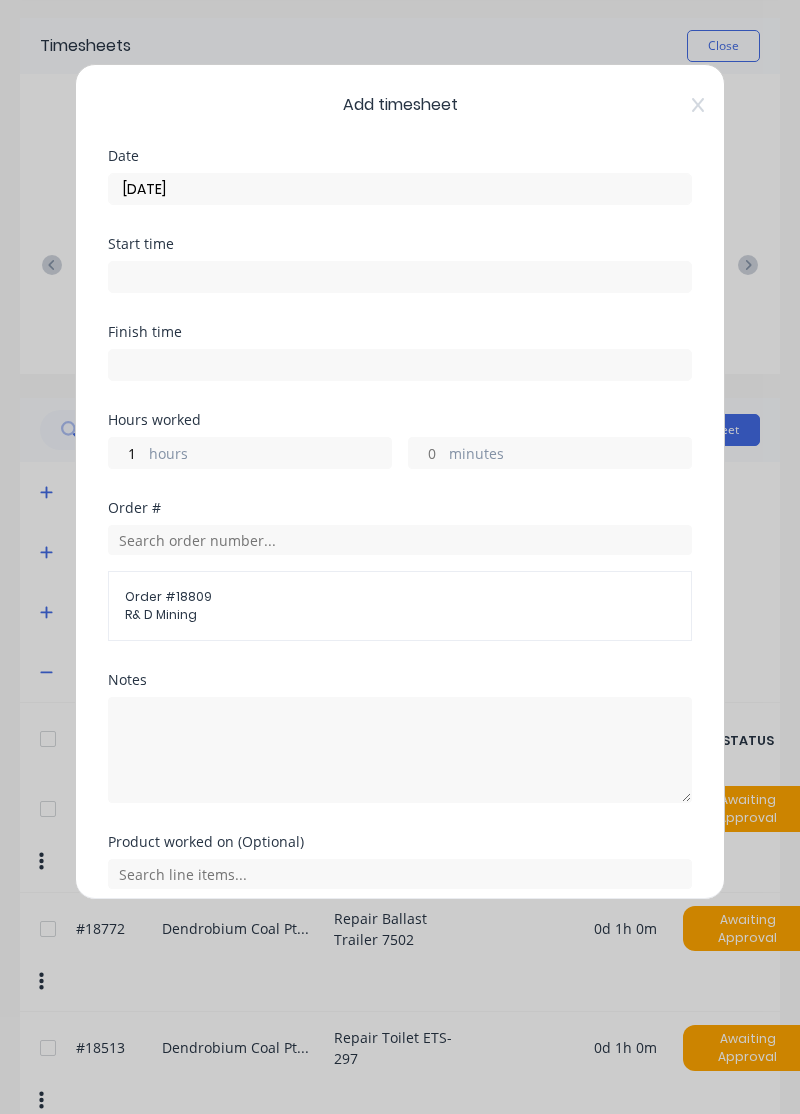 scroll, scrollTop: 74, scrollLeft: 0, axis: vertical 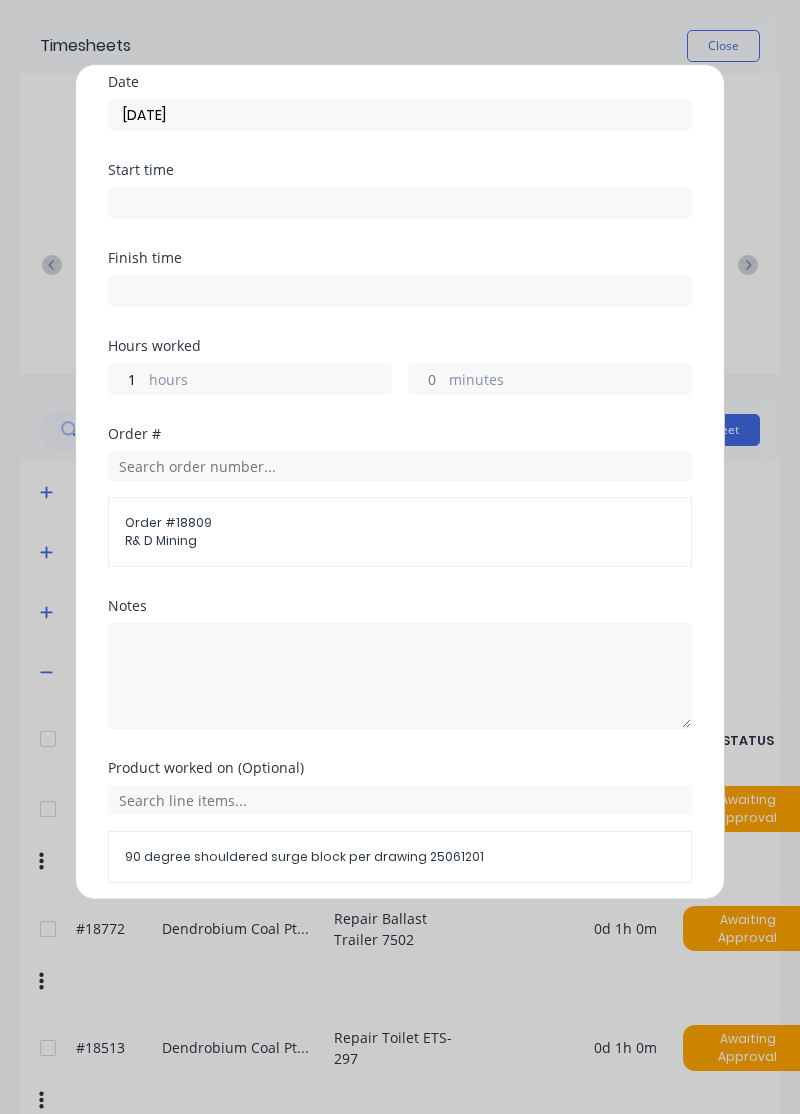 click on "Add manual time entry" at bounding box center (352, 931) 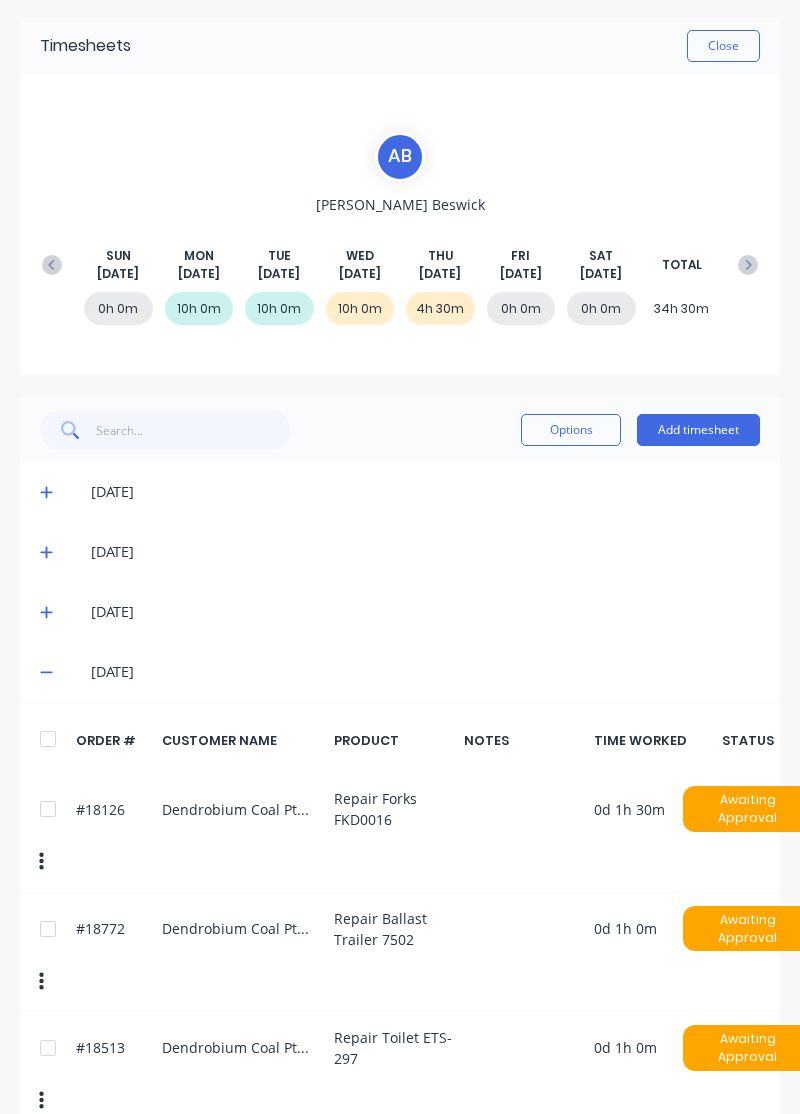 click on "Add timesheet" at bounding box center [698, 430] 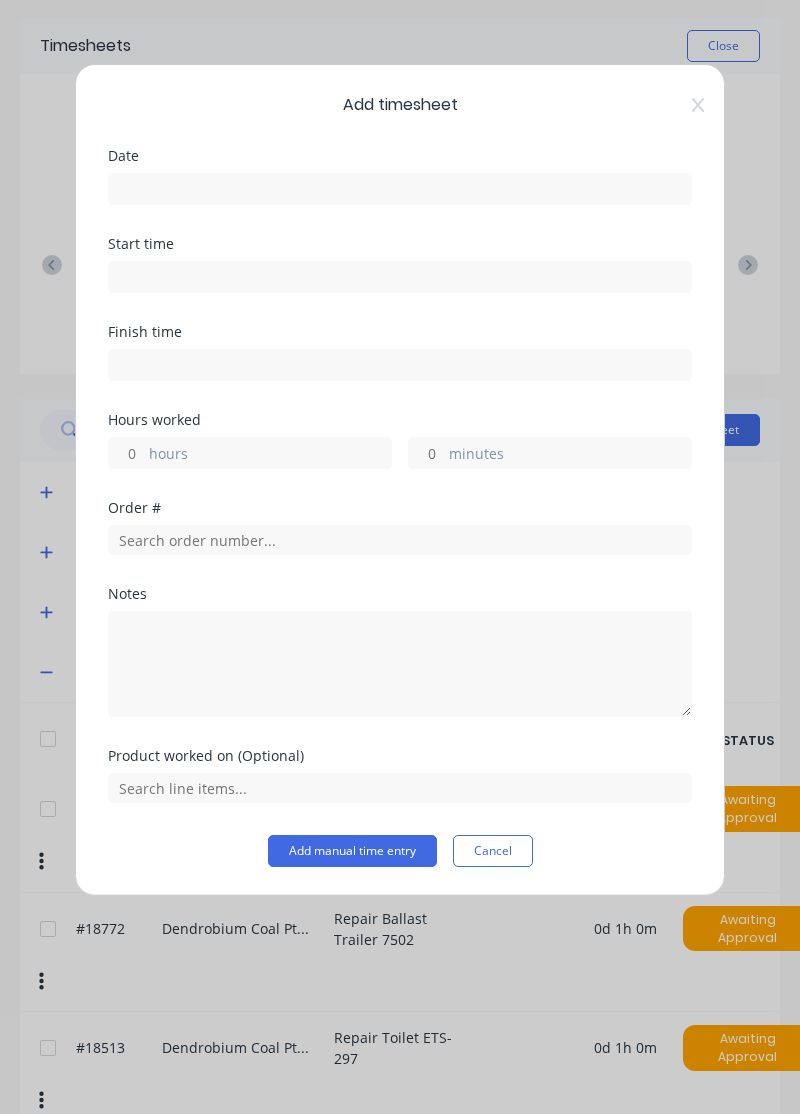 click at bounding box center [400, 189] 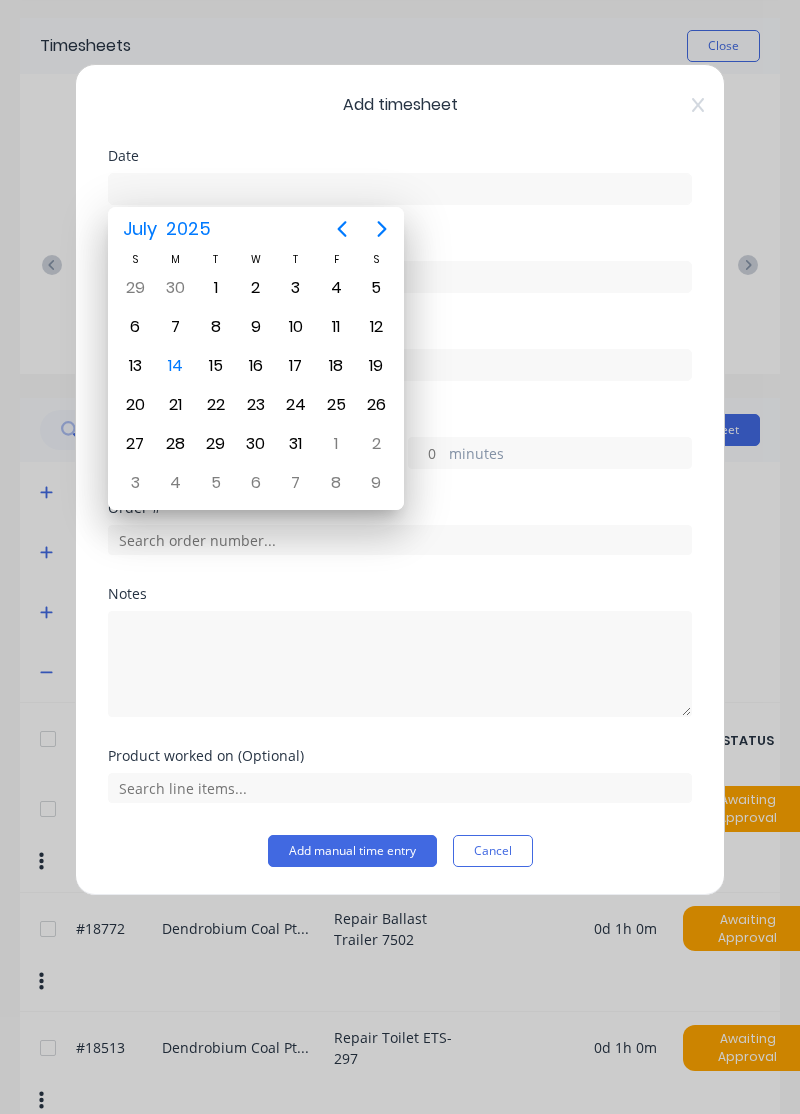 click on "10" at bounding box center [296, 327] 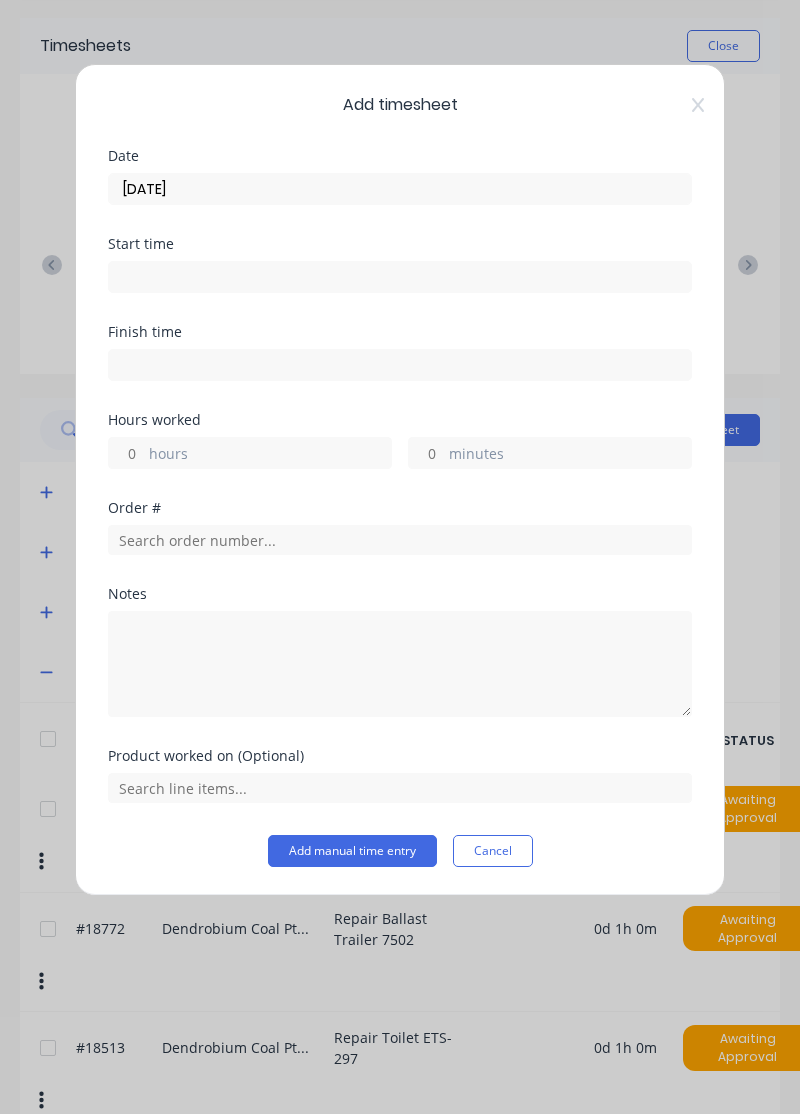 click on "hours" at bounding box center (270, 455) 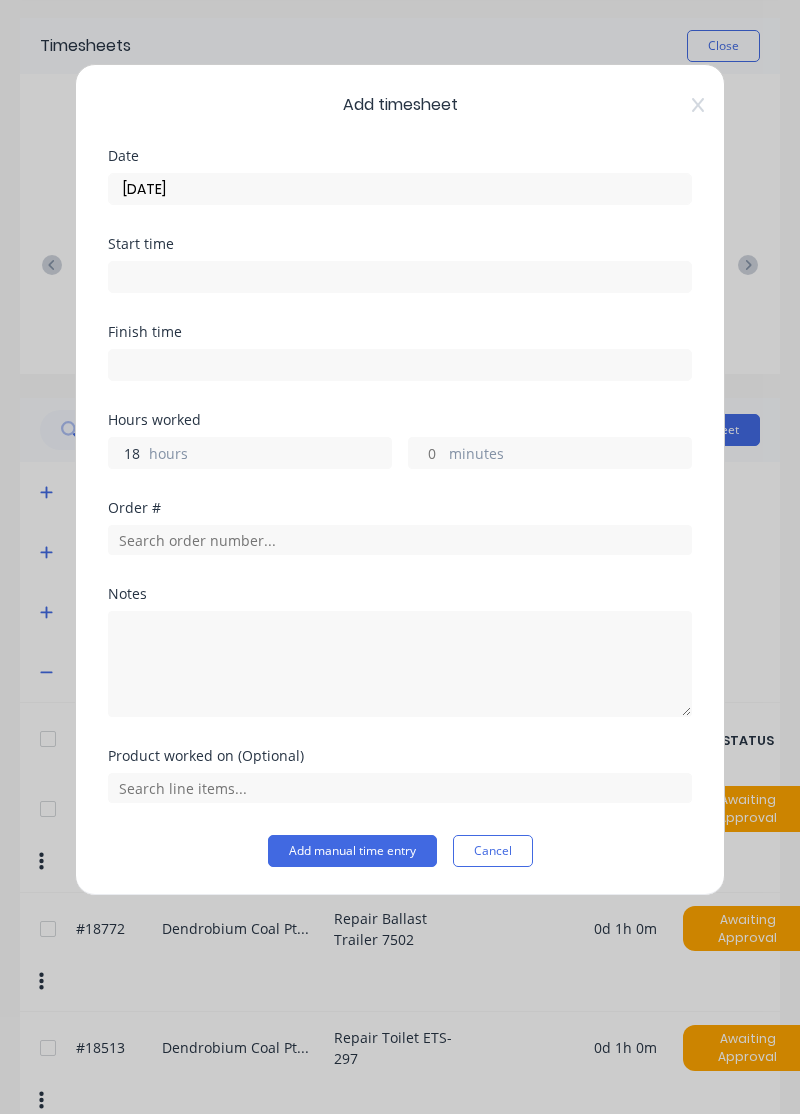 scroll, scrollTop: 0, scrollLeft: 0, axis: both 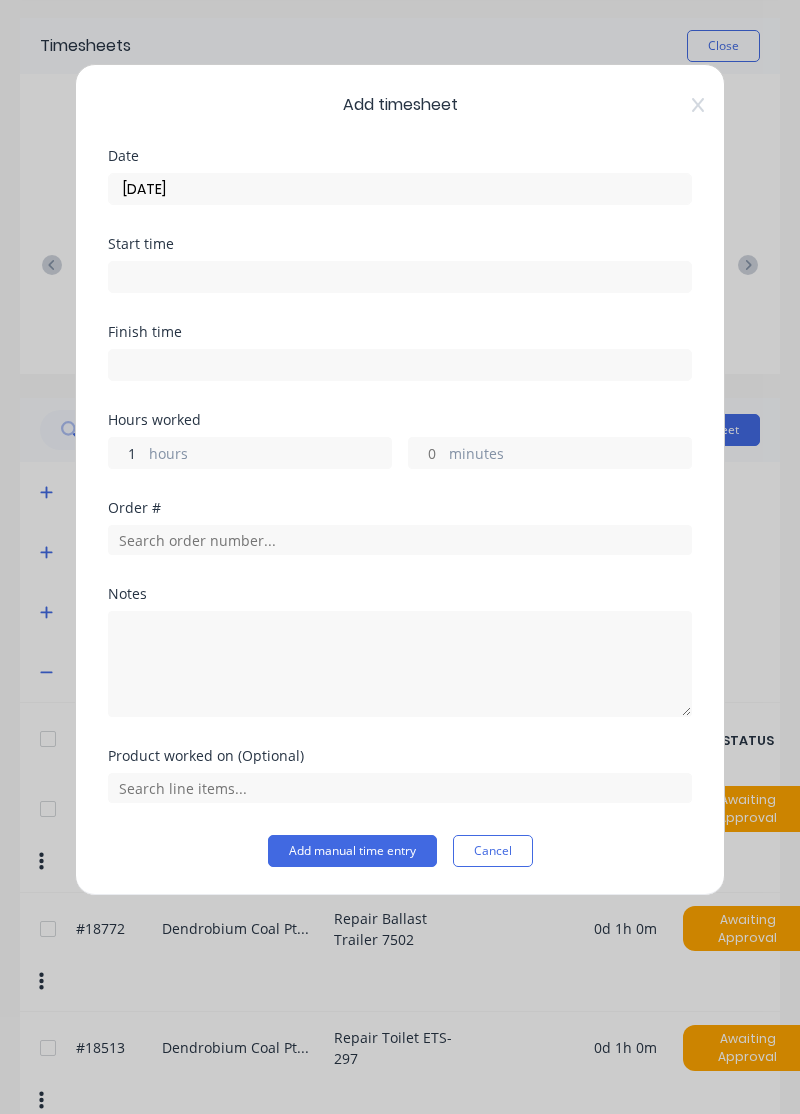 type on "1" 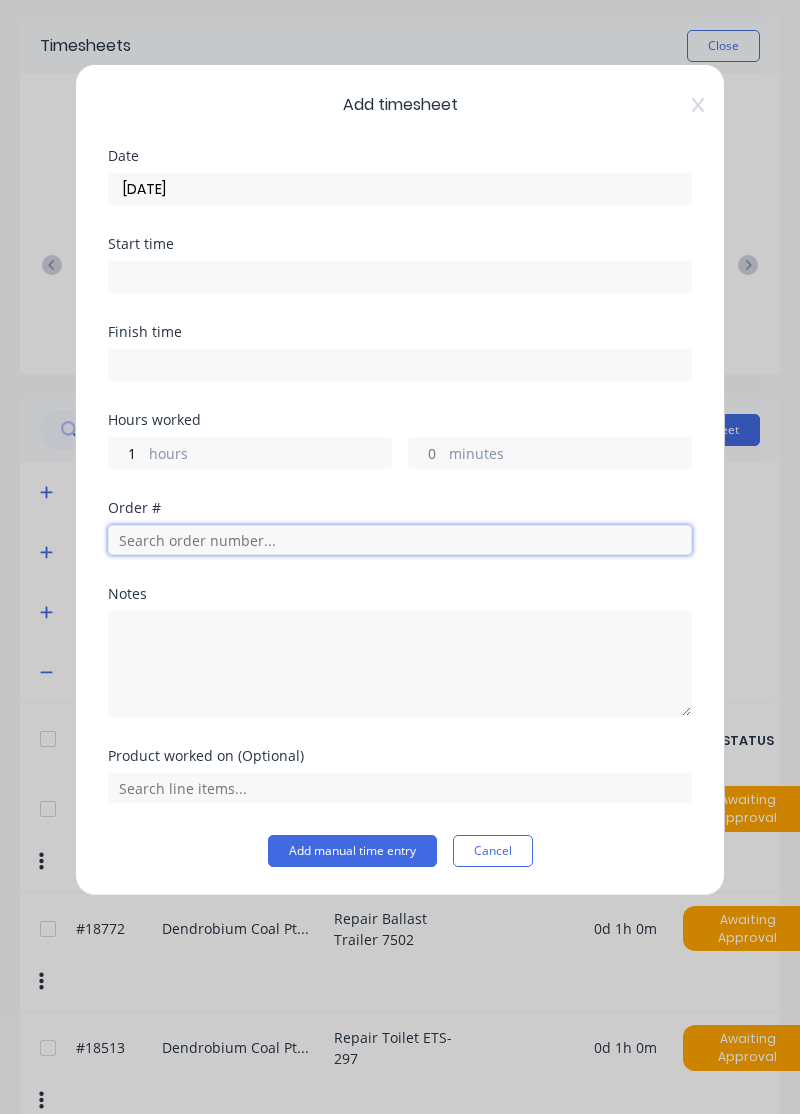 click at bounding box center (400, 540) 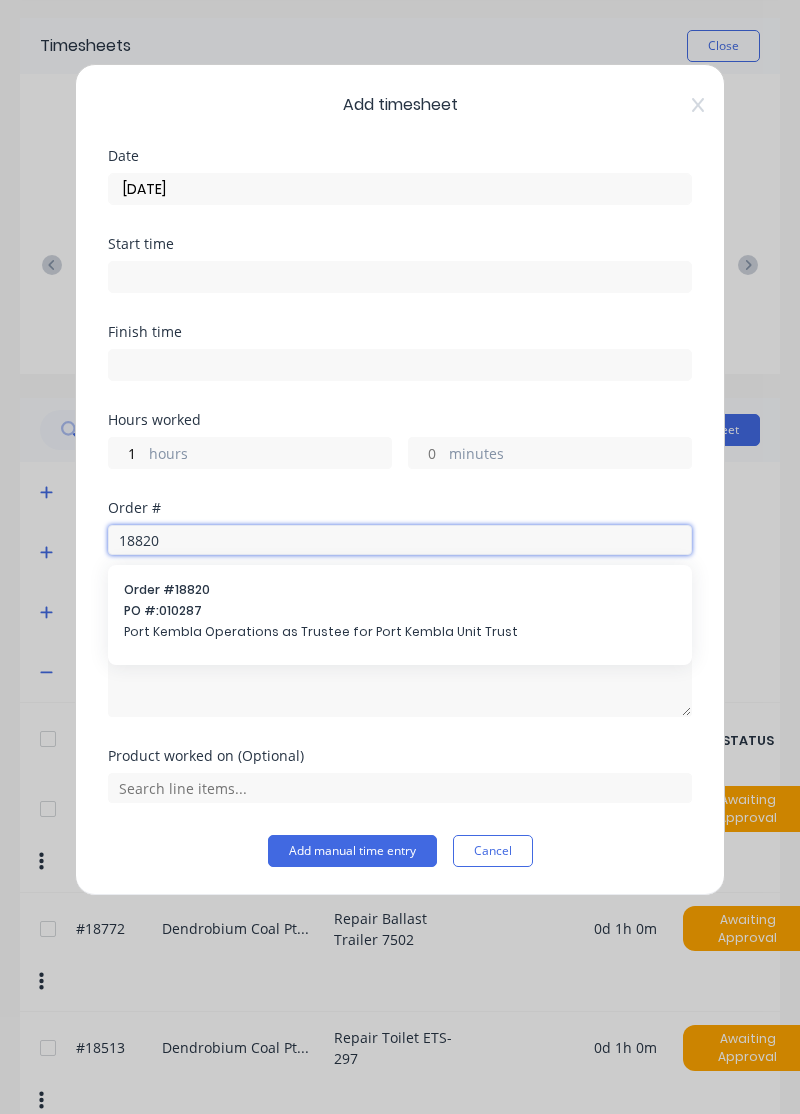 type on "18820" 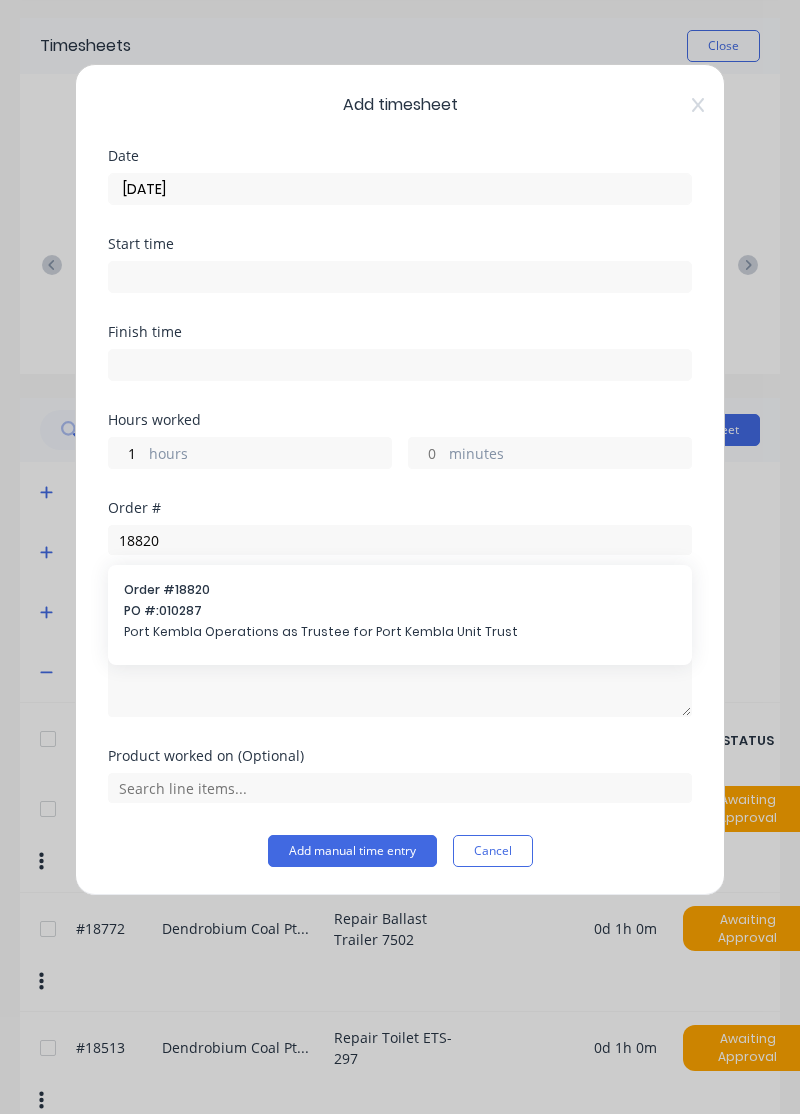 click on "Order # 18820 PO #:  010287 Port Kembla Operations as Trustee for Port Kembla Unit Trust" at bounding box center (400, 613) 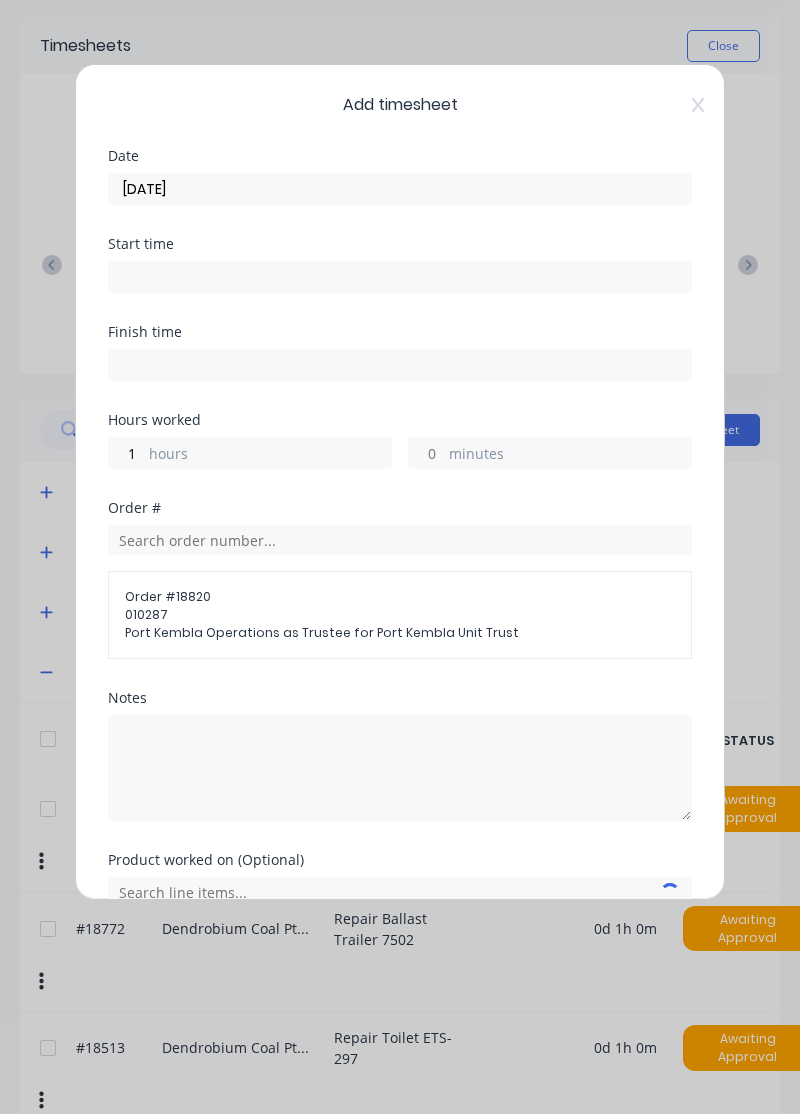scroll, scrollTop: 25, scrollLeft: 0, axis: vertical 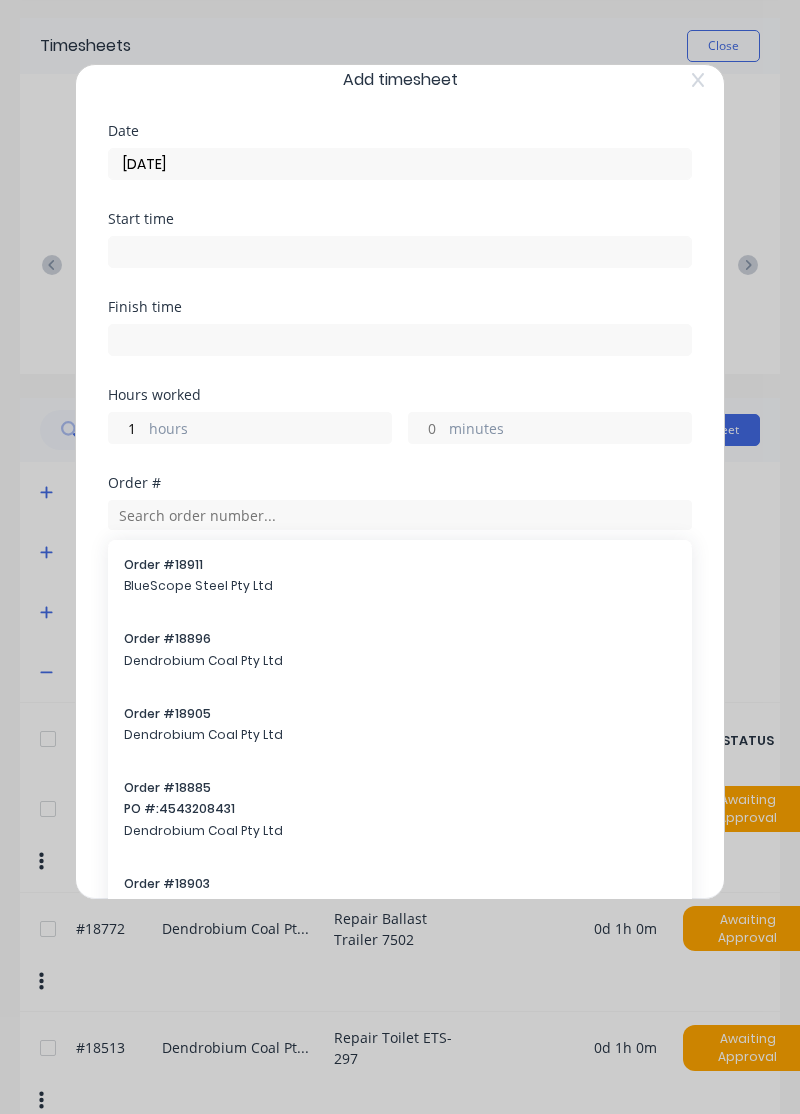 click on "Order # 18885 PO #:  4543208431 Dendrobium Coal Pty Ltd" at bounding box center [400, 811] 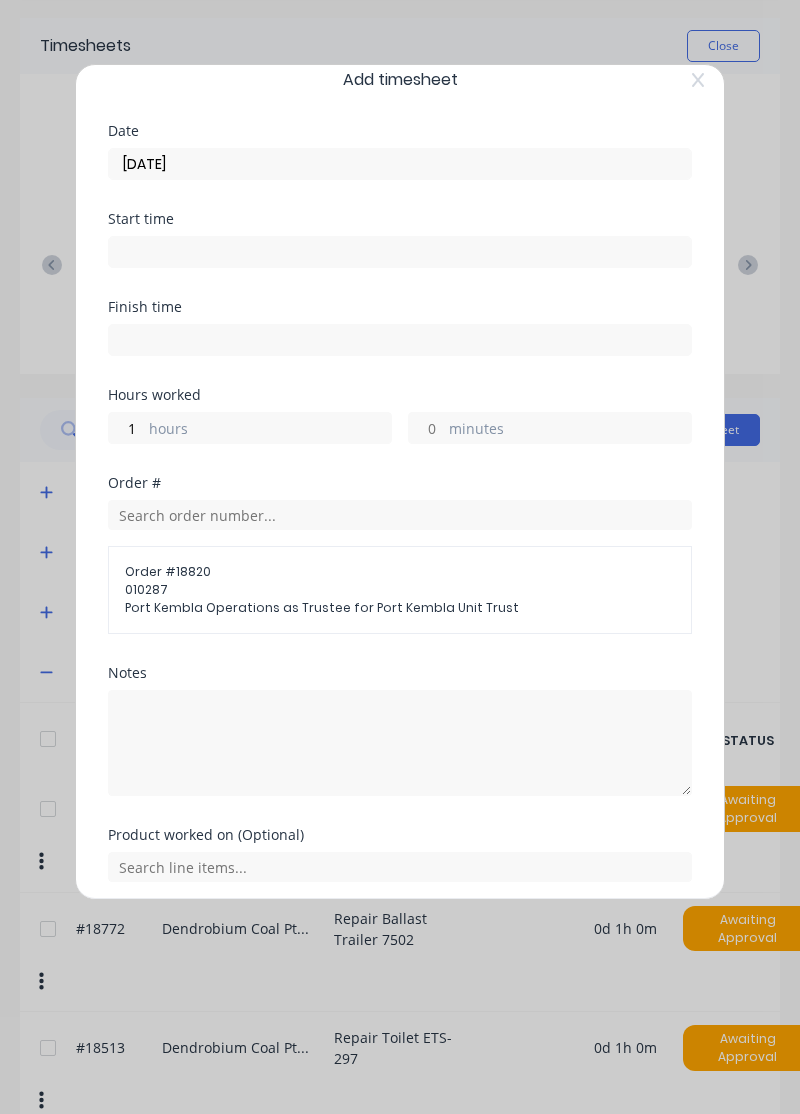click on "Hours worked 1 hours minutes" at bounding box center [400, 432] 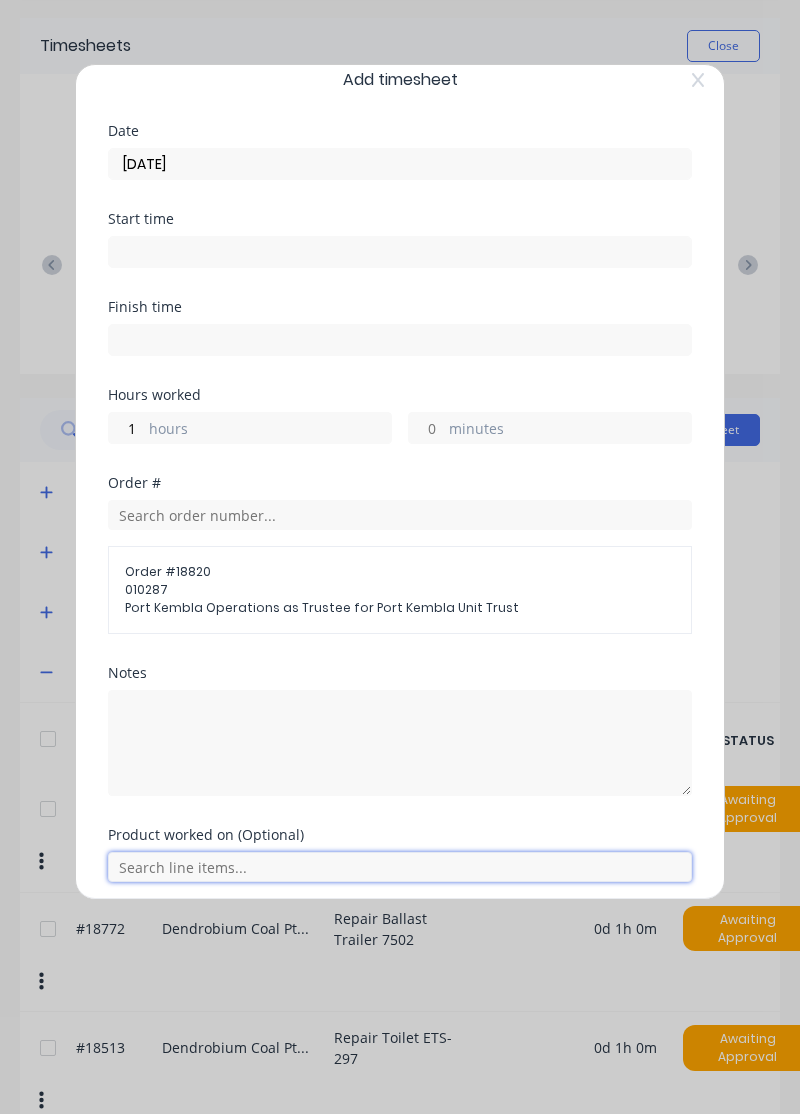 click at bounding box center (400, 867) 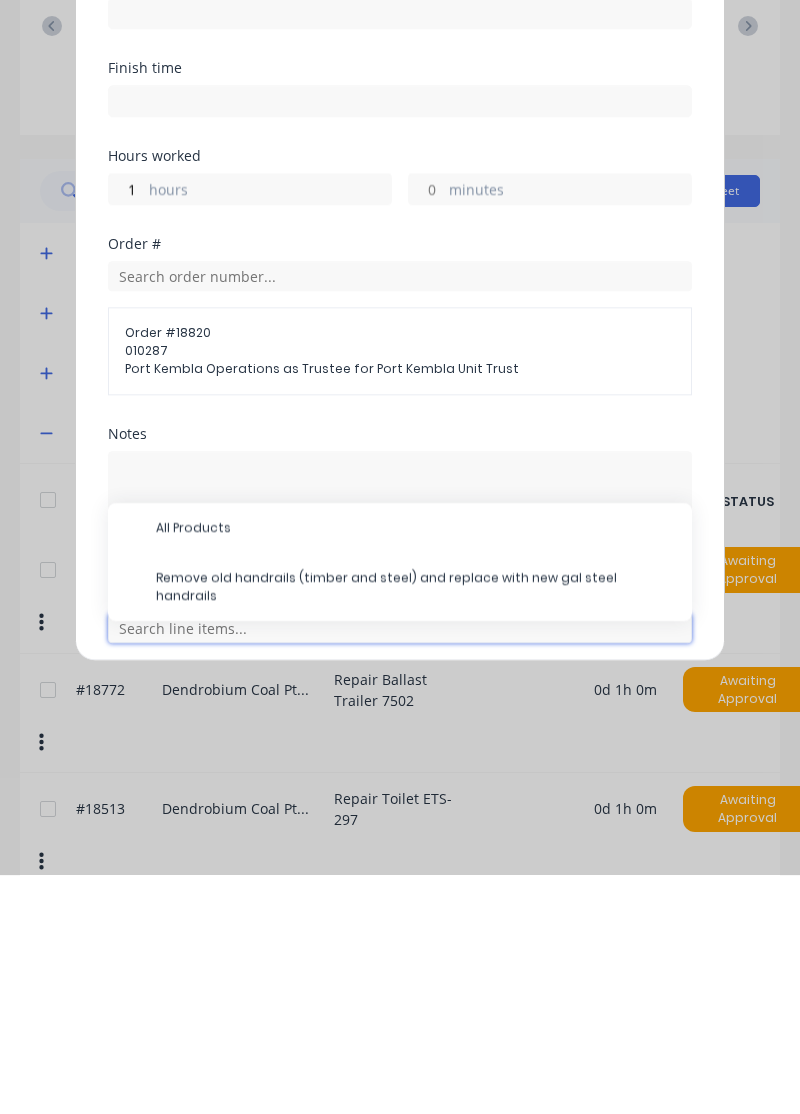 scroll, scrollTop: 144, scrollLeft: 0, axis: vertical 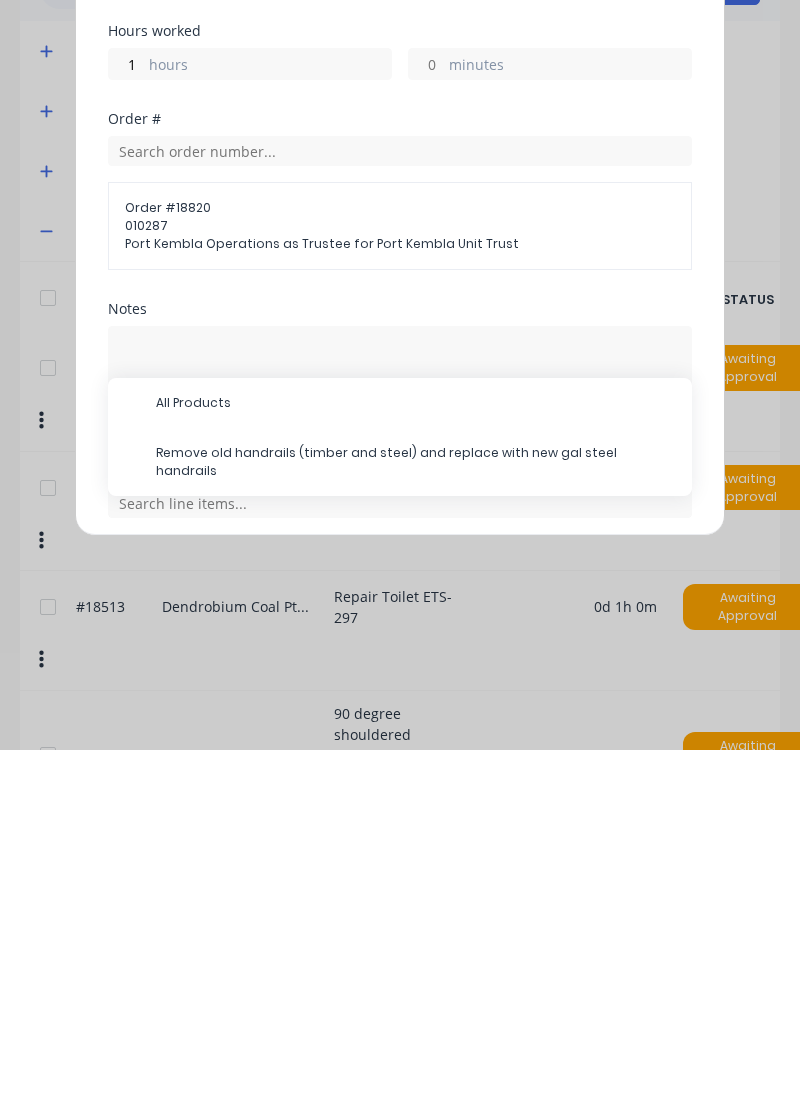 click on "Remove old handrails (timber and steel) and replace with new gal steel handrails" at bounding box center [416, 826] 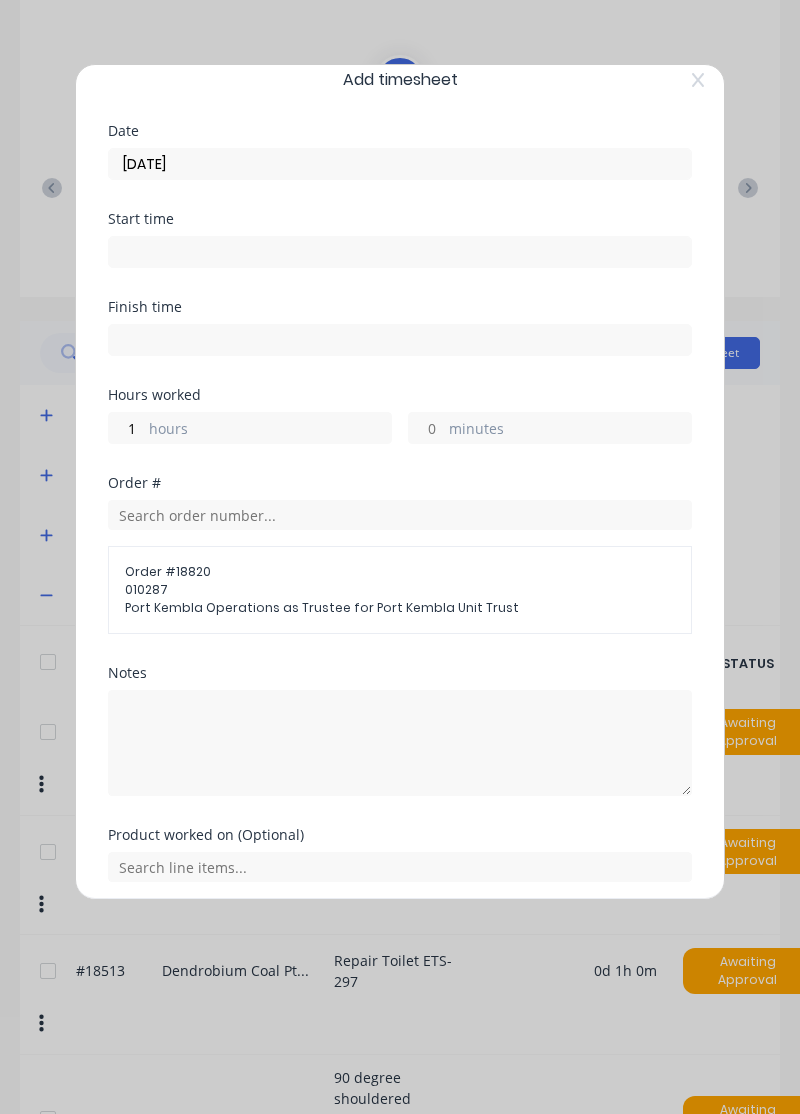 click on "Hours worked" at bounding box center [400, 395] 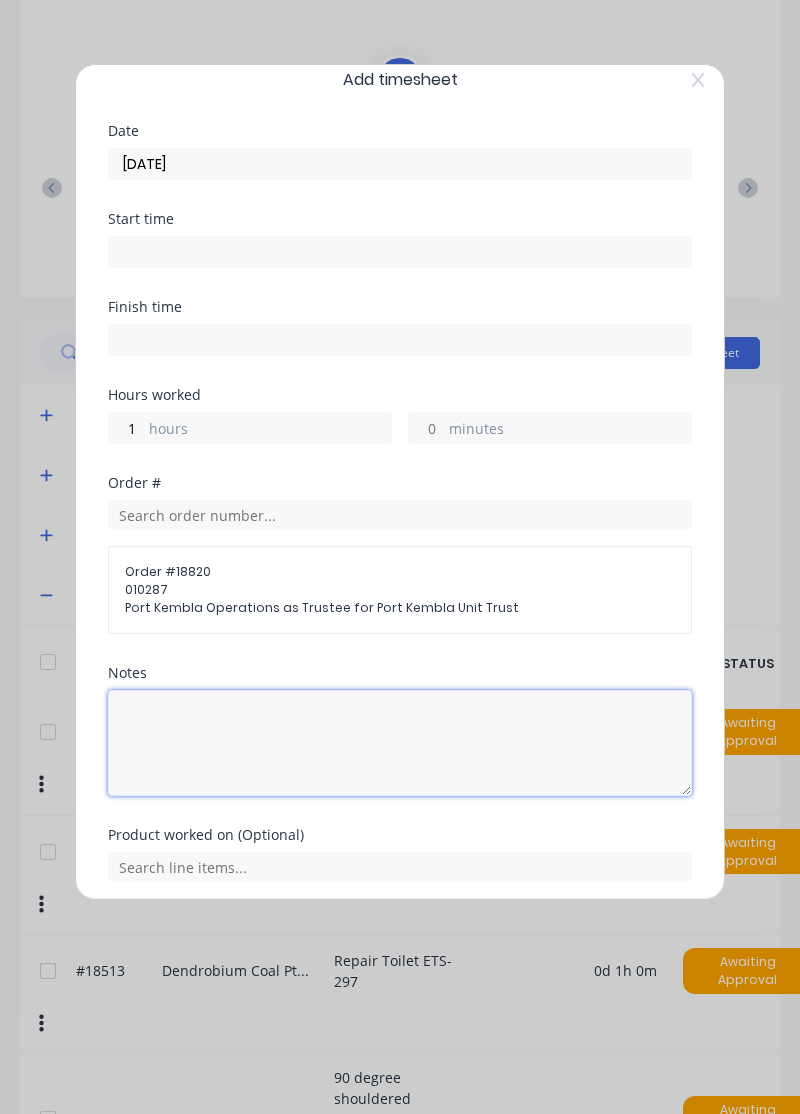 click at bounding box center [400, 743] 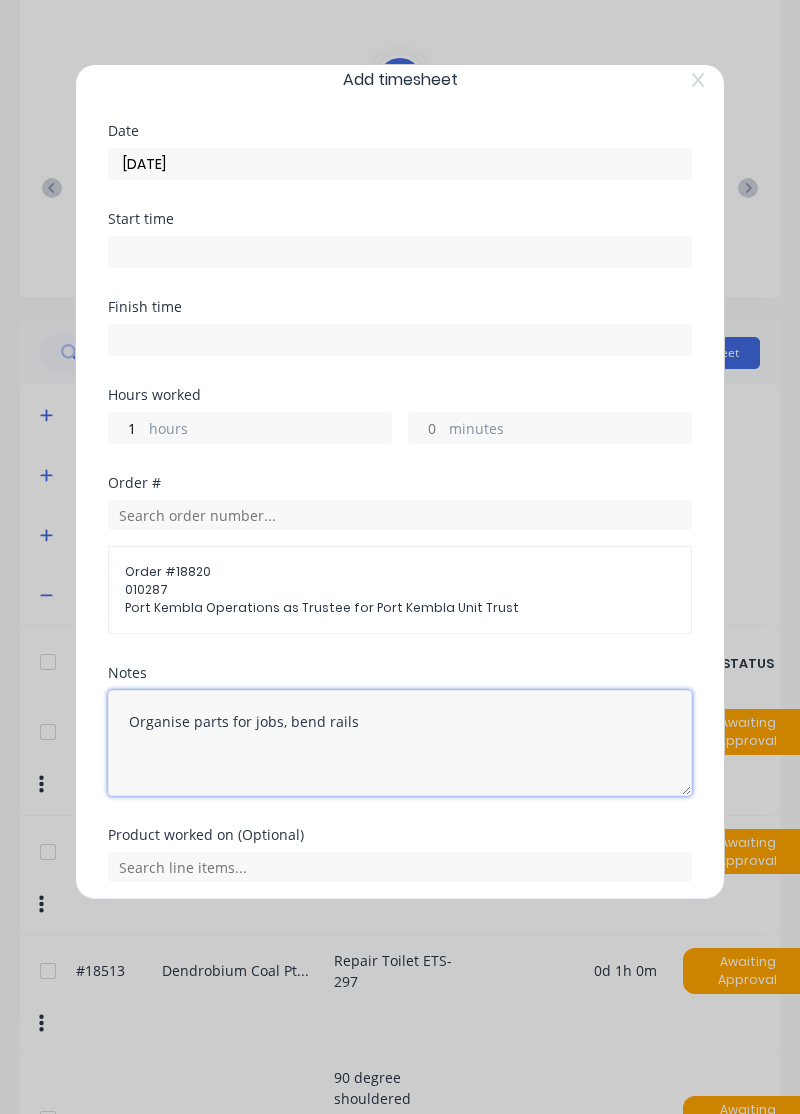 scroll, scrollTop: 92, scrollLeft: 0, axis: vertical 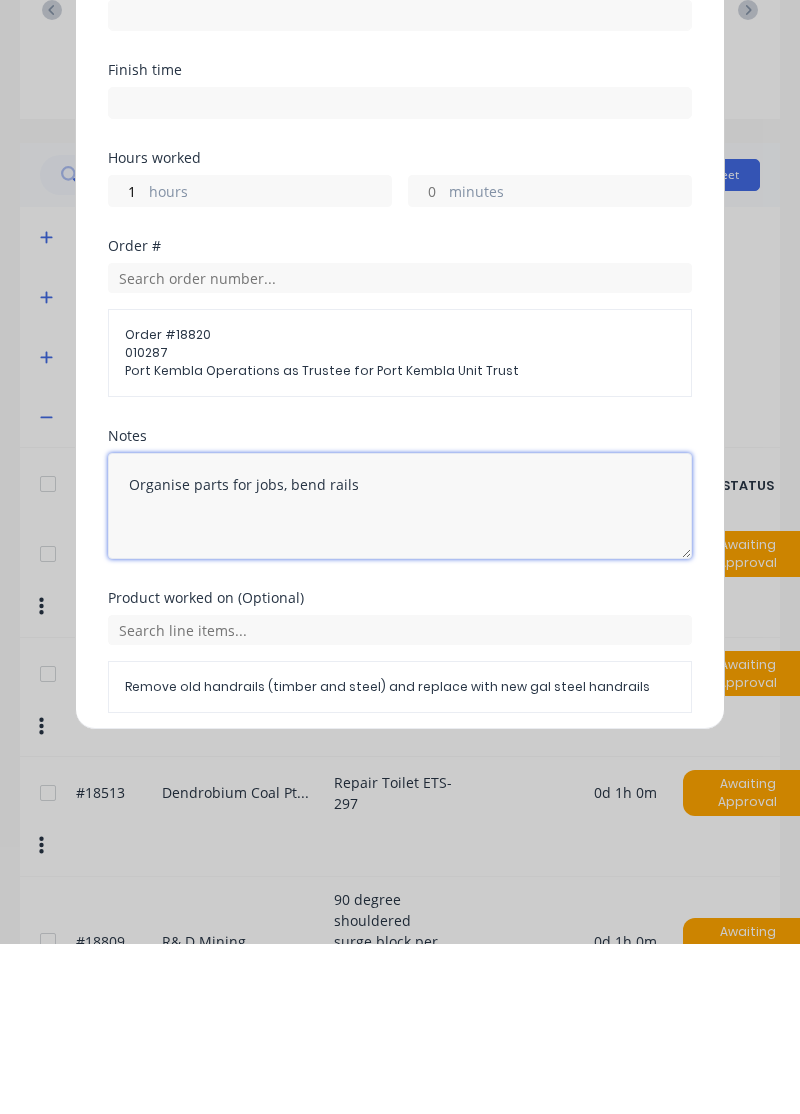 type on "Organise parts for jobs, bend rails" 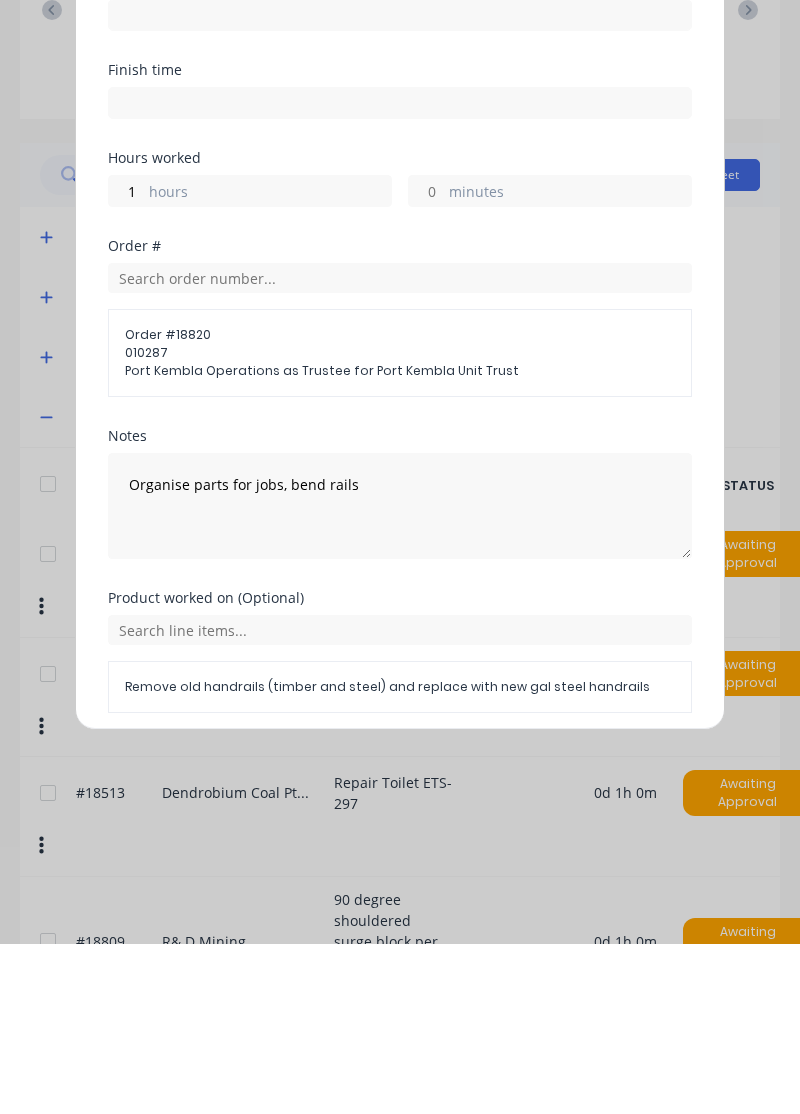 click on "Add manual time entry" at bounding box center (352, 931) 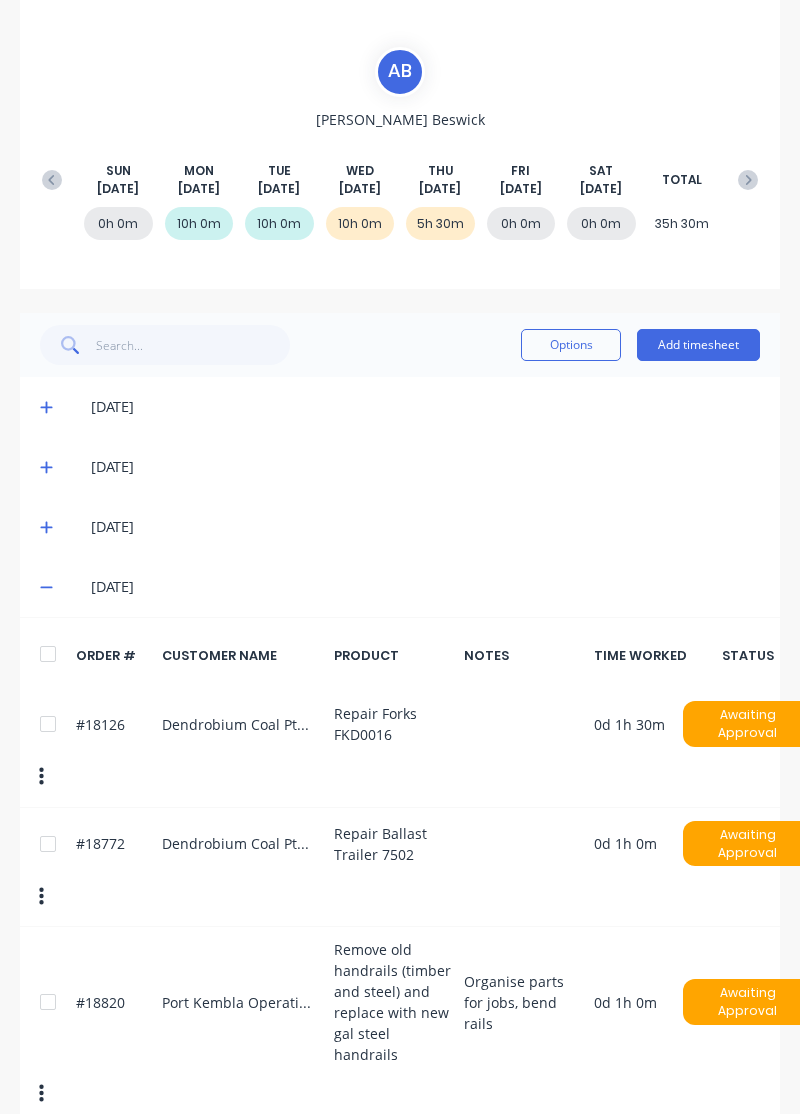click on "Add timesheet" at bounding box center (698, 345) 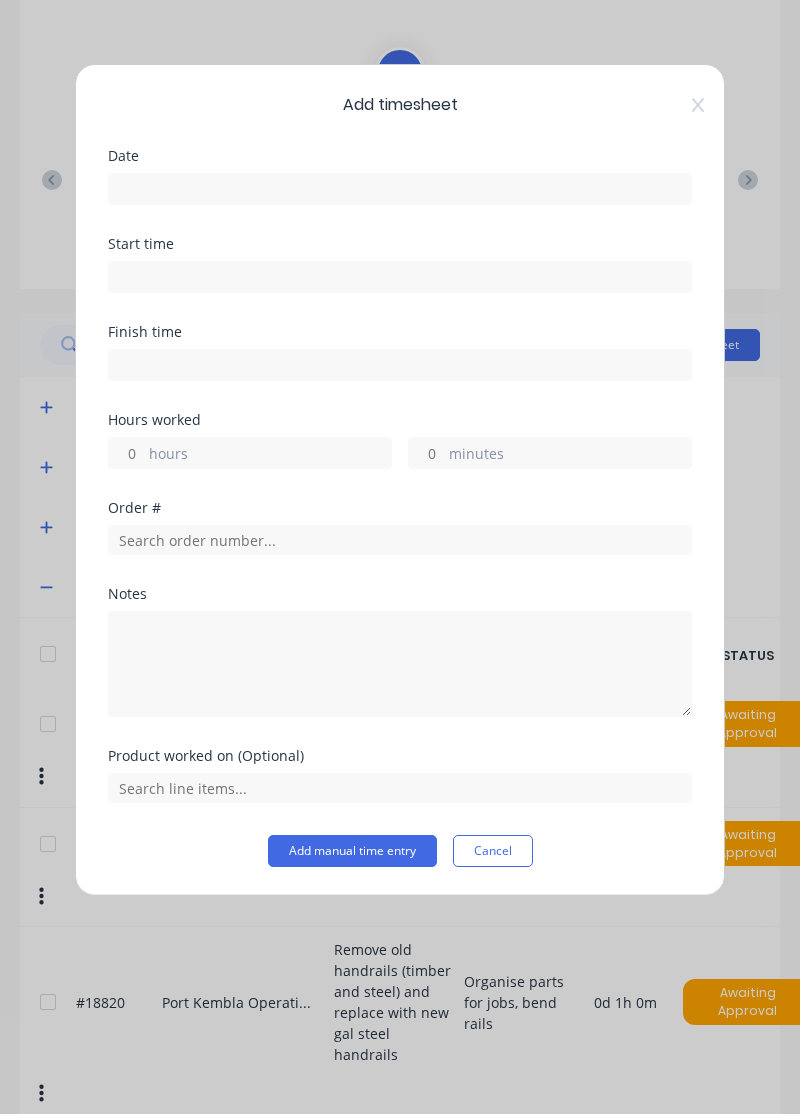 click at bounding box center (400, 189) 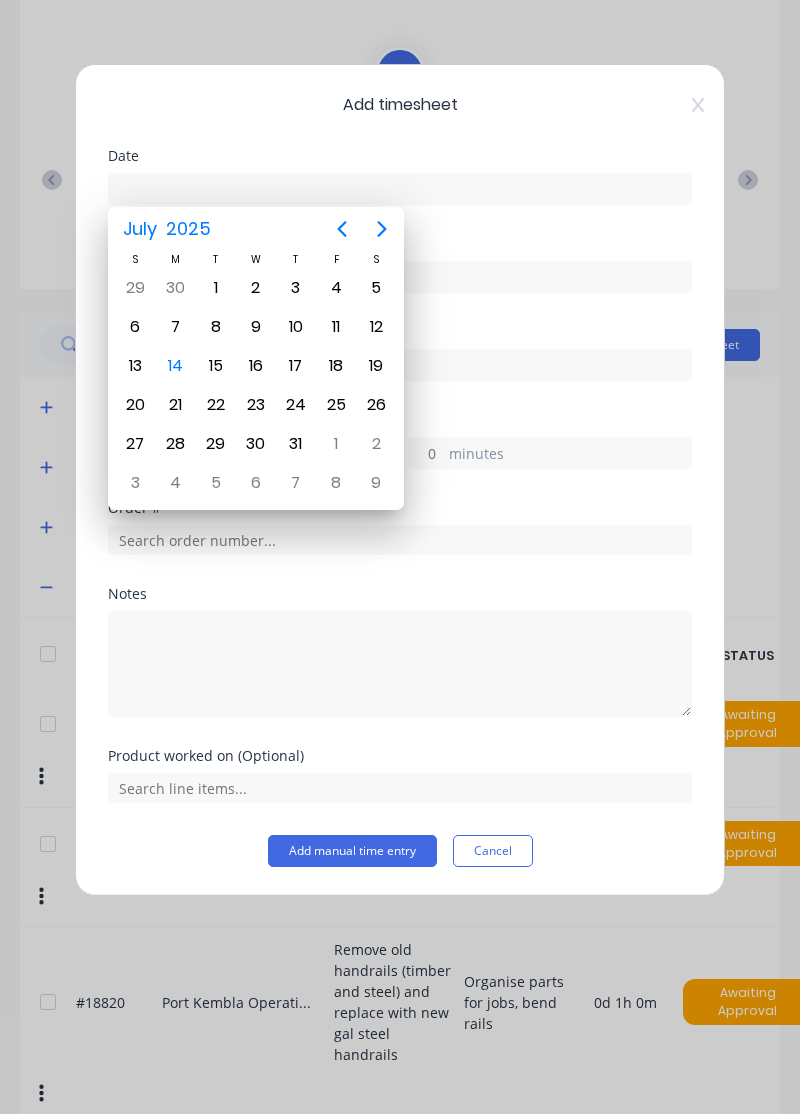 click on "10" at bounding box center [296, 327] 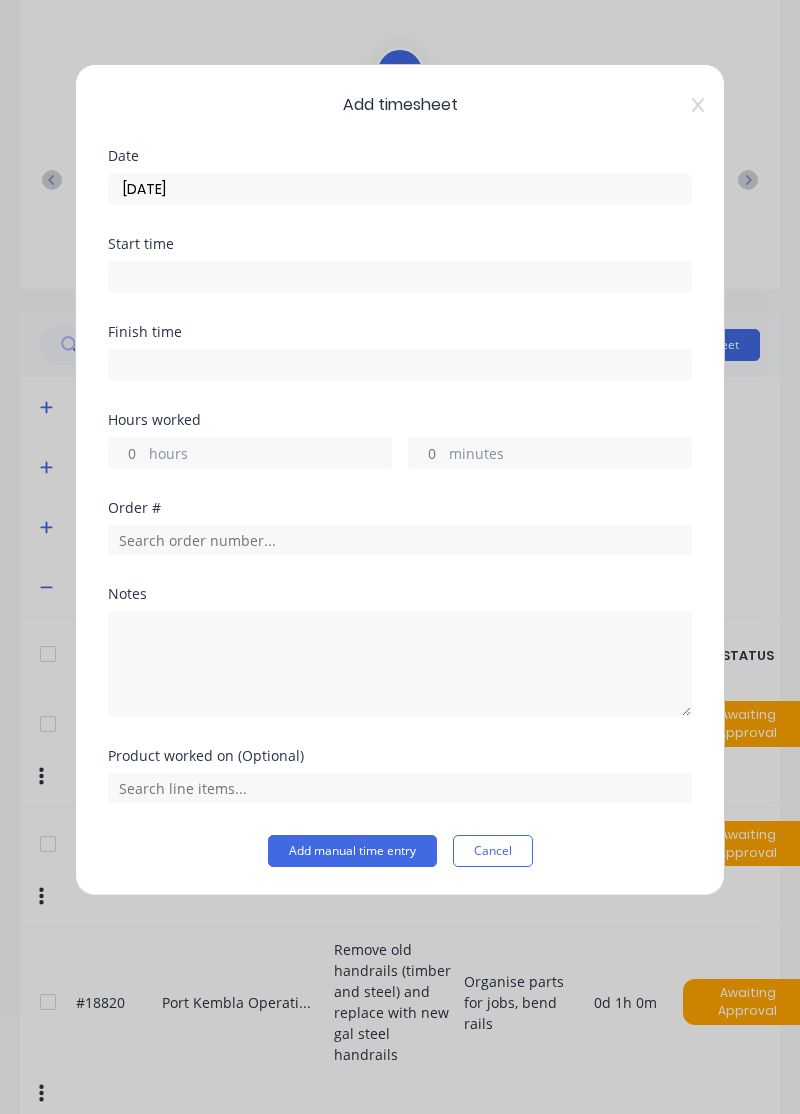 type on "[DATE]" 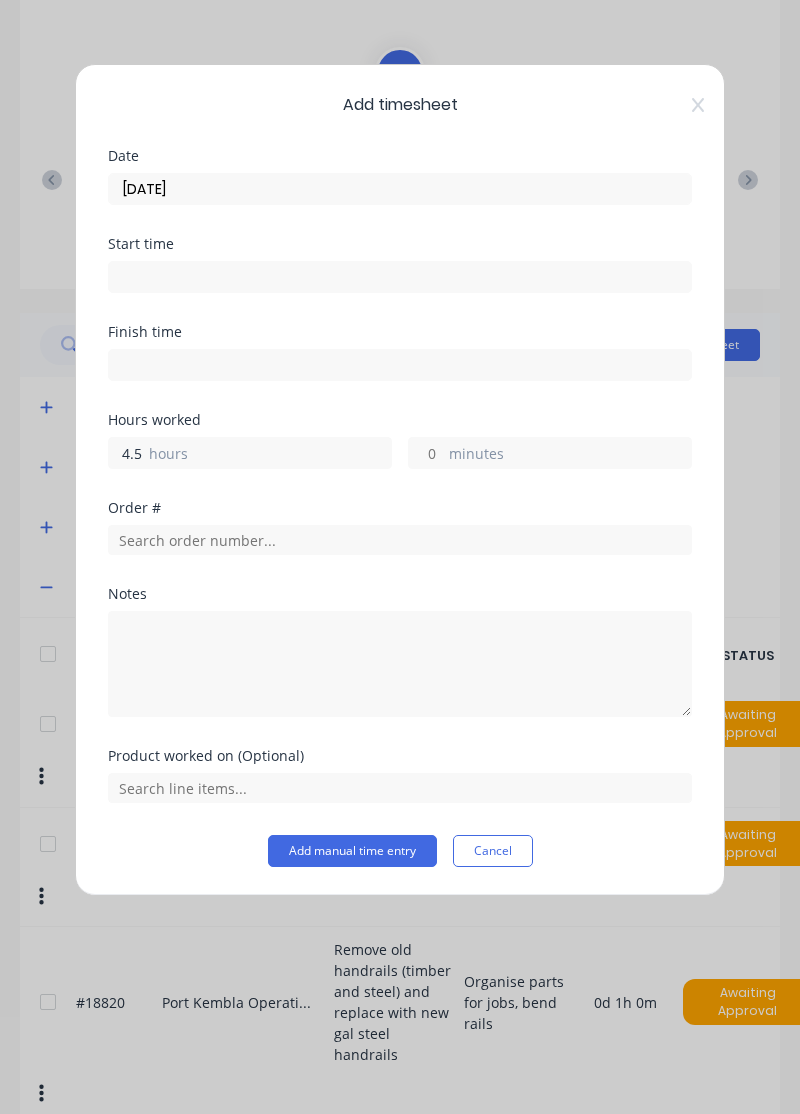 type on "4.5" 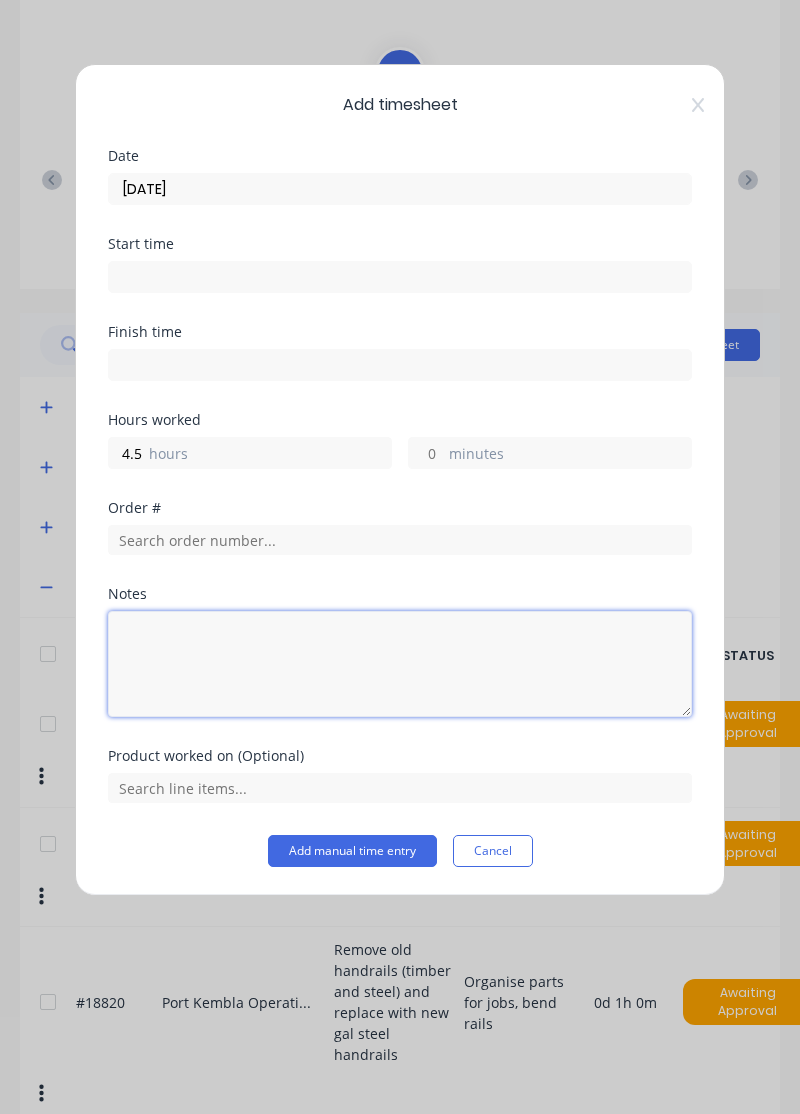 click at bounding box center [400, 664] 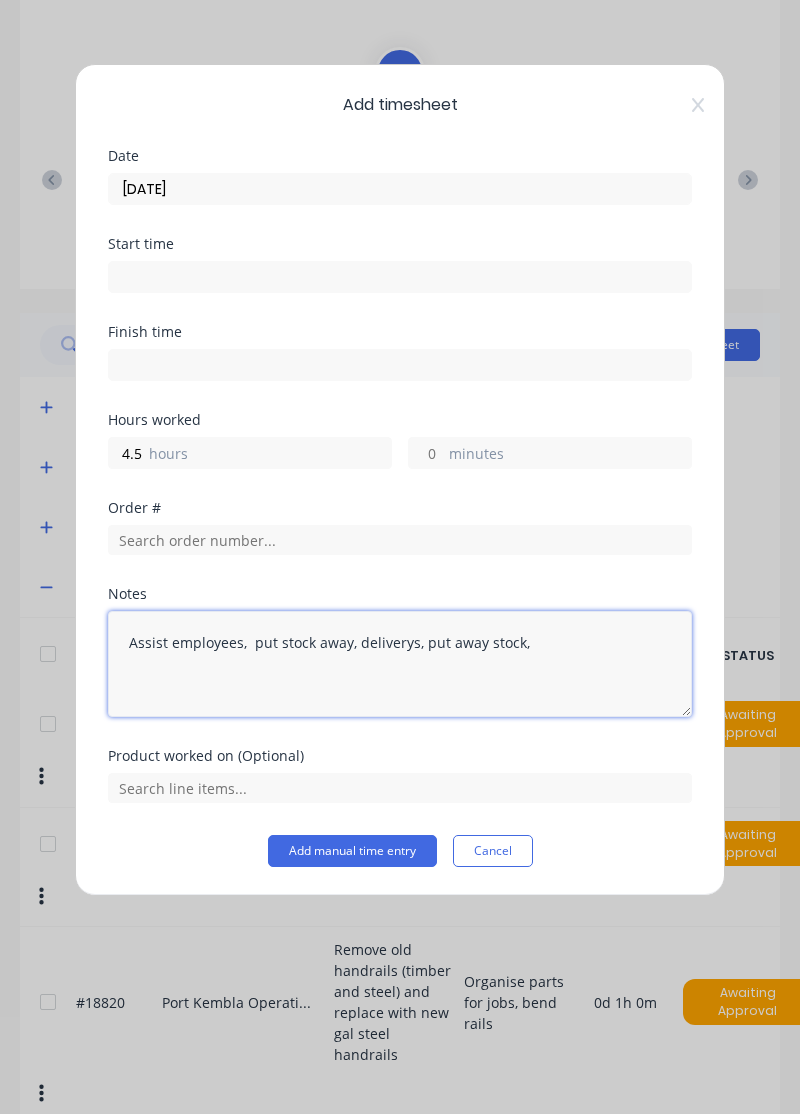 click on "Assist employees,  put stock away, deliverys, put away stock," at bounding box center (400, 664) 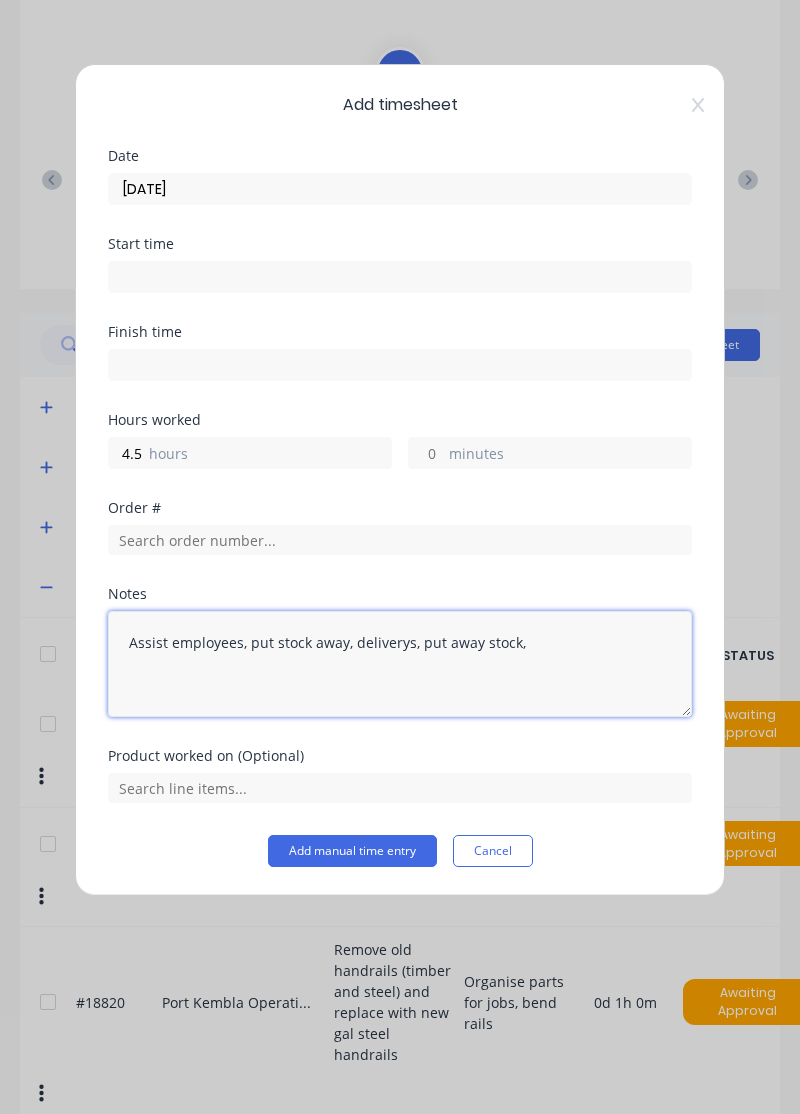 click on "Assist employees, put stock away, deliverys, put away stock," at bounding box center (400, 664) 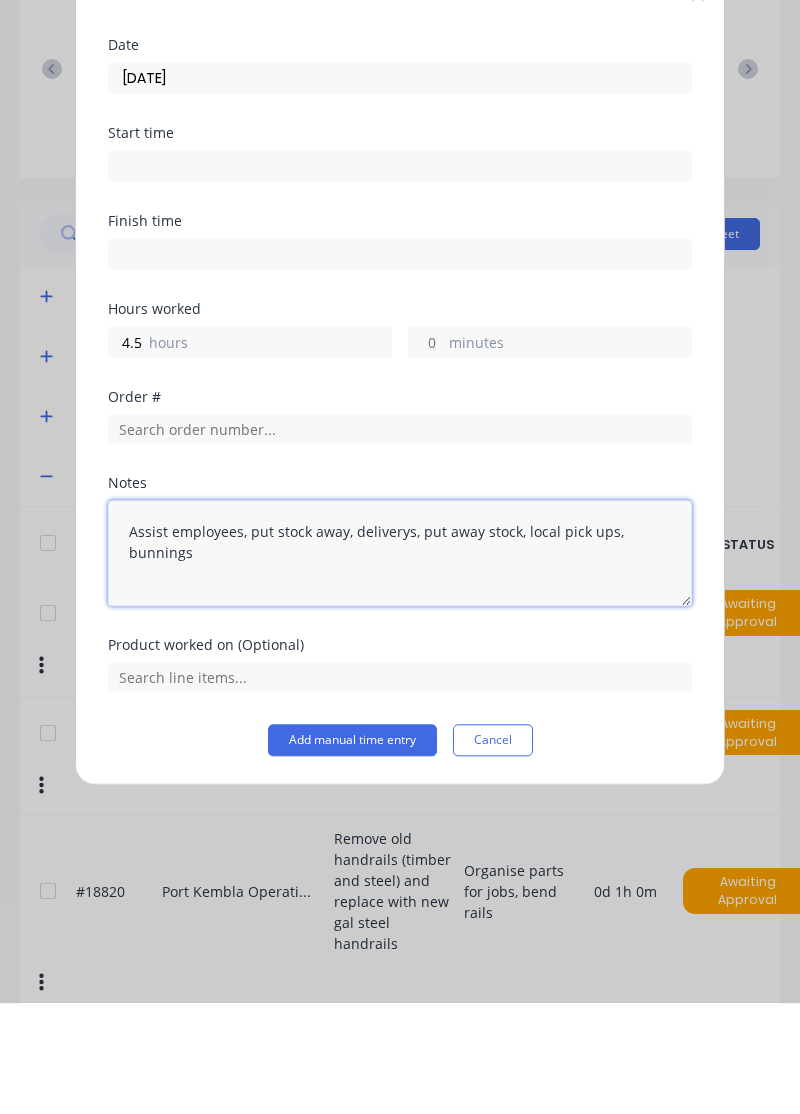 type on "Assist employees, put stock away, deliverys, put away stock, local pick ups, bunnings" 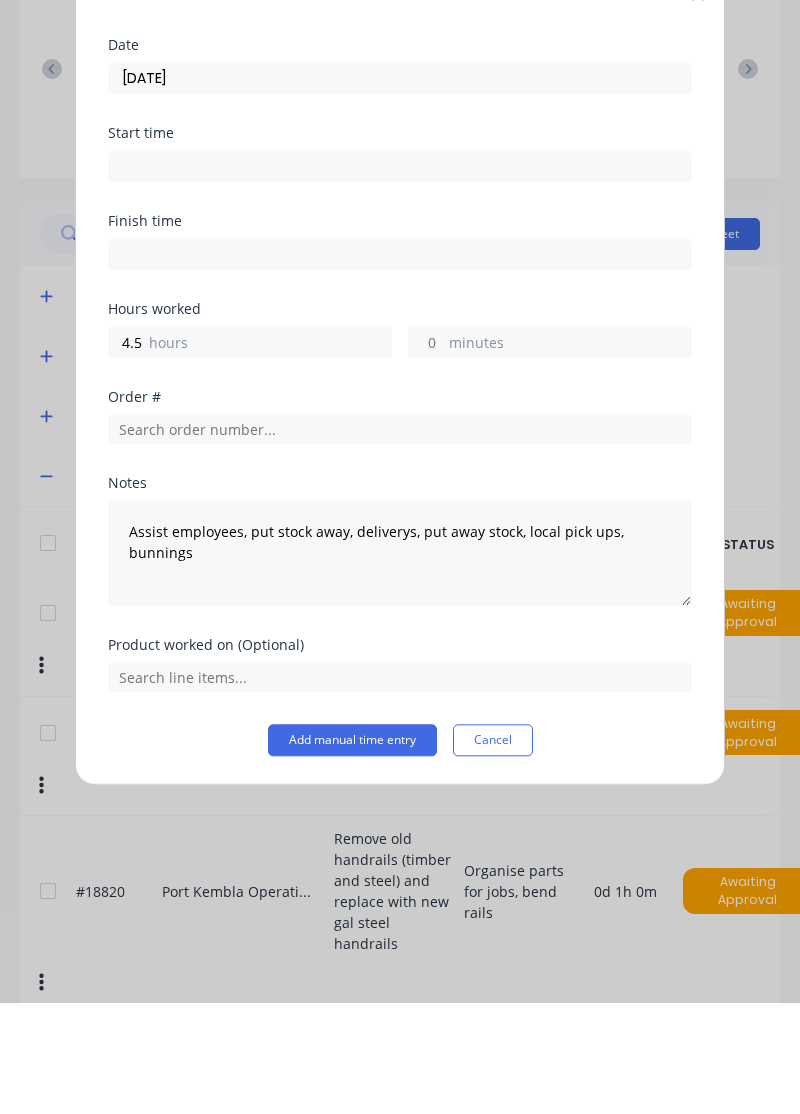 click on "Add manual time entry" at bounding box center (352, 851) 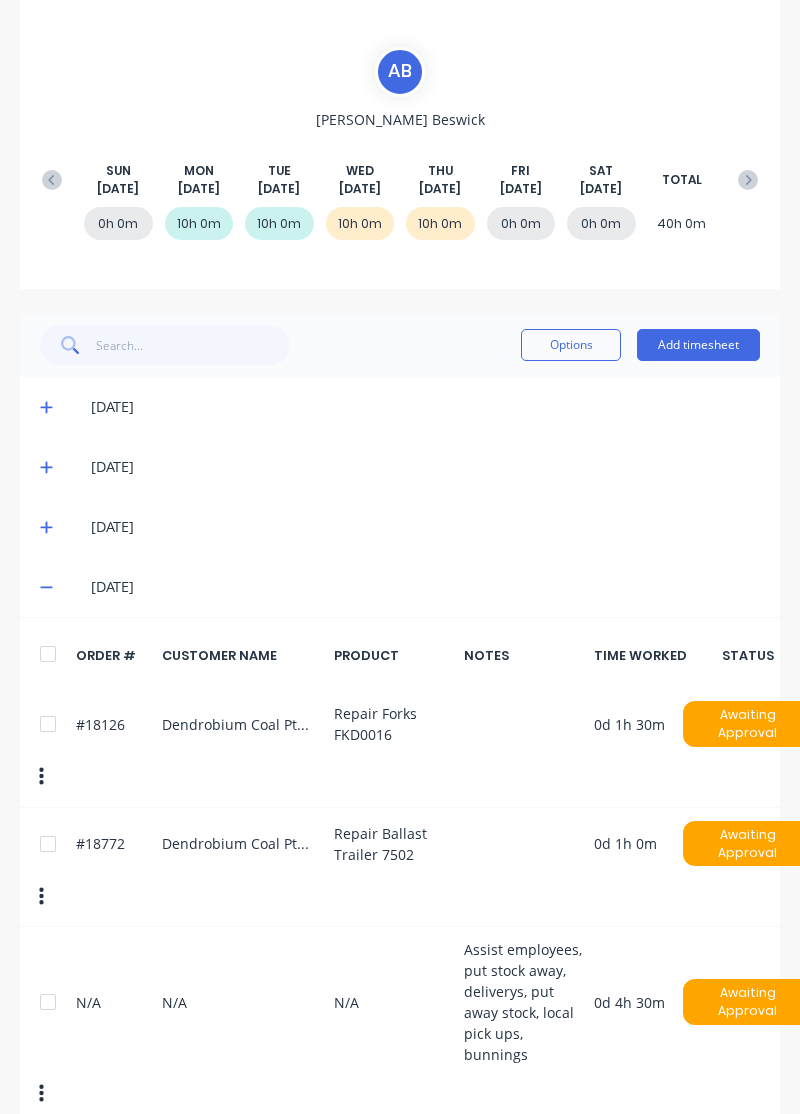click on "Add timesheet" at bounding box center [698, 345] 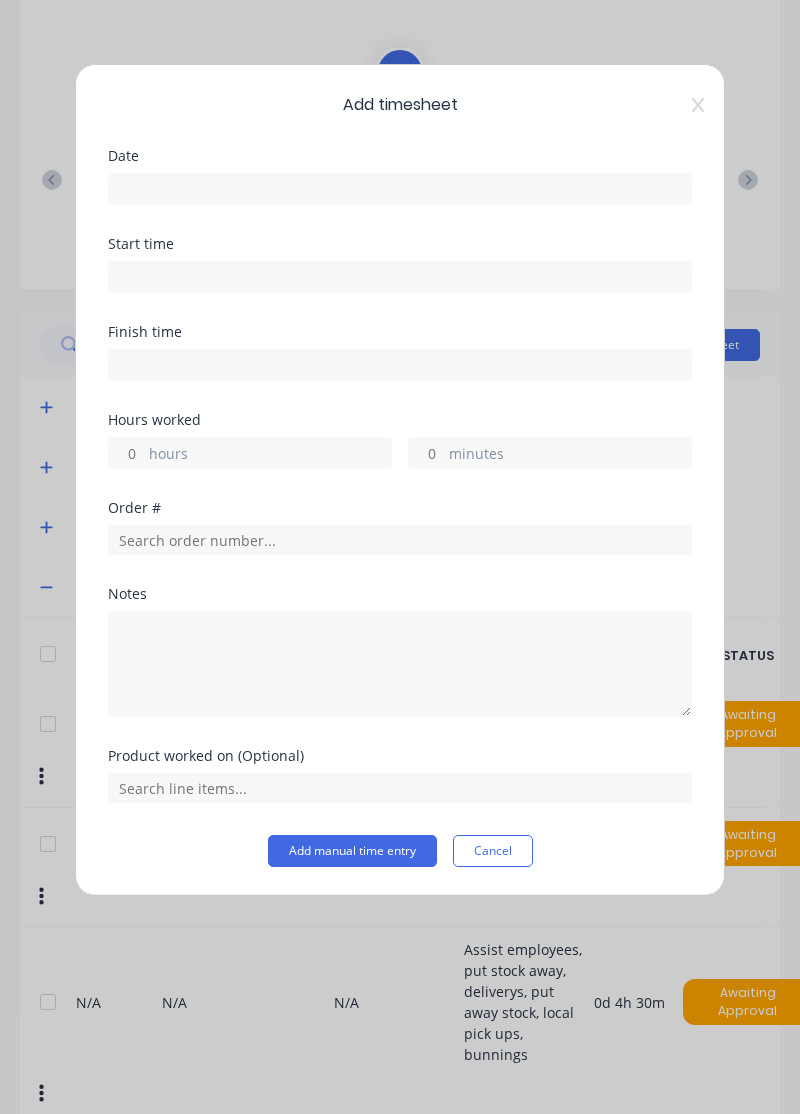 click at bounding box center (400, 189) 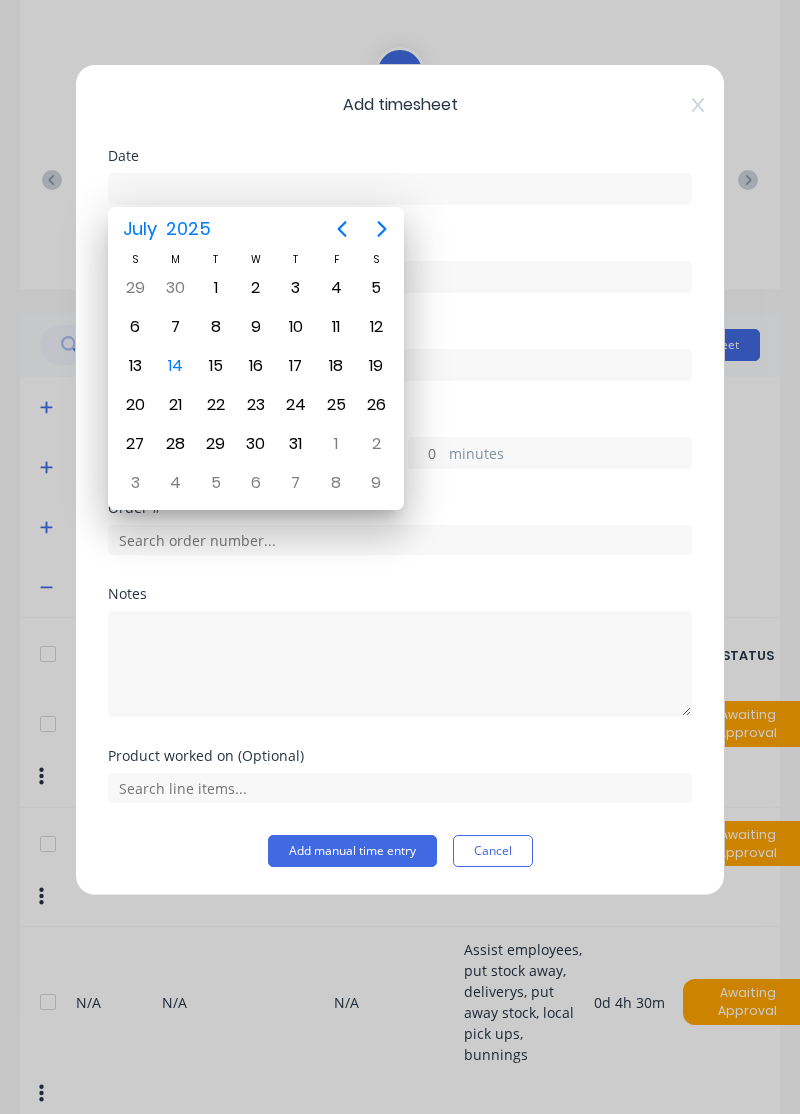 click on "Add timesheet Date Start time Finish time Hours worked hours minutes Order # Notes Product worked on (Optional) Add manual time entry   Cancel" at bounding box center (400, 557) 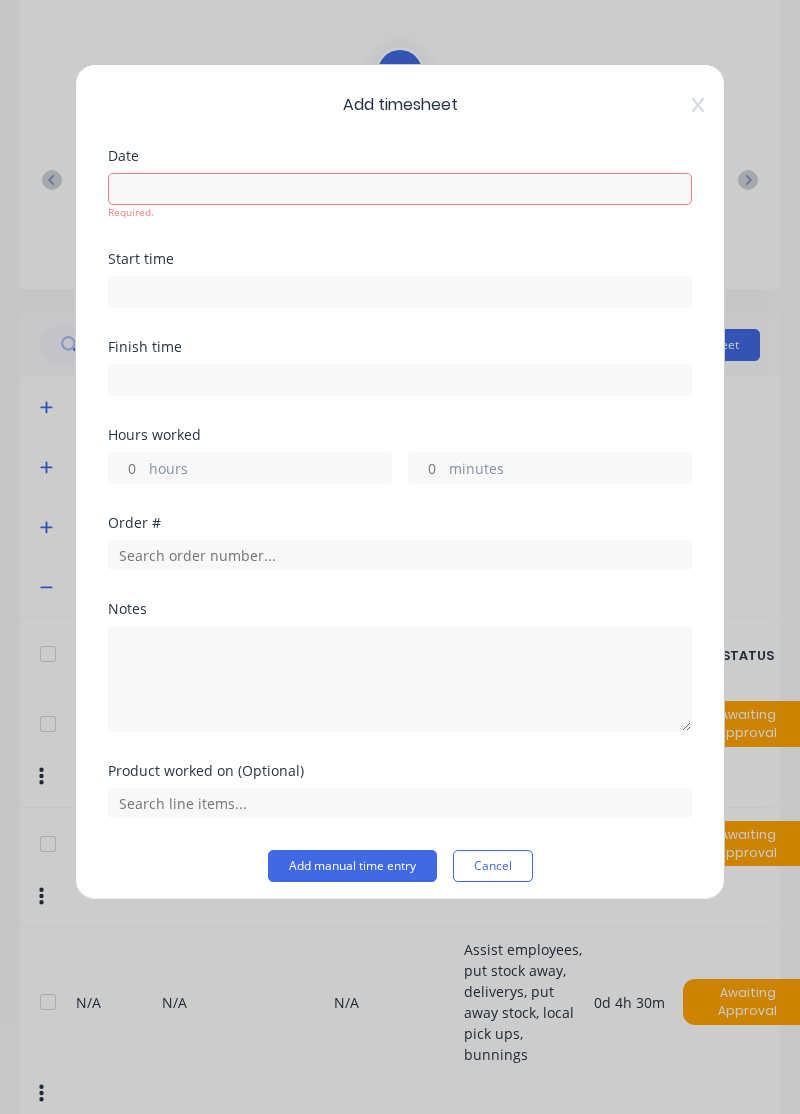 click on "Add timesheet Date Required. Start time Finish time Hours worked hours minutes Order # Notes Product worked on (Optional) Add manual time entry   Cancel" at bounding box center (400, 557) 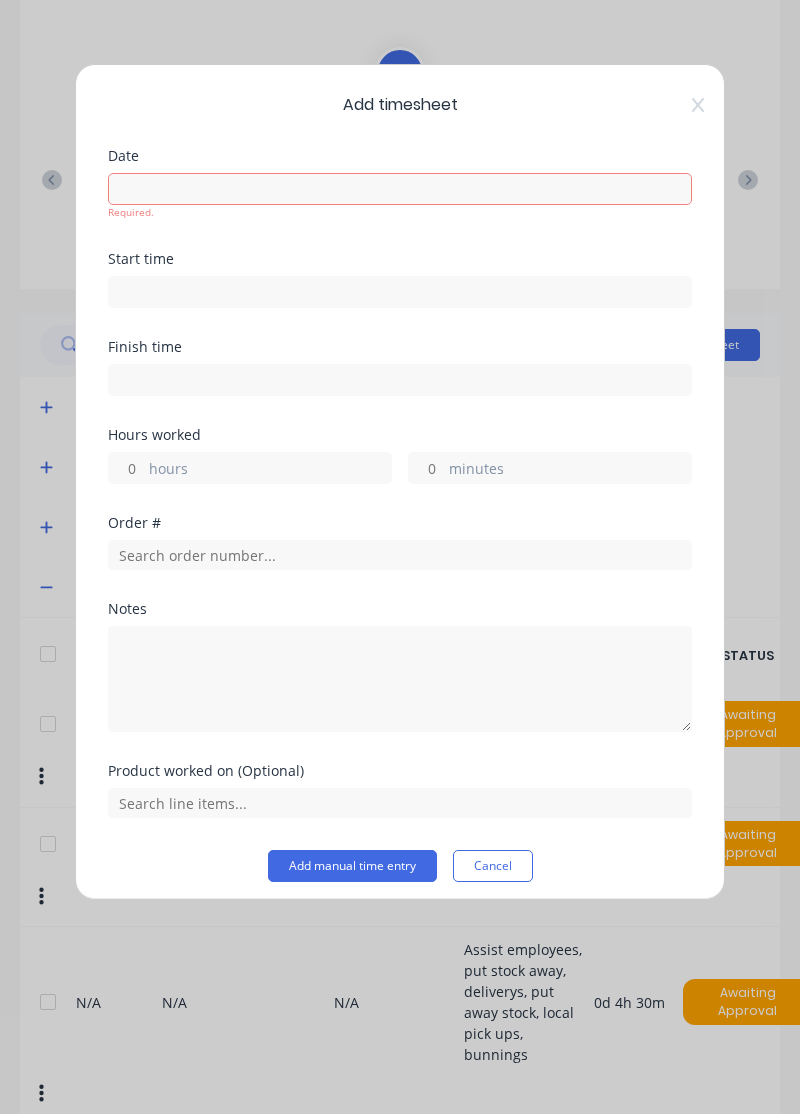click at bounding box center (400, 189) 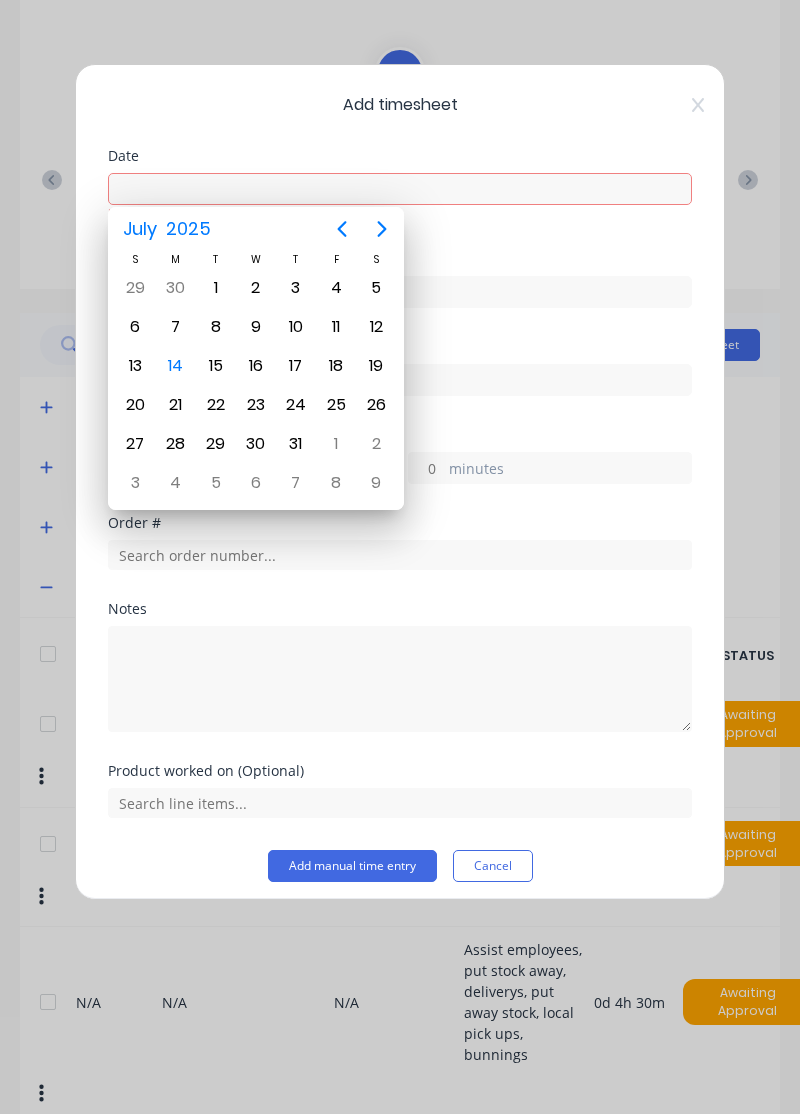 click on "11" at bounding box center (336, 327) 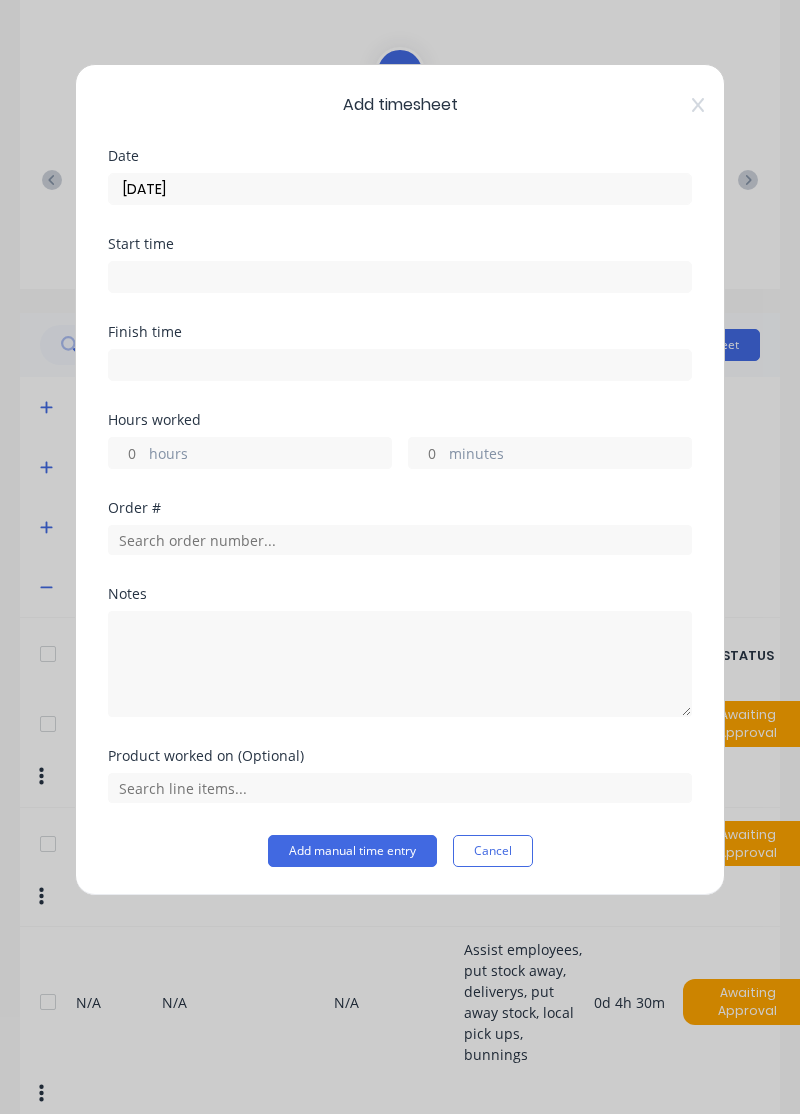 click on "hours" at bounding box center (270, 455) 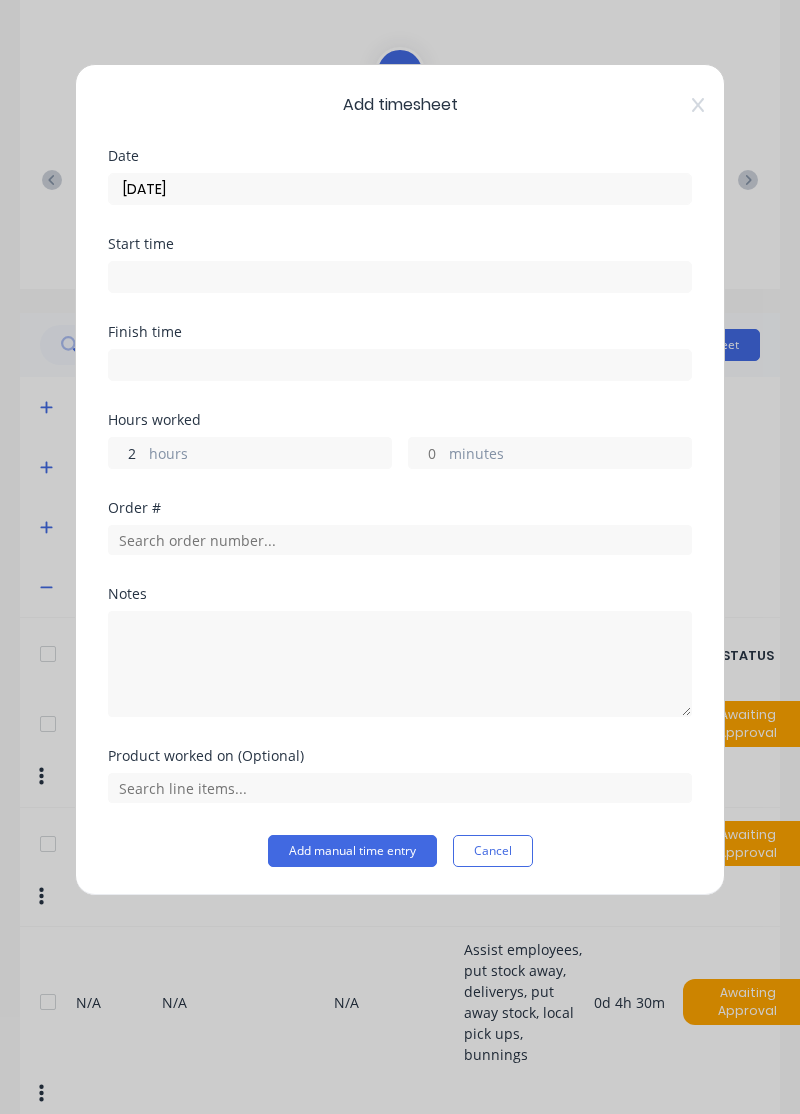 type on "2" 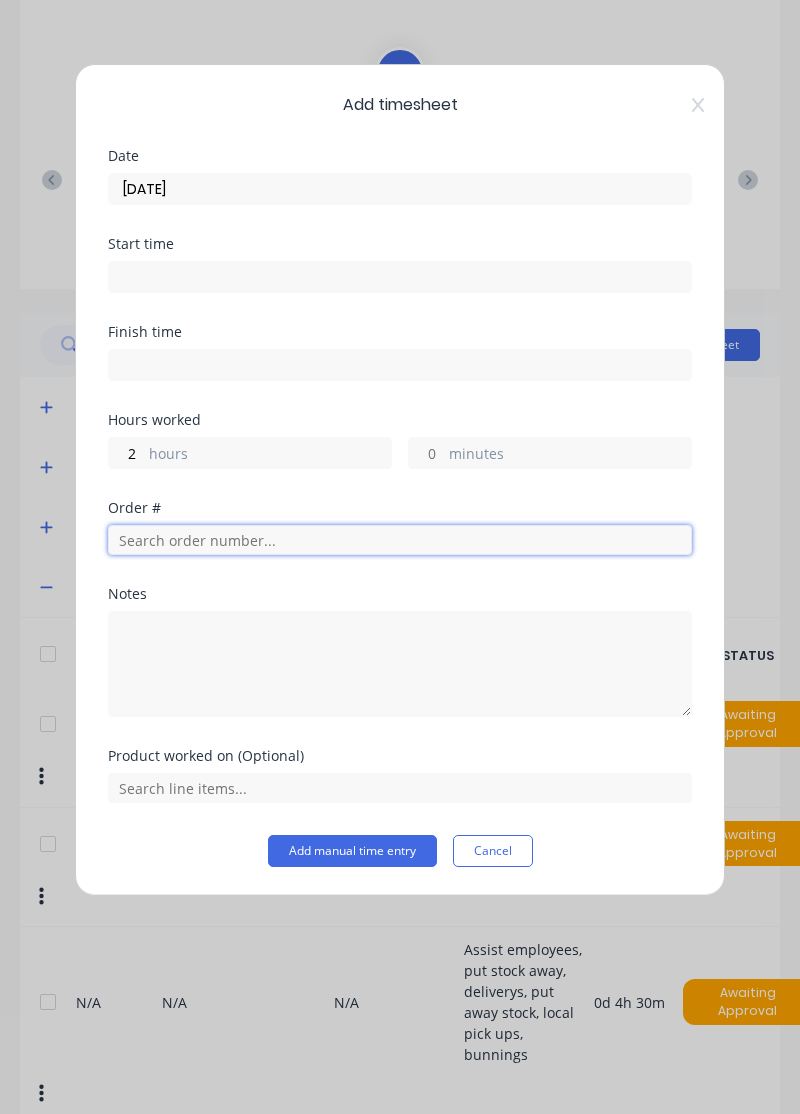click at bounding box center (400, 540) 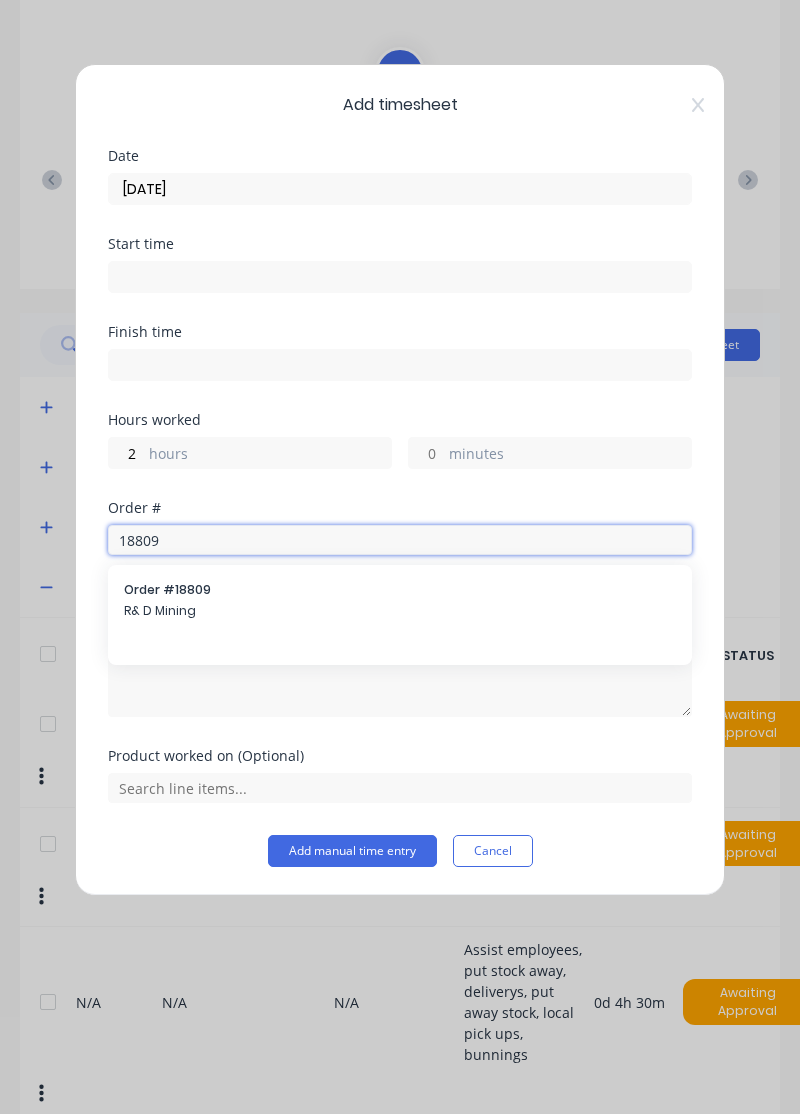 type on "18809" 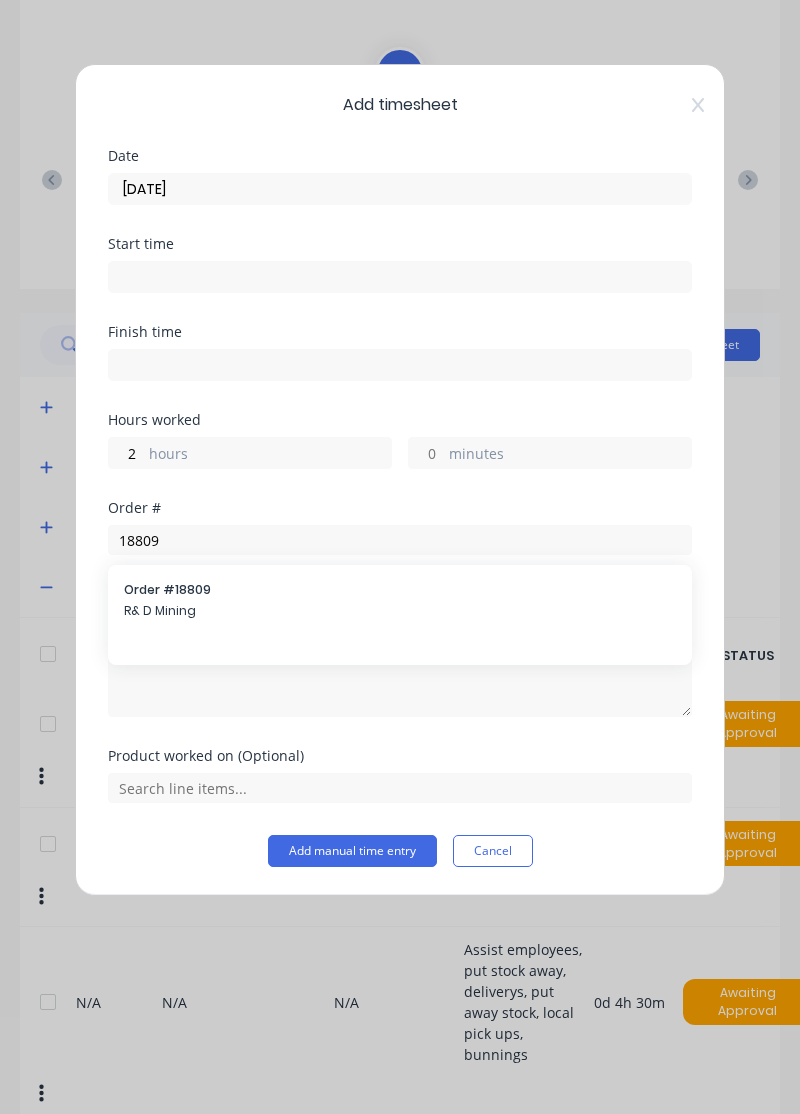 click on "R& D Mining" at bounding box center [400, 611] 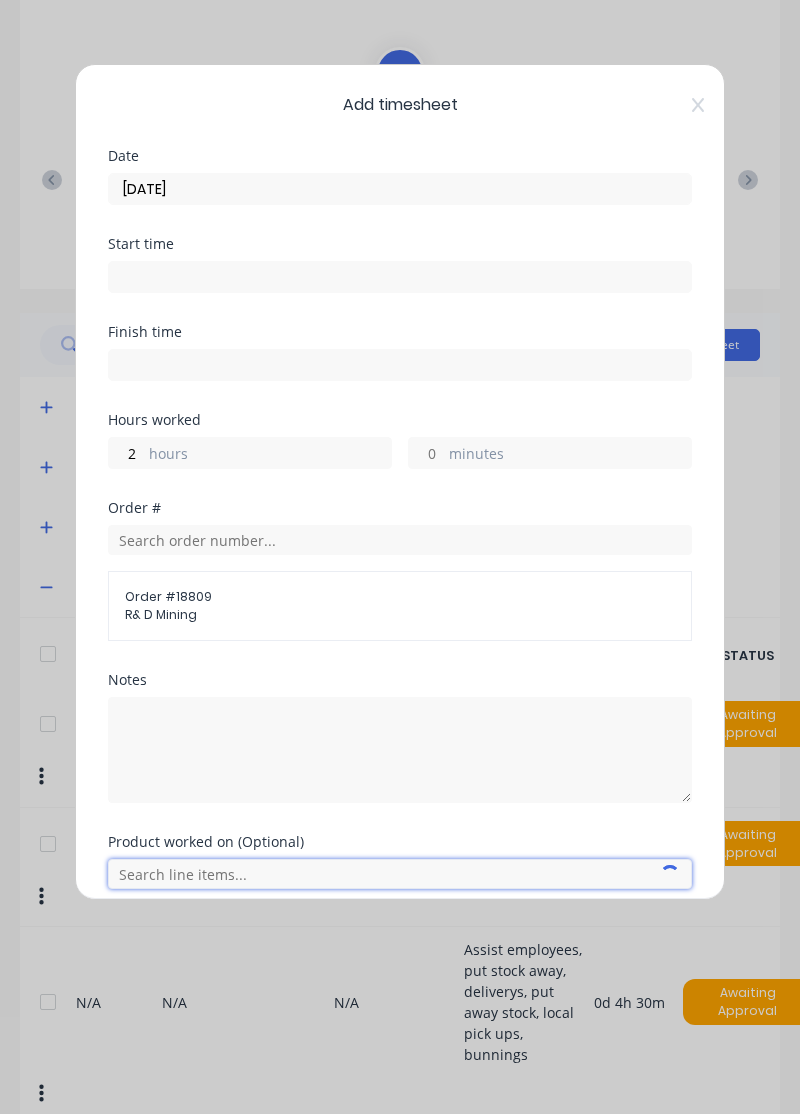 click at bounding box center [400, 874] 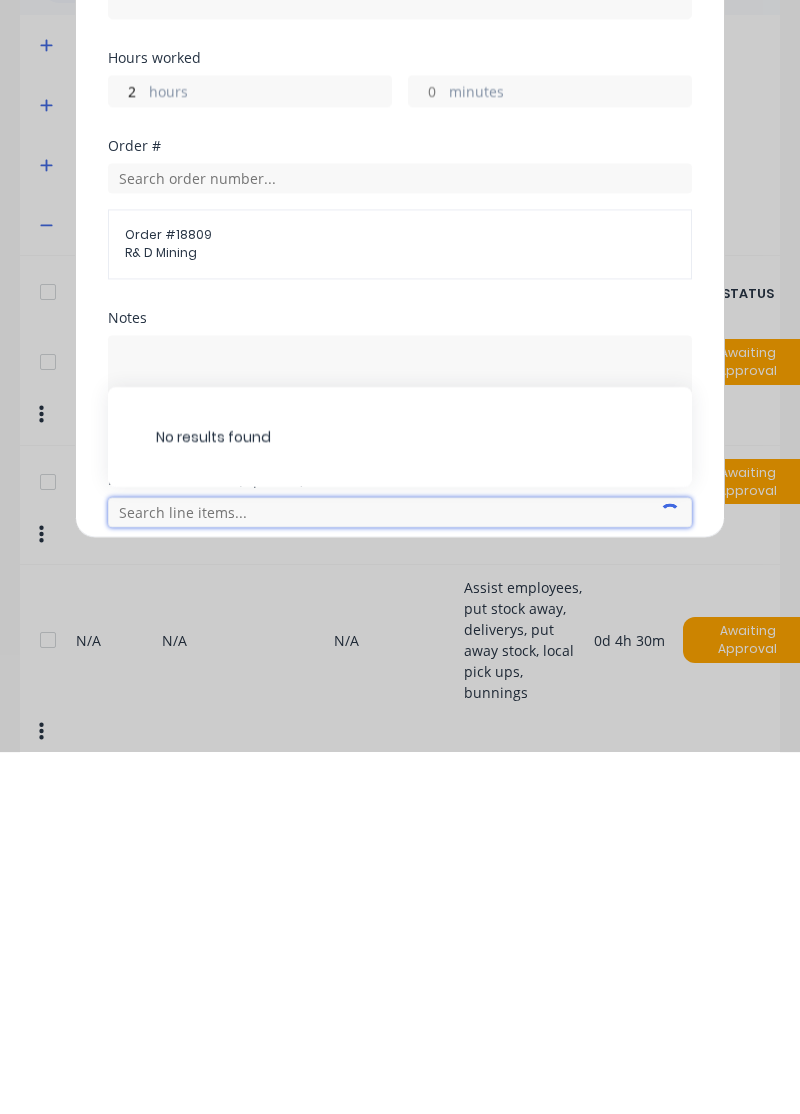 scroll, scrollTop: 236, scrollLeft: 0, axis: vertical 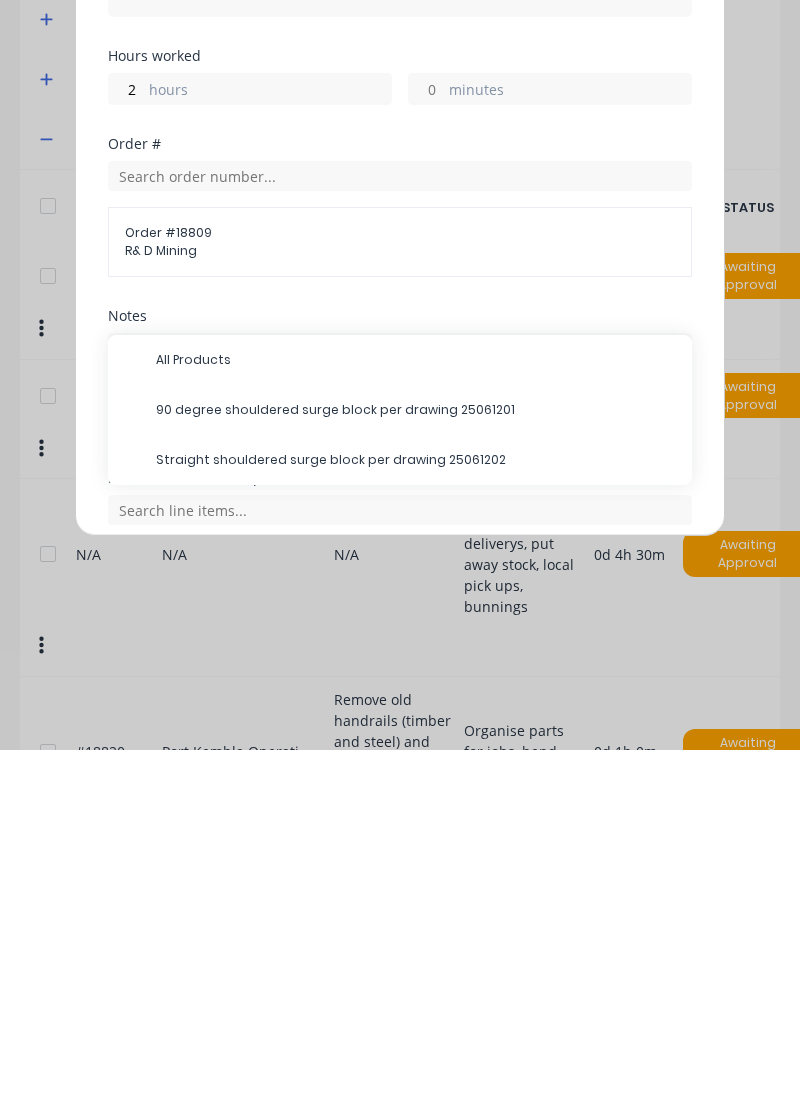 click on "90 degree shouldered surge block per drawing 25061201" at bounding box center (416, 774) 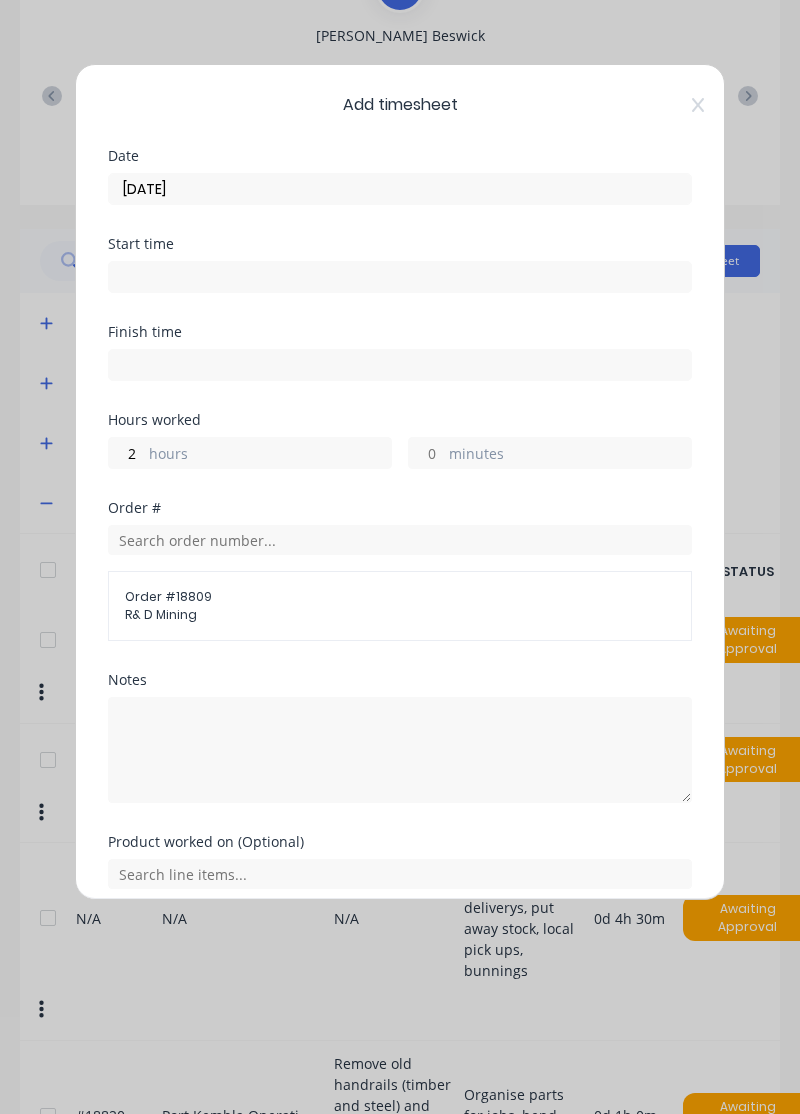 scroll, scrollTop: 74, scrollLeft: 0, axis: vertical 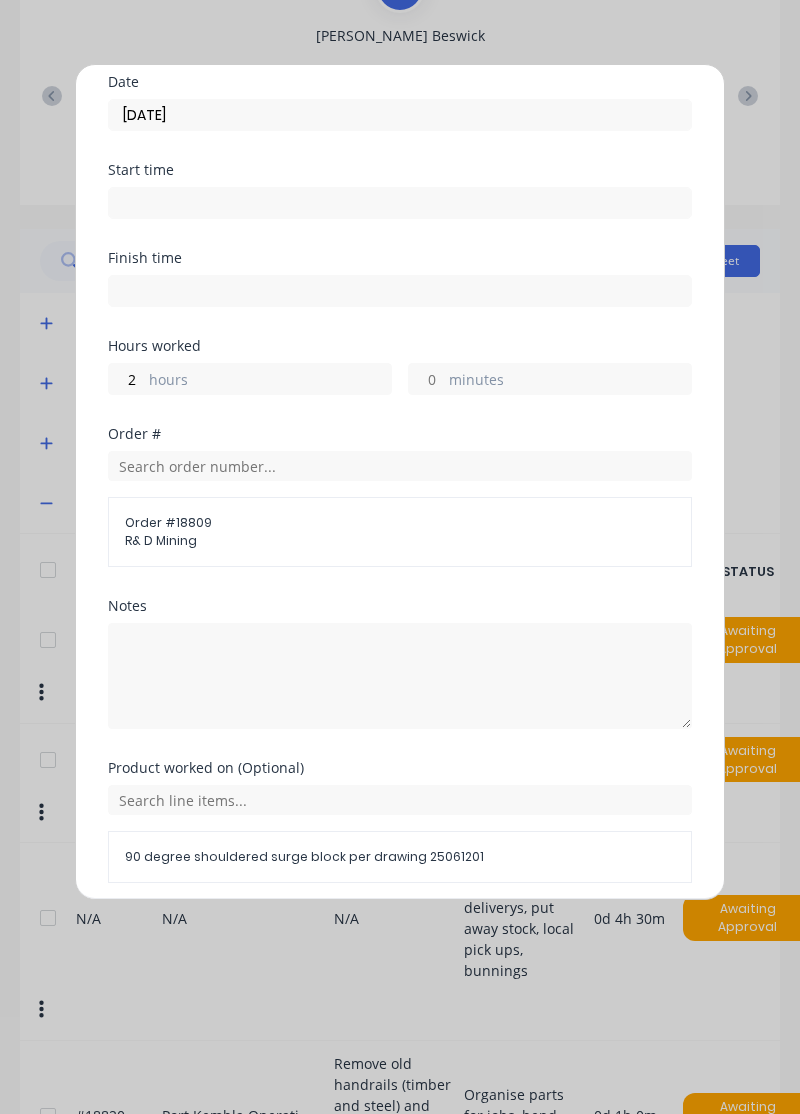 click on "Add manual time entry" at bounding box center [352, 931] 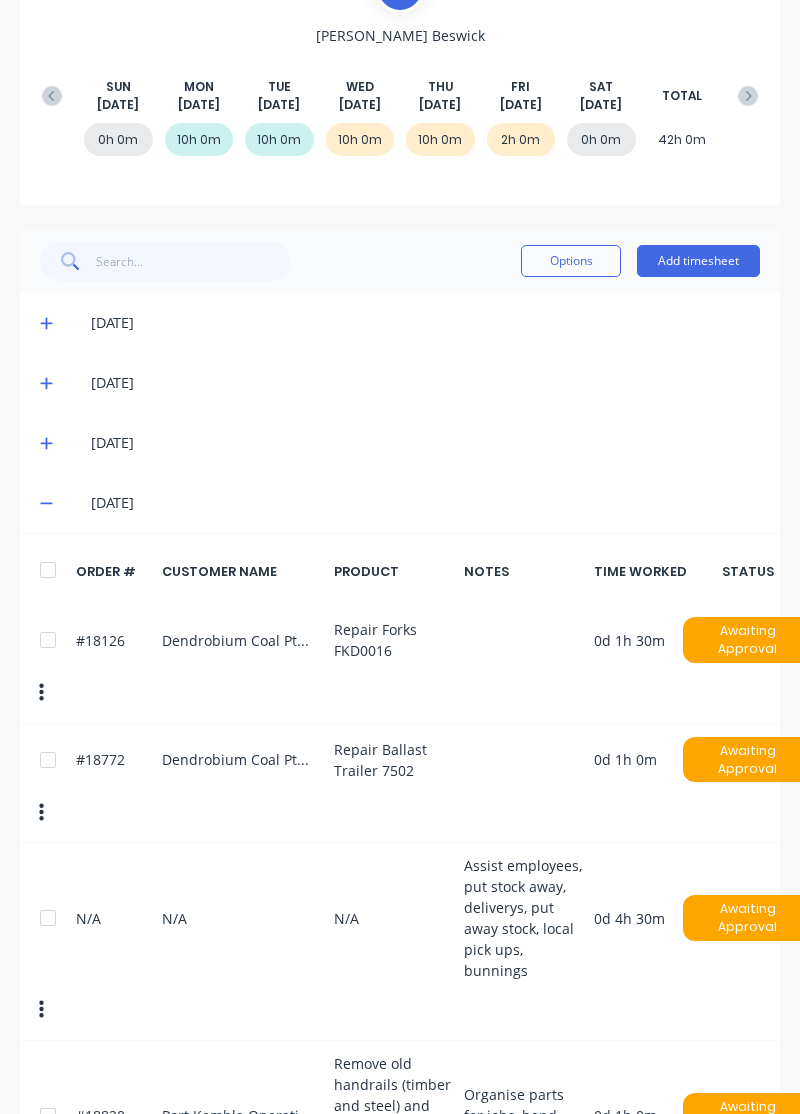 click on "[DATE]" at bounding box center [400, 503] 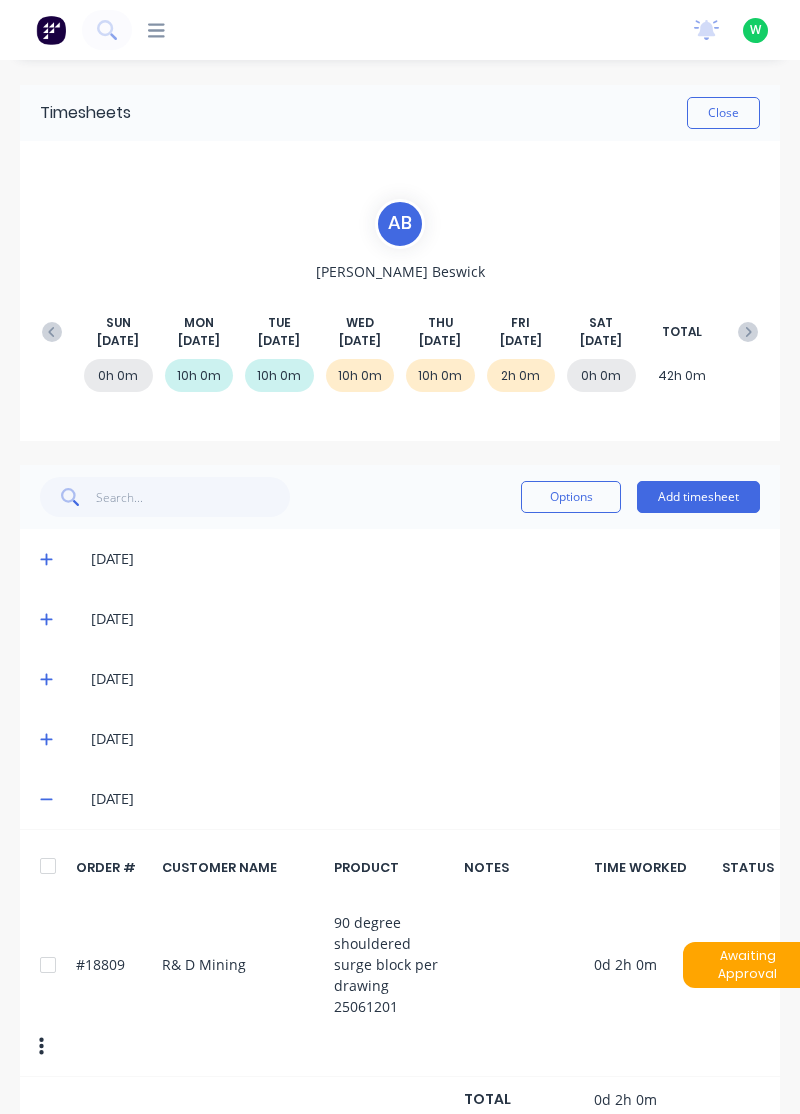 click on "Add timesheet" at bounding box center [698, 497] 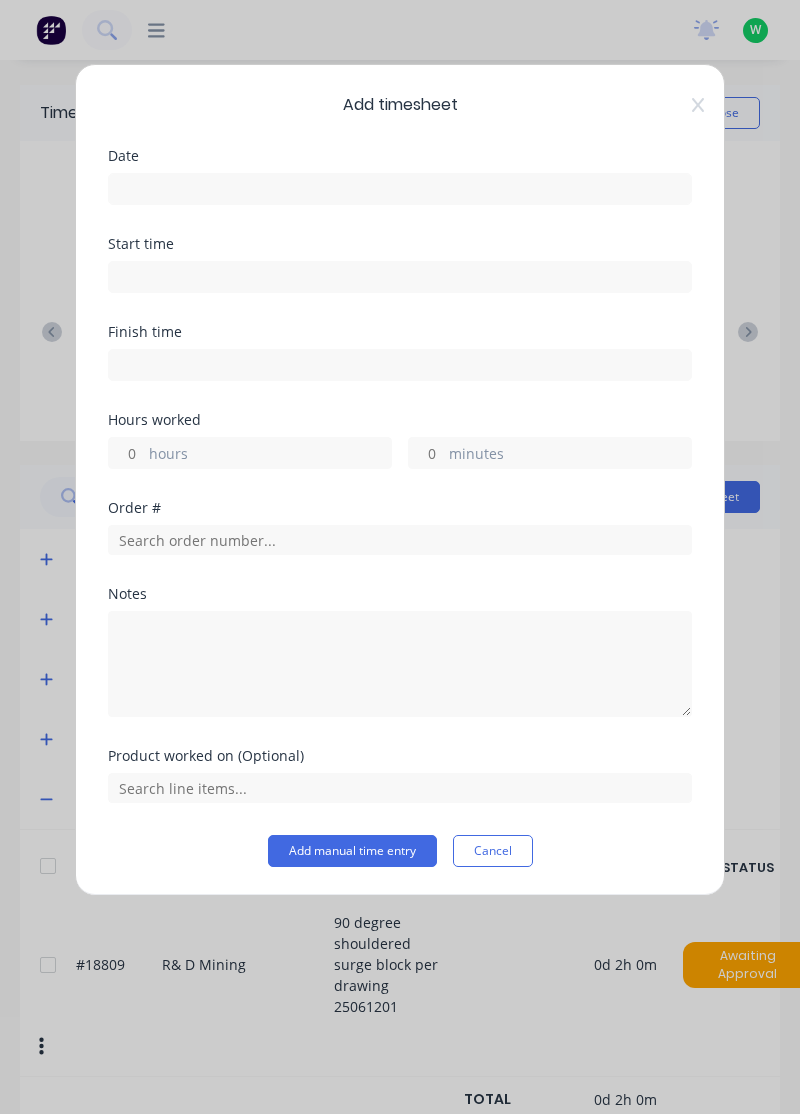 click at bounding box center [400, 189] 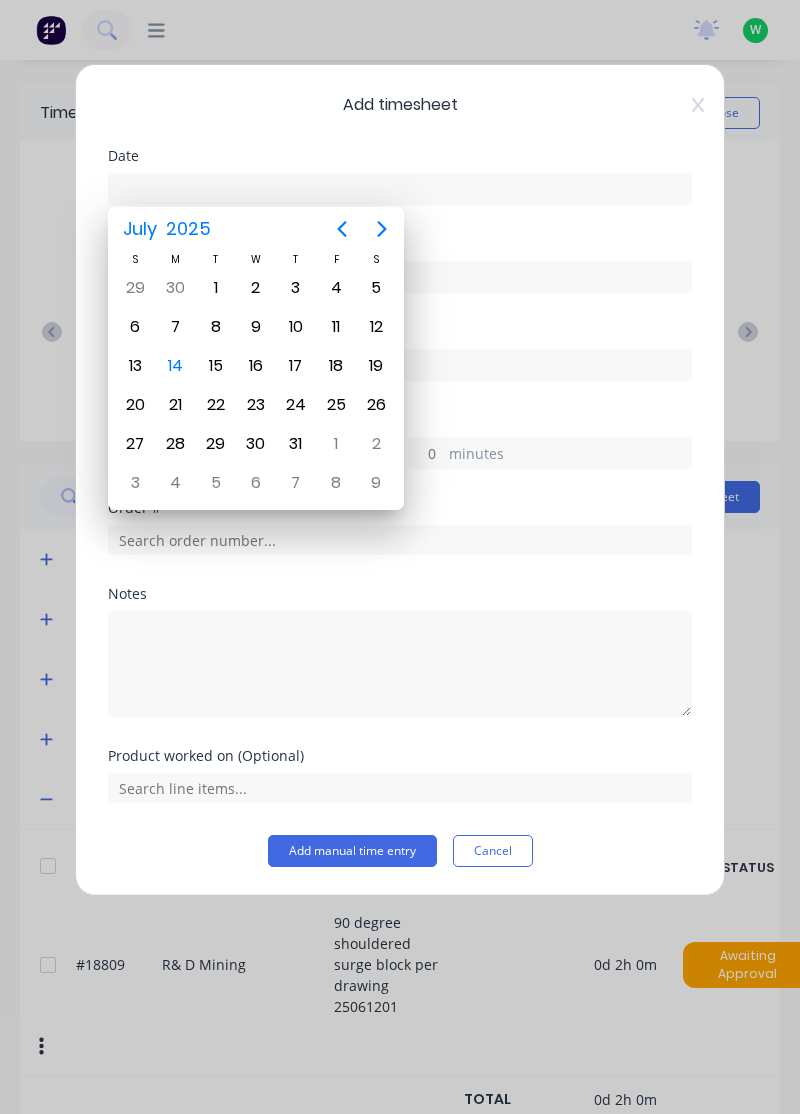 click on "11" at bounding box center [336, 327] 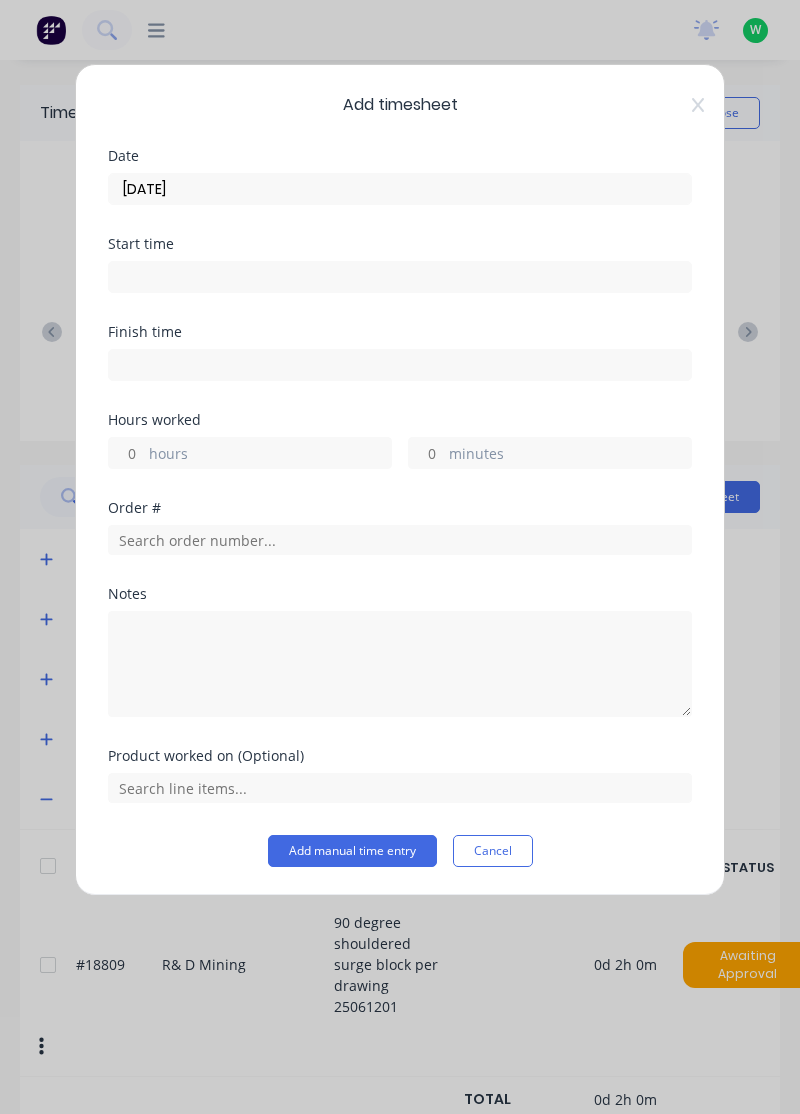 click on "hours" at bounding box center [270, 455] 